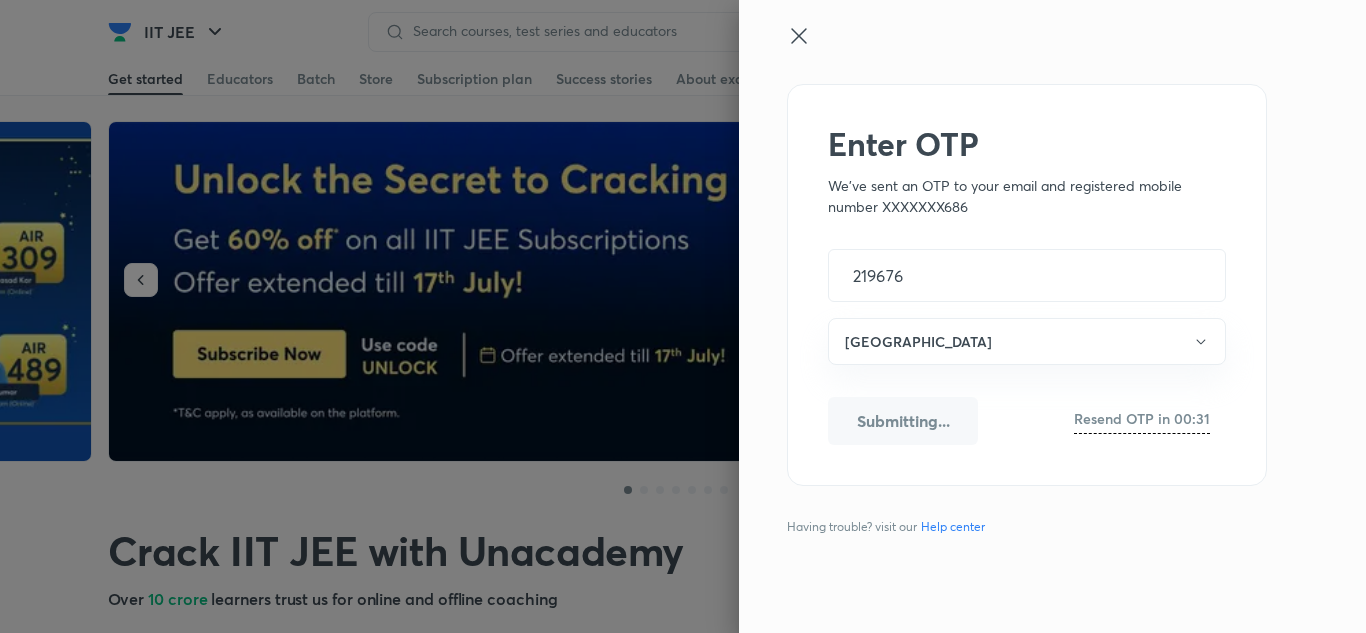 scroll, scrollTop: 0, scrollLeft: 0, axis: both 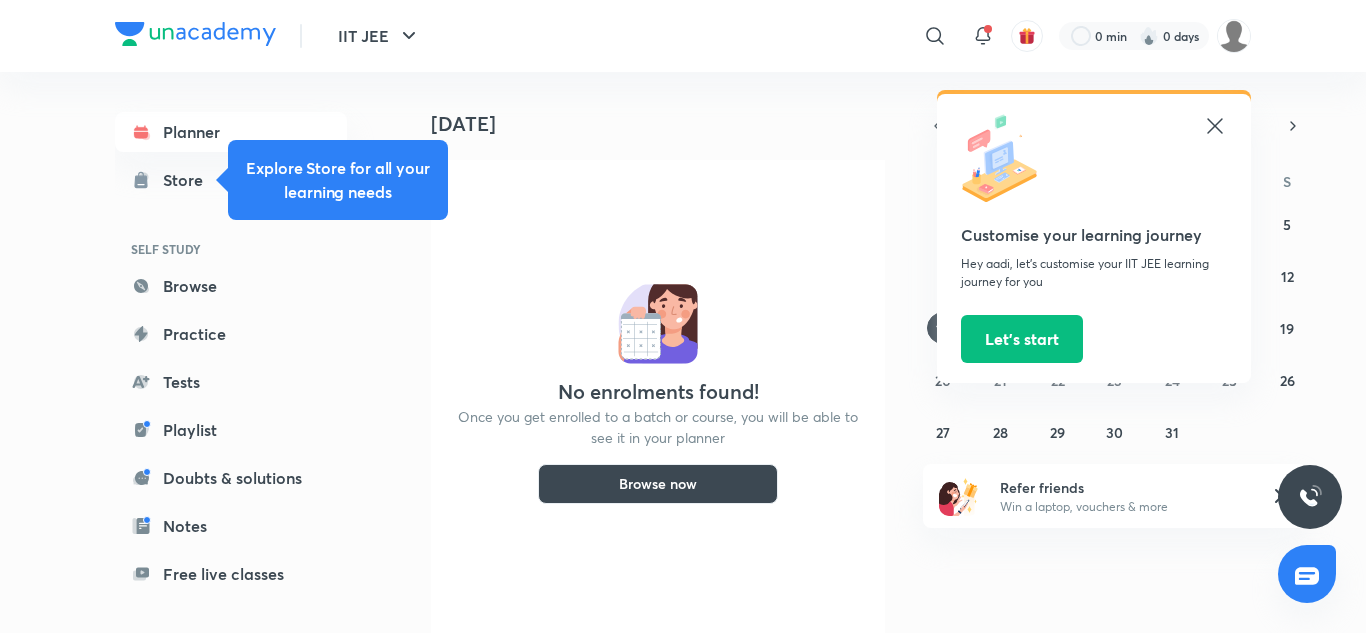 click on "Customise your learning journey Hey aadi, let’s customise your IIT JEE learning journey for you Let’s start" at bounding box center (1094, 238) 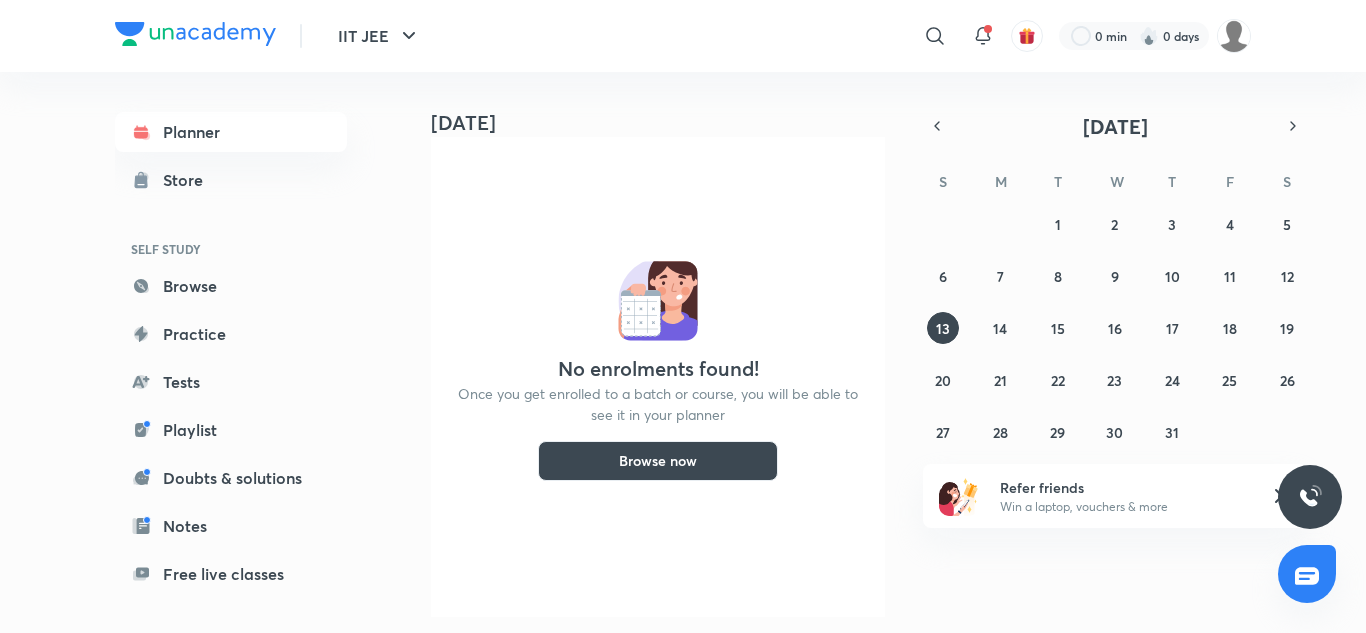 scroll, scrollTop: 0, scrollLeft: 0, axis: both 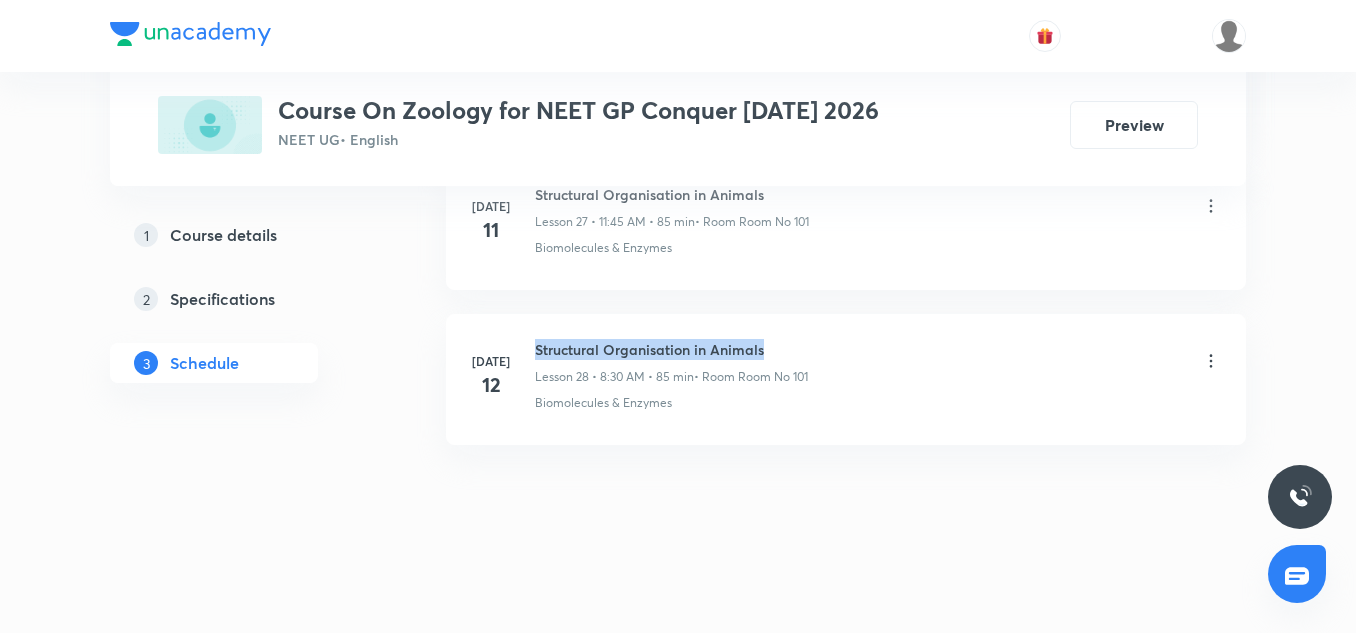 drag, startPoint x: 532, startPoint y: 348, endPoint x: 846, endPoint y: 344, distance: 314.02548 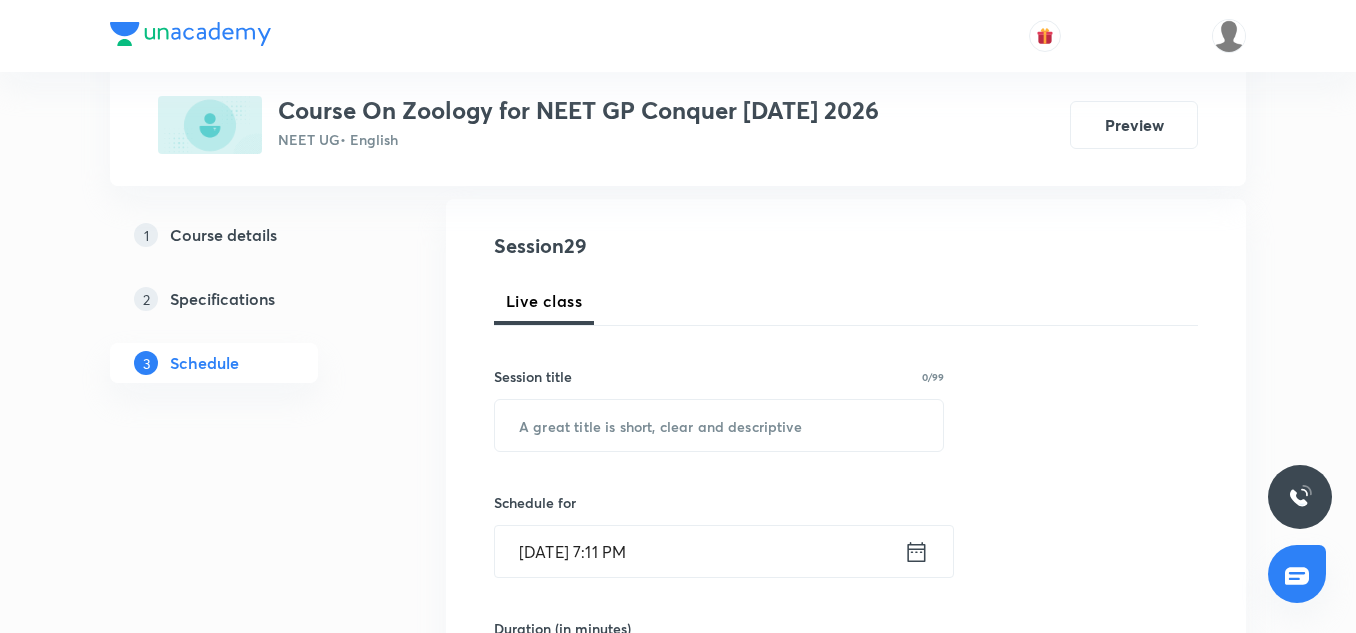 scroll, scrollTop: 200, scrollLeft: 0, axis: vertical 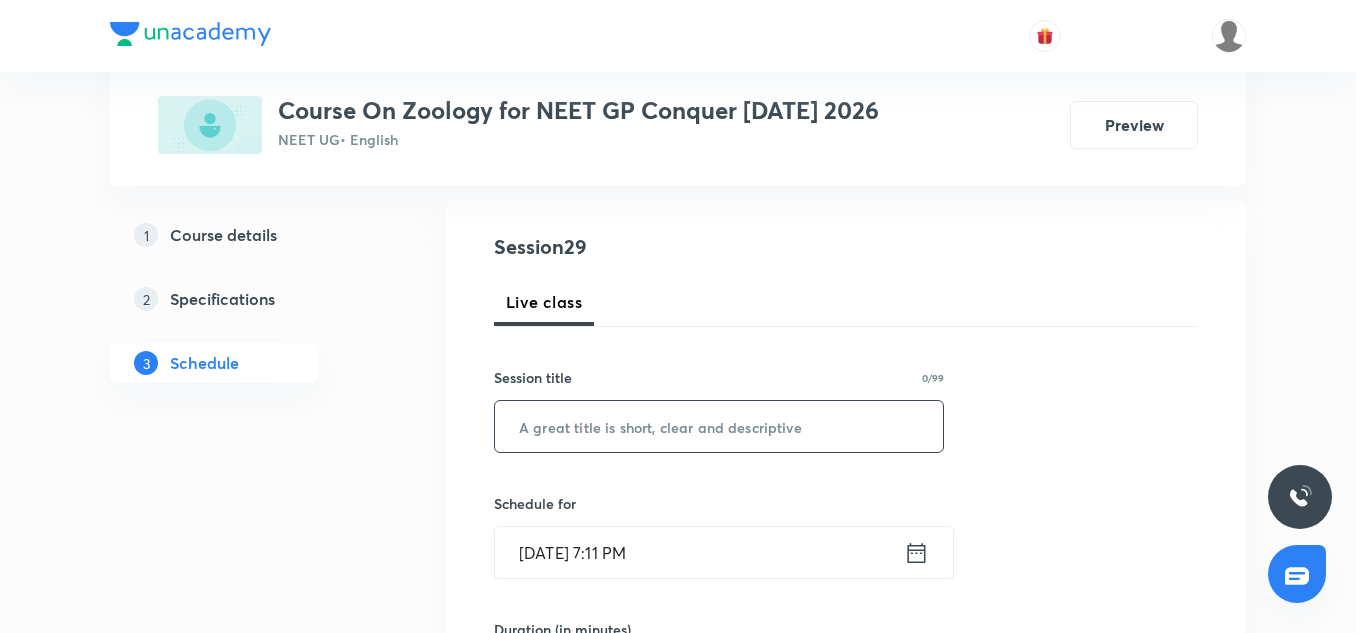click at bounding box center [719, 426] 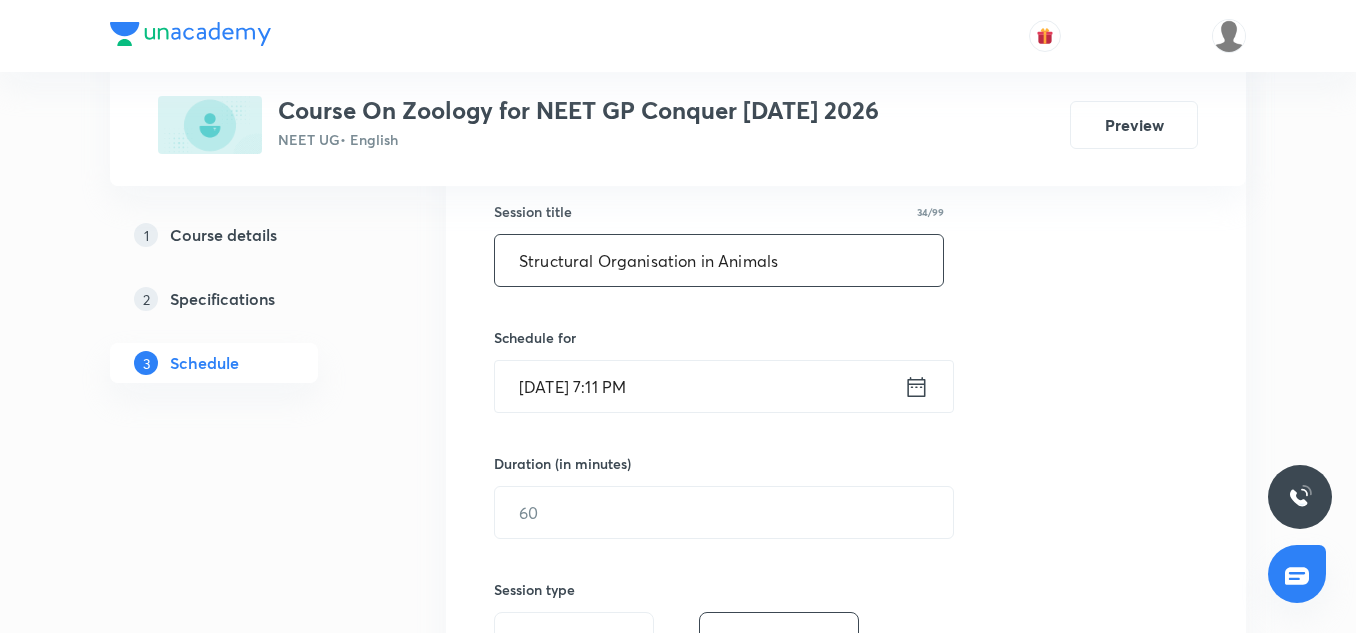 scroll, scrollTop: 367, scrollLeft: 0, axis: vertical 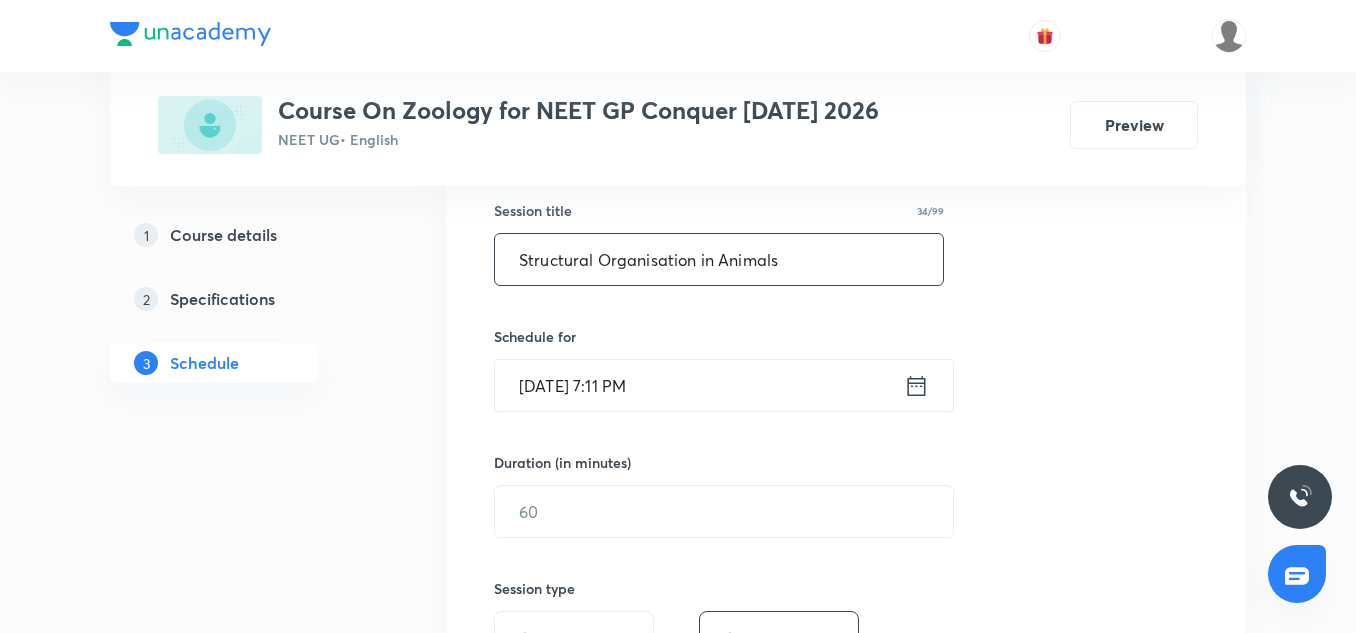 type on "Structural Organisation in Animals" 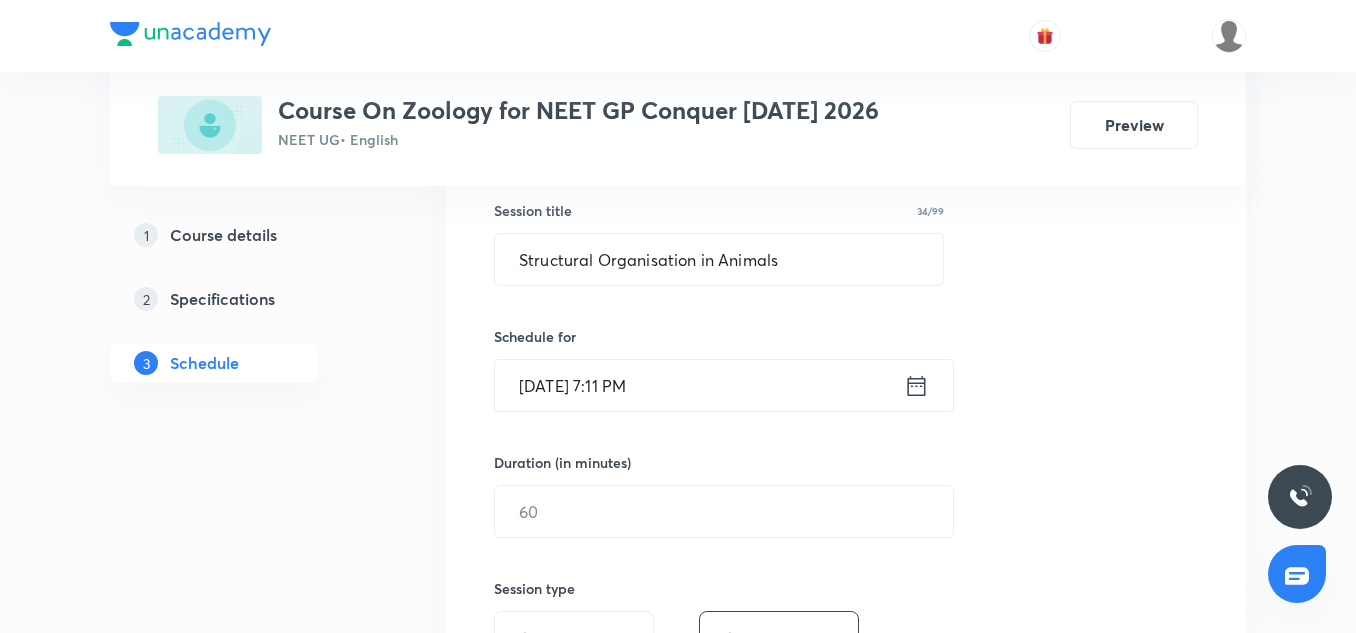 click 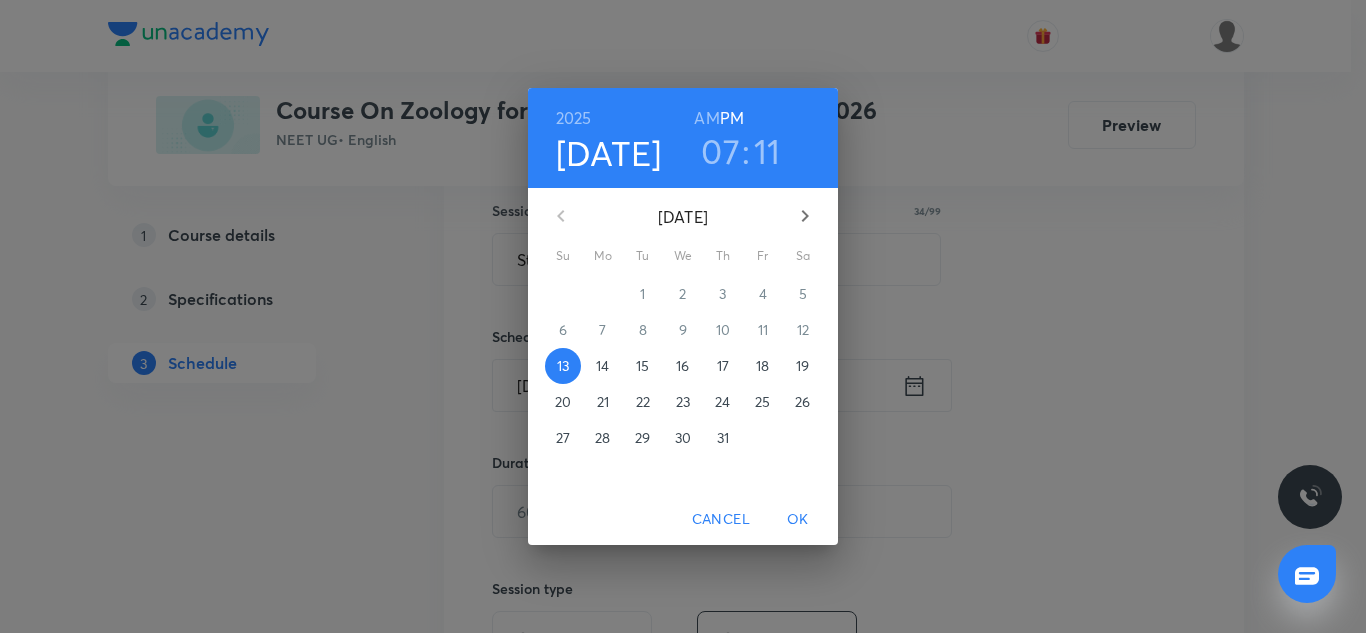 click on "AM" at bounding box center (706, 118) 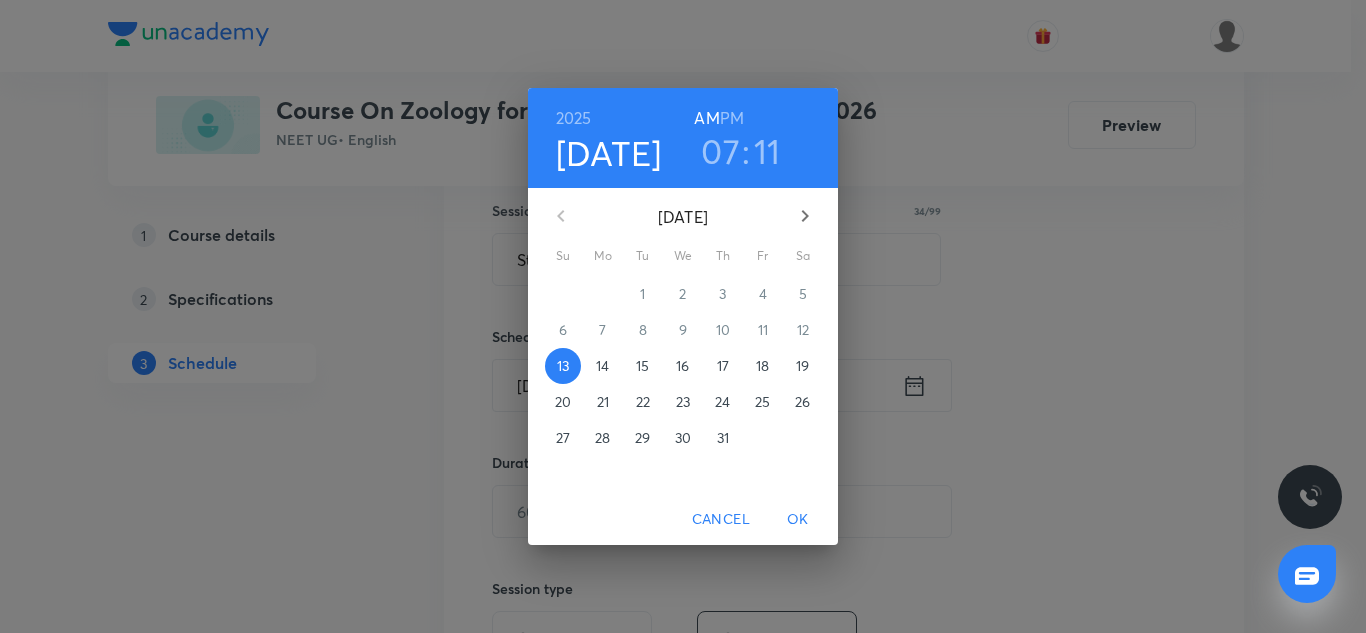 click on "07" at bounding box center (720, 151) 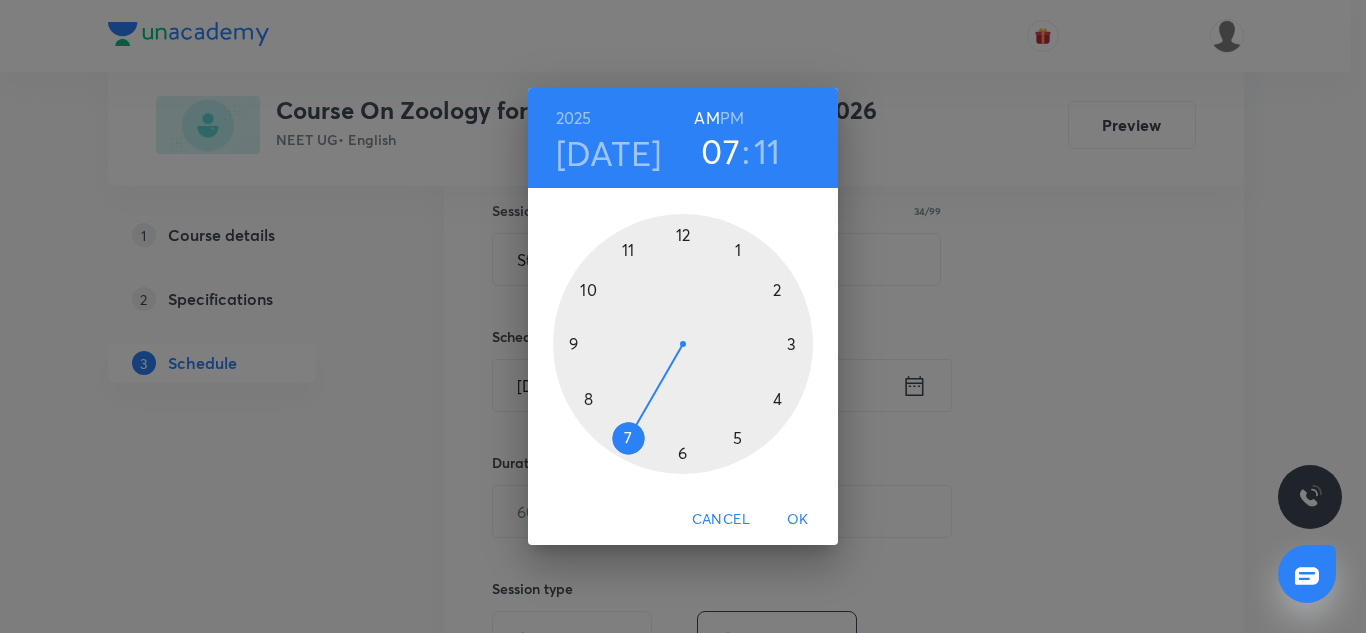 click at bounding box center [683, 344] 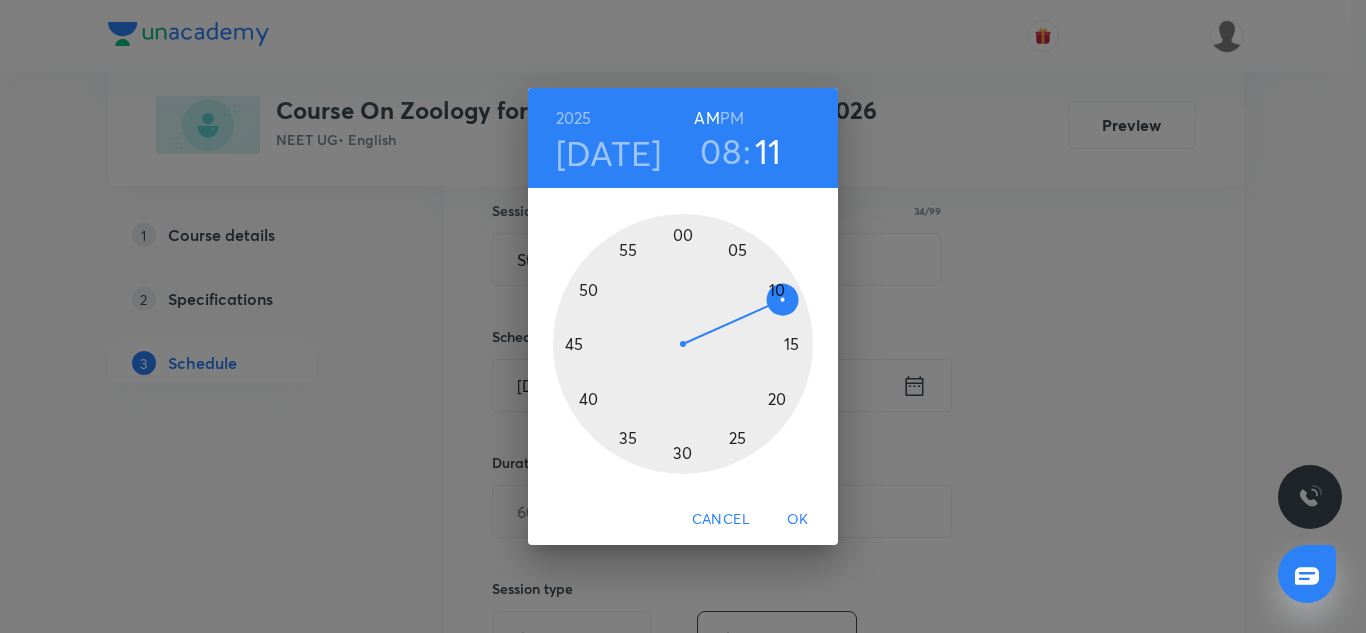 click at bounding box center (683, 344) 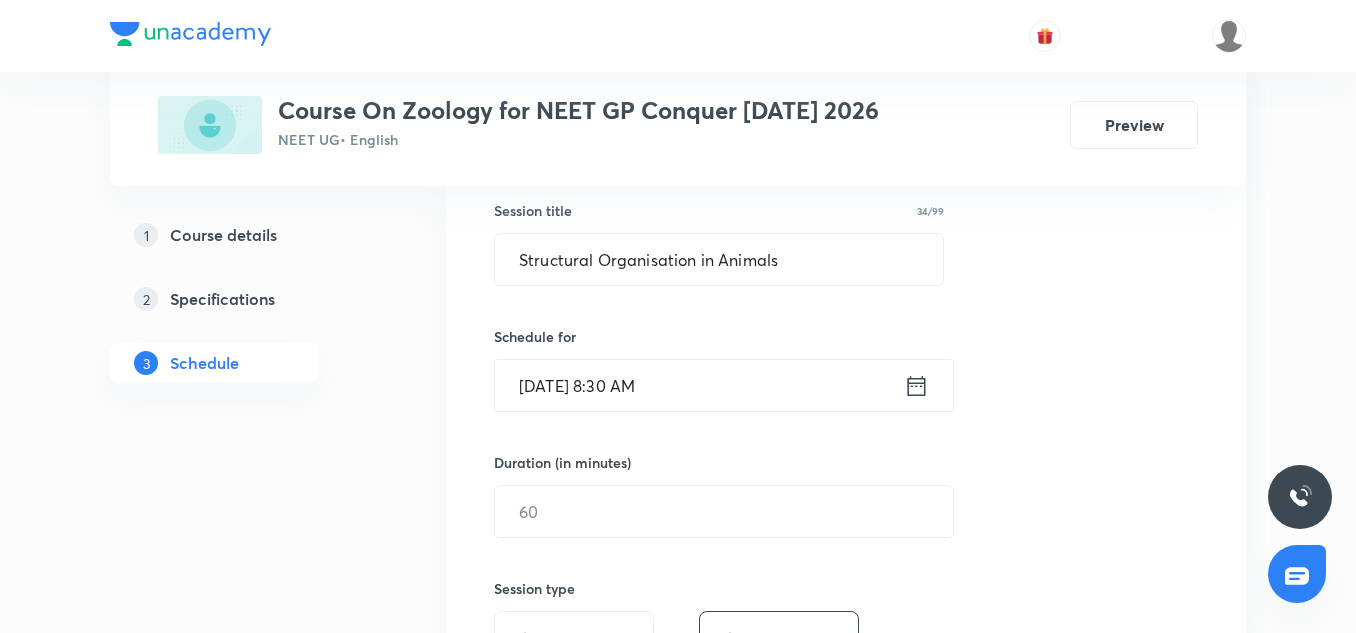 scroll, scrollTop: 449, scrollLeft: 0, axis: vertical 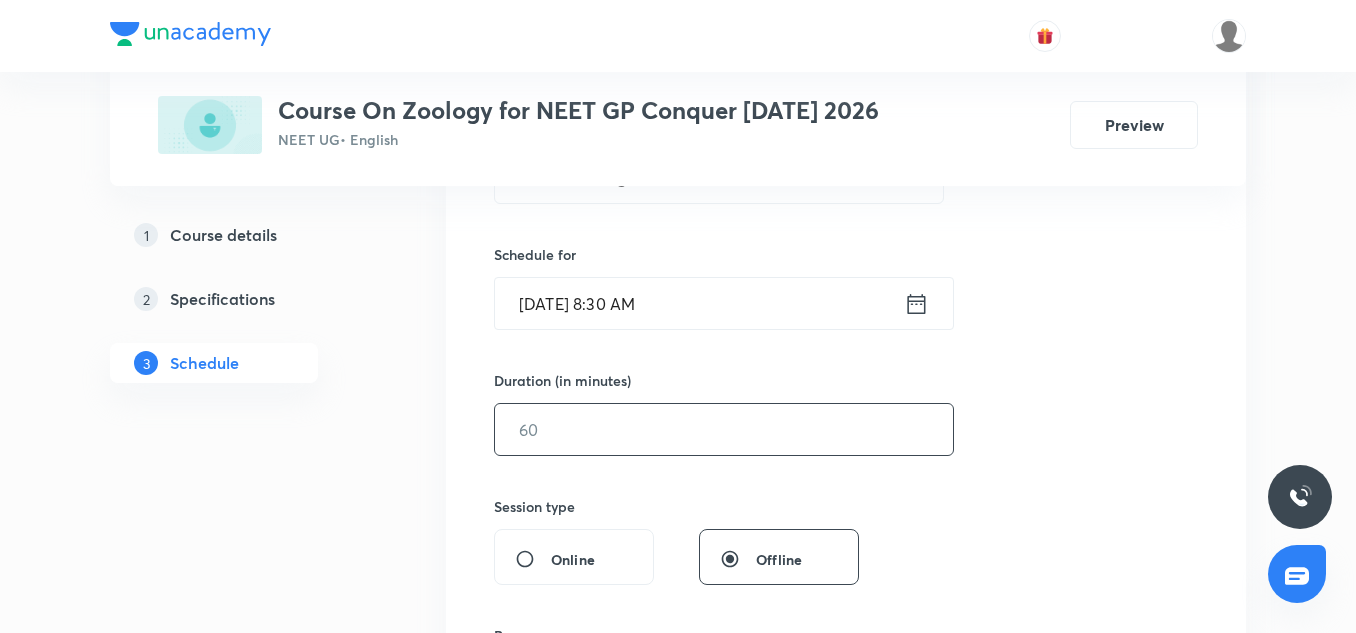 click at bounding box center (724, 429) 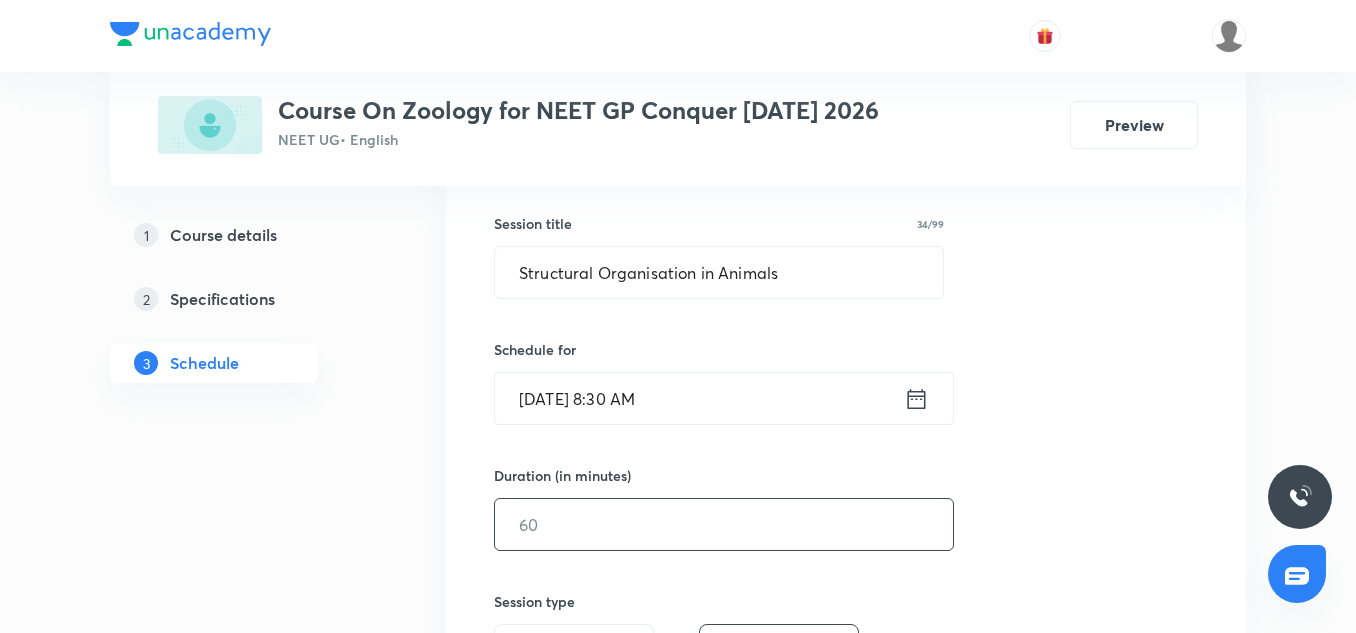 scroll, scrollTop: 361, scrollLeft: 0, axis: vertical 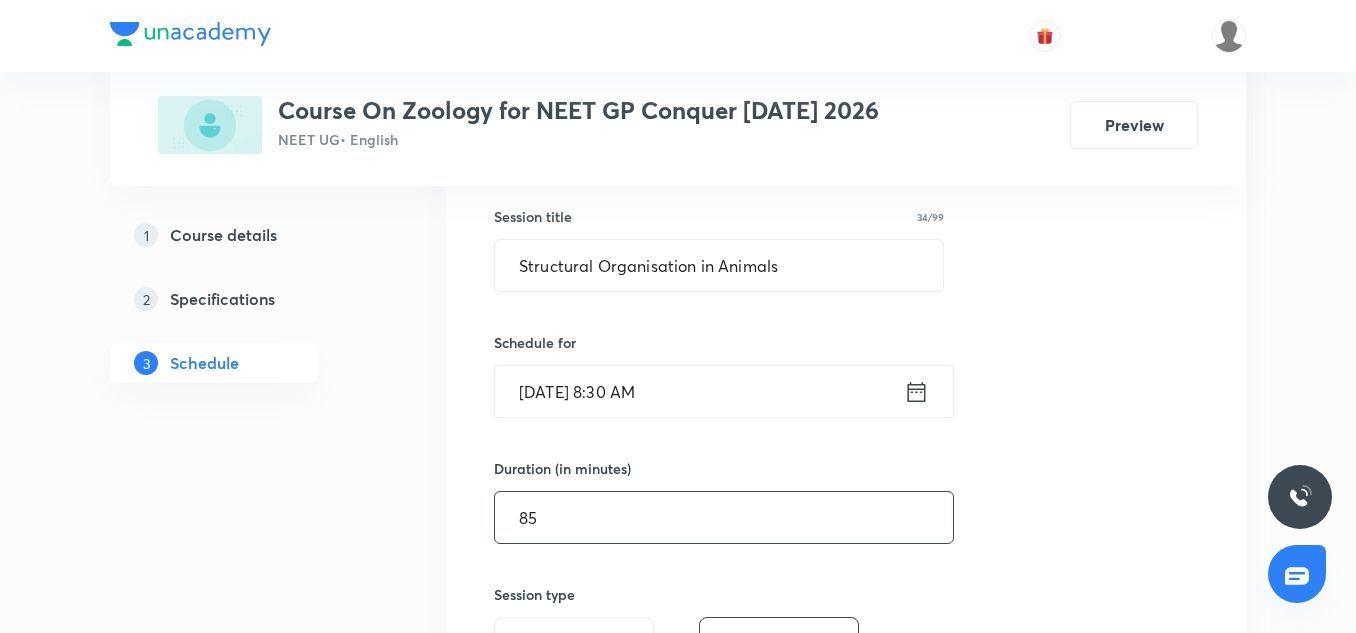 type on "85" 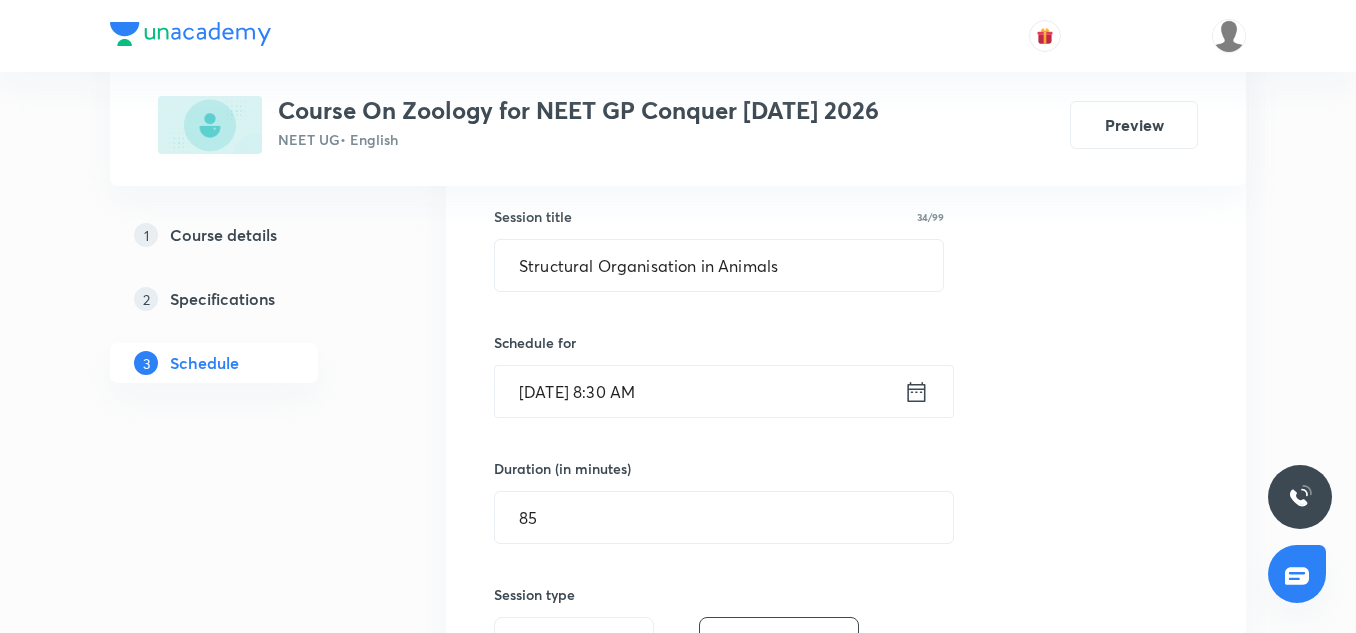 click on "Session  29 Live class Session title 34/99 Structural Organisation in Animals ​ Schedule for Jul 13, 2025, 8:30 AM ​ Duration (in minutes) 85 ​   Session type Online Offline Room Select centre room Sub-concepts Select concepts that wil be covered in this session Add Cancel" at bounding box center (846, 540) 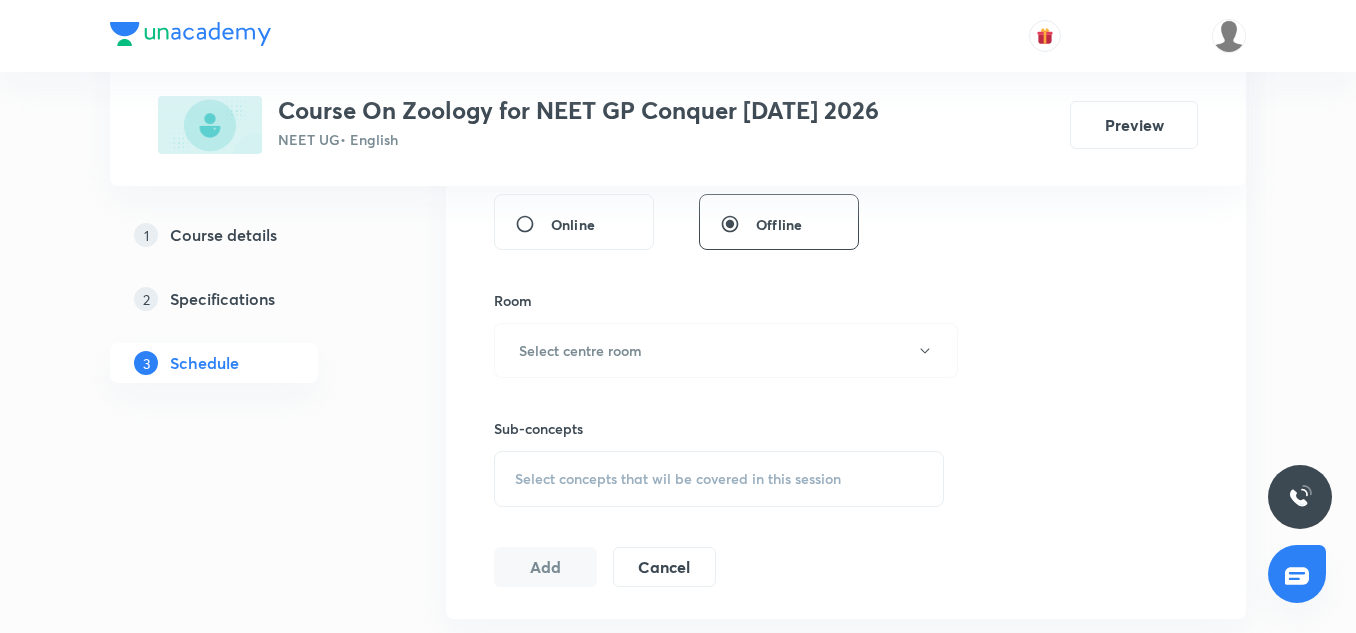 scroll, scrollTop: 785, scrollLeft: 0, axis: vertical 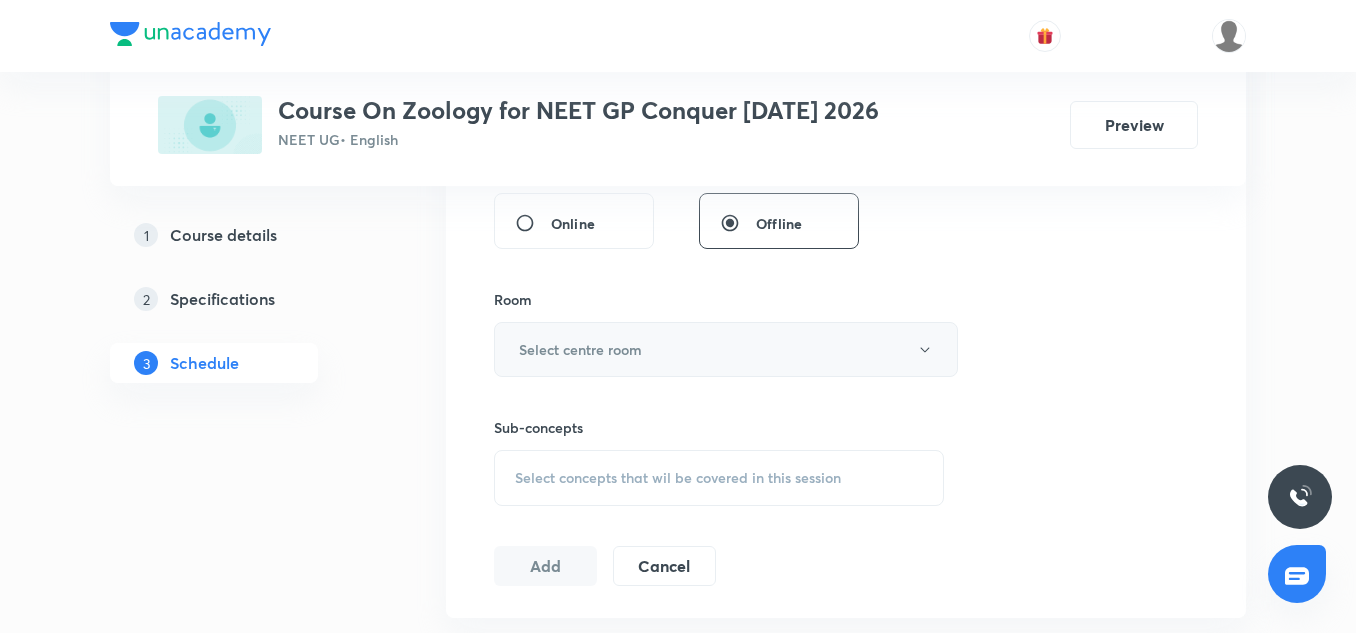 click on "Select centre room" at bounding box center [726, 349] 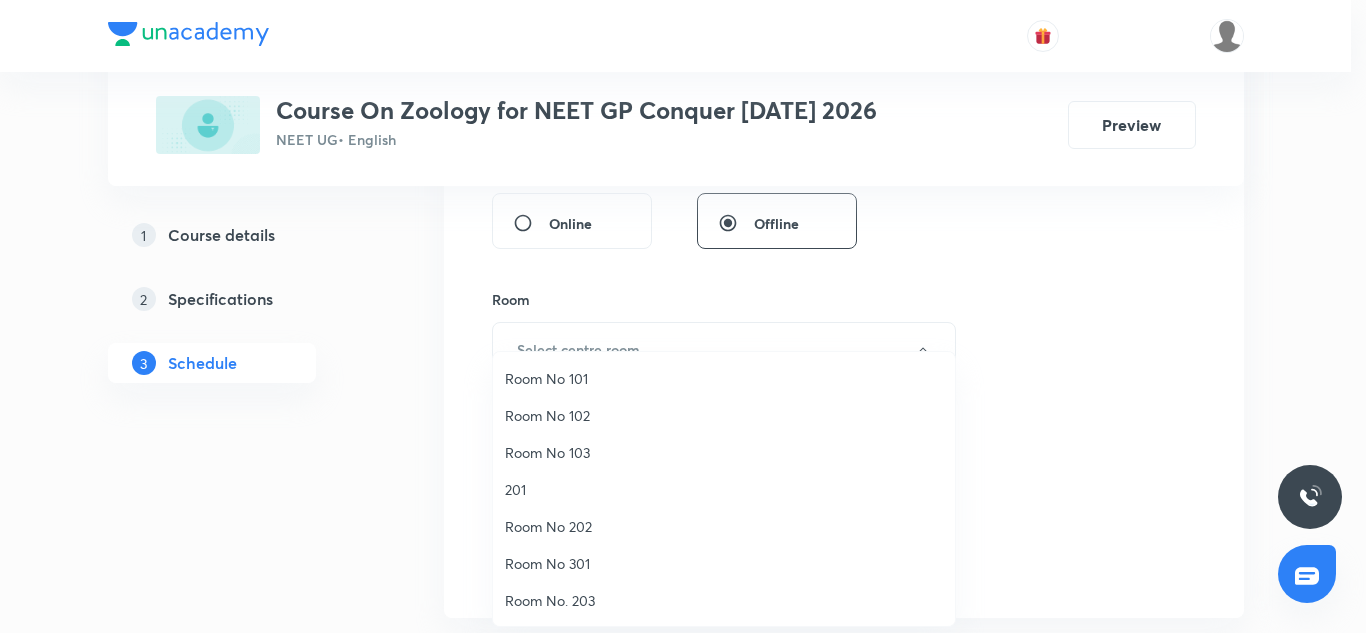 click on "Room No 101" at bounding box center (724, 378) 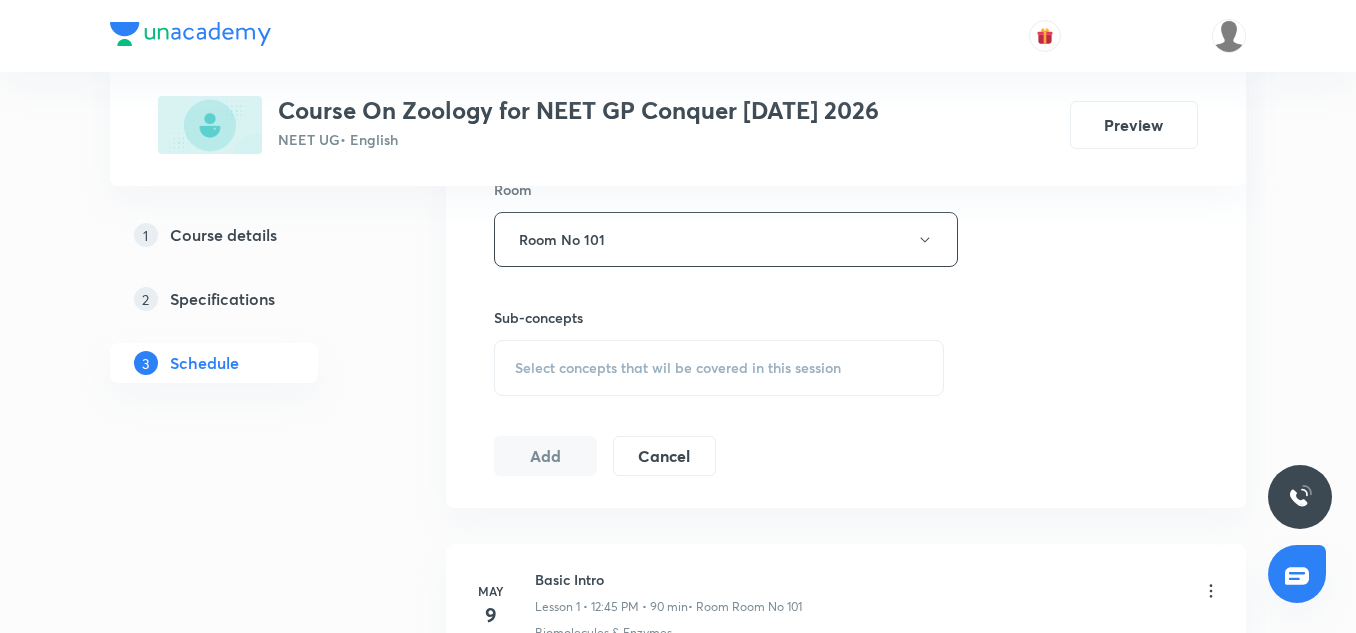 scroll, scrollTop: 897, scrollLeft: 0, axis: vertical 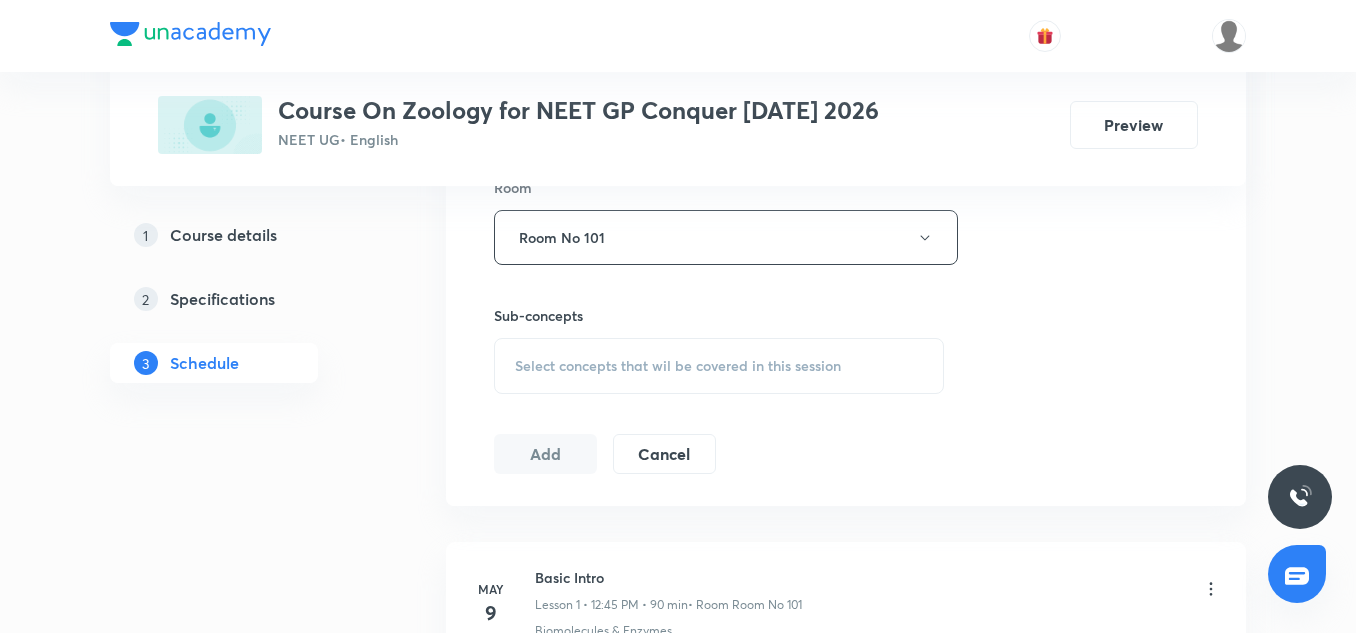 click on "Select concepts that wil be covered in this session" at bounding box center (719, 366) 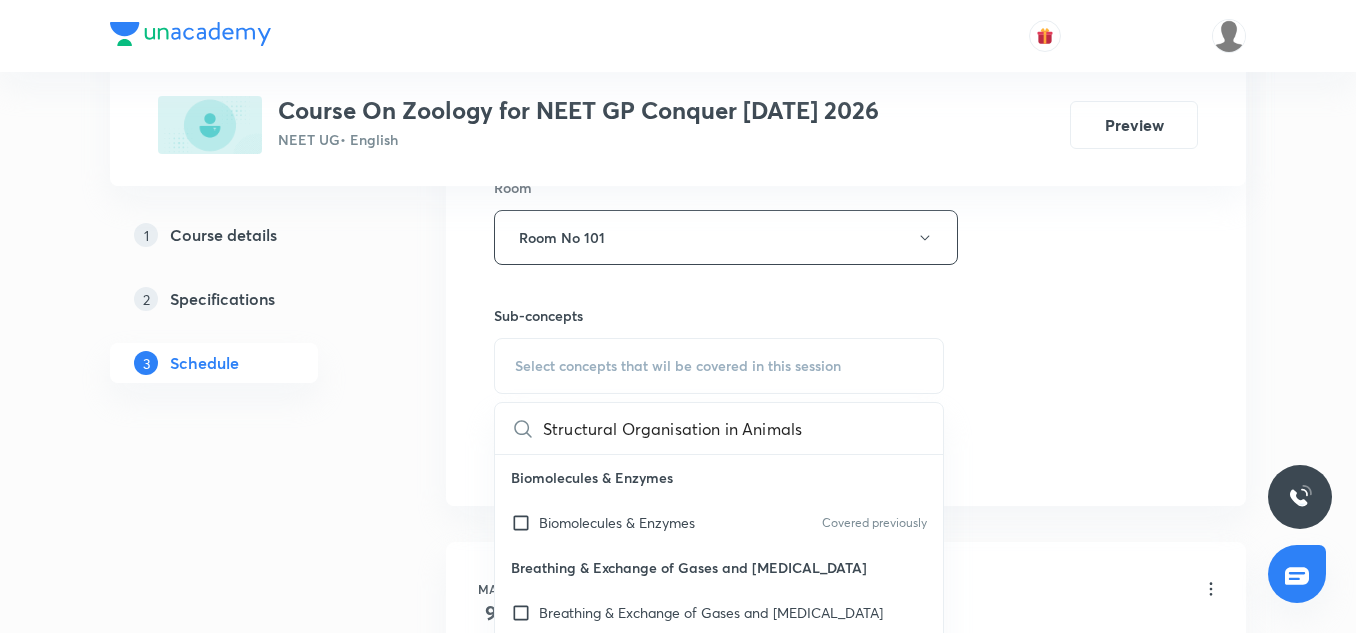 scroll, scrollTop: 0, scrollLeft: 32, axis: horizontal 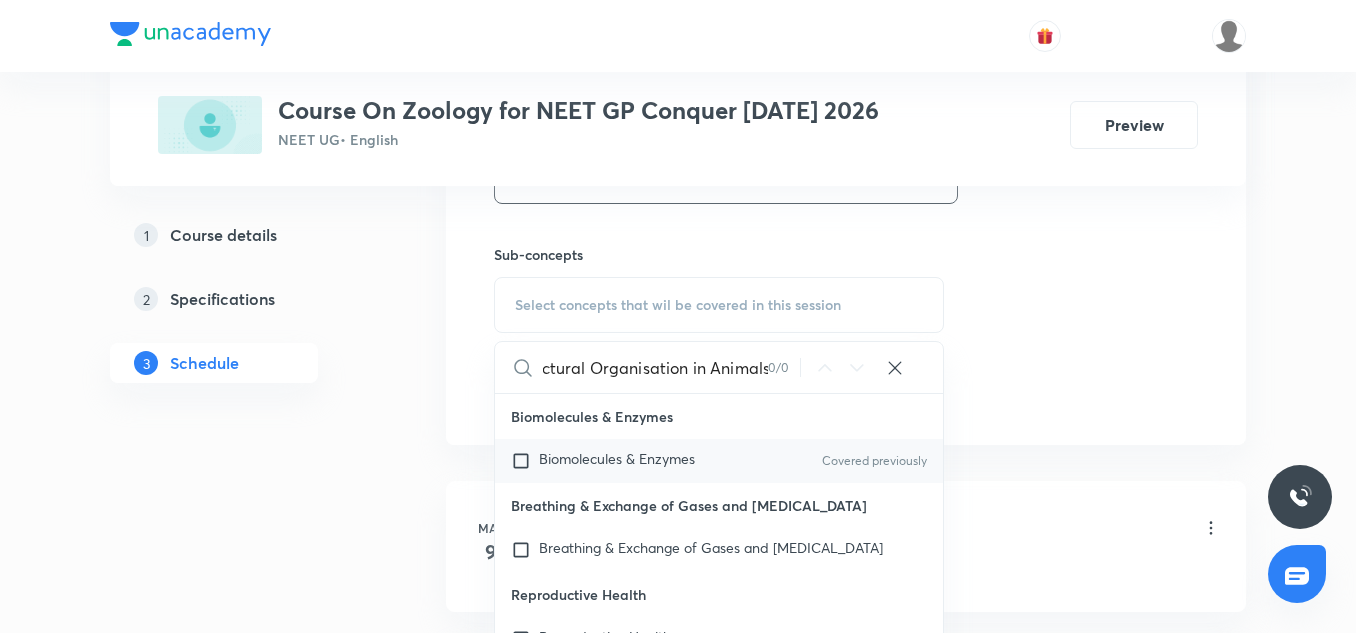 type on "Structural Organisation in Animals" 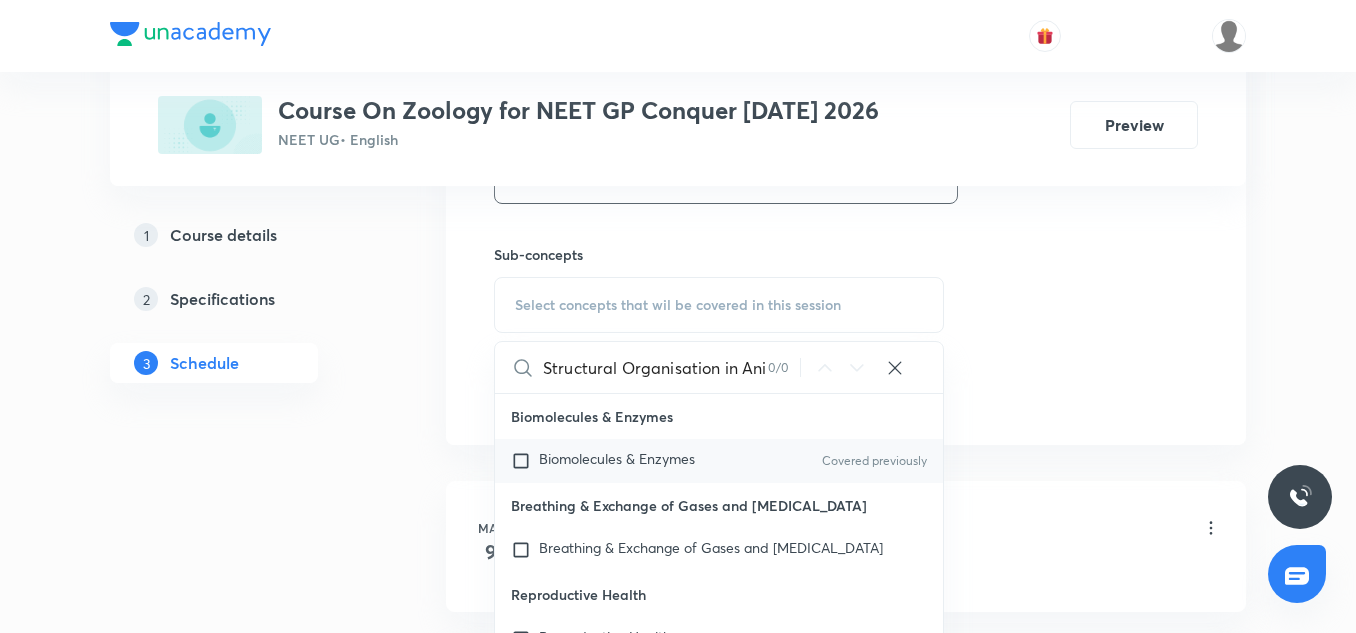 click on "Biomolecules & Enzymes Covered previously" at bounding box center [719, 461] 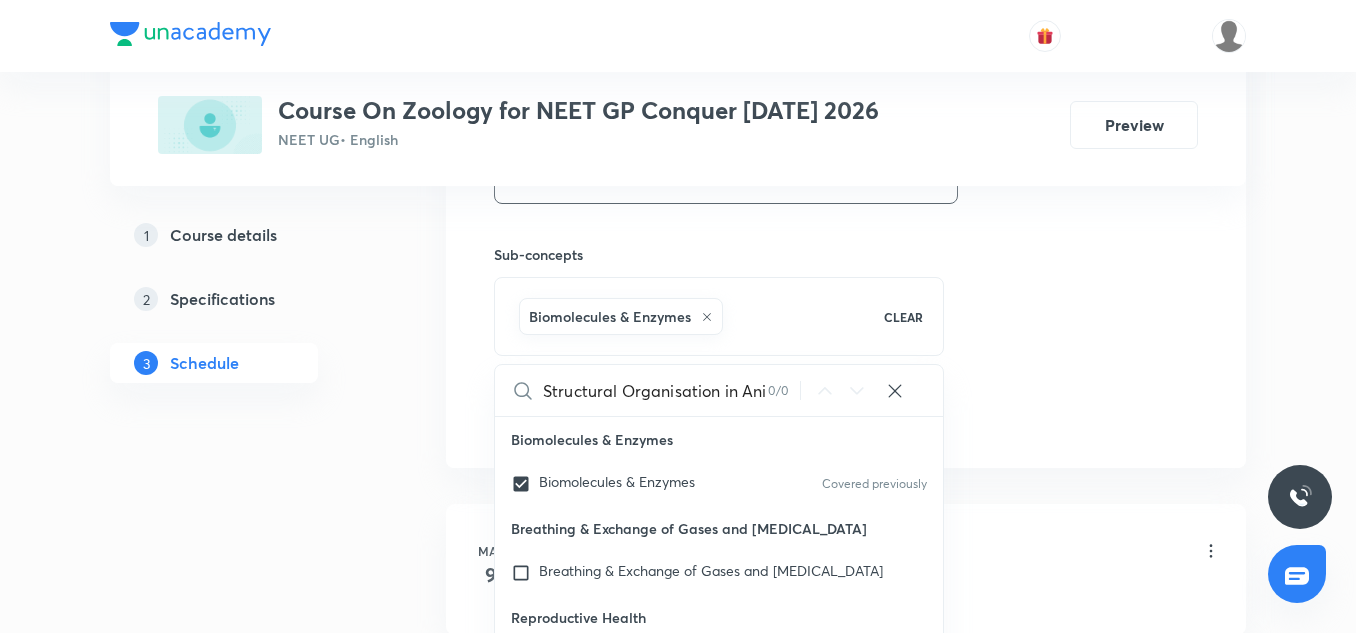 click on "Session  29 Live class Session title 34/99 Structural Organisation in Animals ​ Schedule for Jul 13, 2025, 8:30 AM ​ Duration (in minutes) 85 ​   Session type Online Offline Room Room No 101 Sub-concepts Biomolecules & Enzymes CLEAR Structural Organisation in Animals 0 / 0 ​ Biomolecules & Enzymes Biomolecules & Enzymes Covered previously Breathing & Exchange of Gases and Body Fluids Breathing & Exchange of Gases and Body Fluids Reproductive Health Reproductive Health Excretory product and their elimination, Locomotion Excretory product and their elimination, Locomotion Origin & Evolution Origin & Evolution Biomolecules & Enzymes, Body Fluids & Circulation and Breathing & Exchange of Gases Biomolecules & Enzymes, Body Fluids & Circulation and Breathing & Exchange of Gases Neural Control & Coordination, Chemical Control & Coordination Neural Control & Coordination, Chemical Control & Coordination Excretory Products and their Elimination Excretory Products and their Elimination Add Cancel" at bounding box center (846, -45) 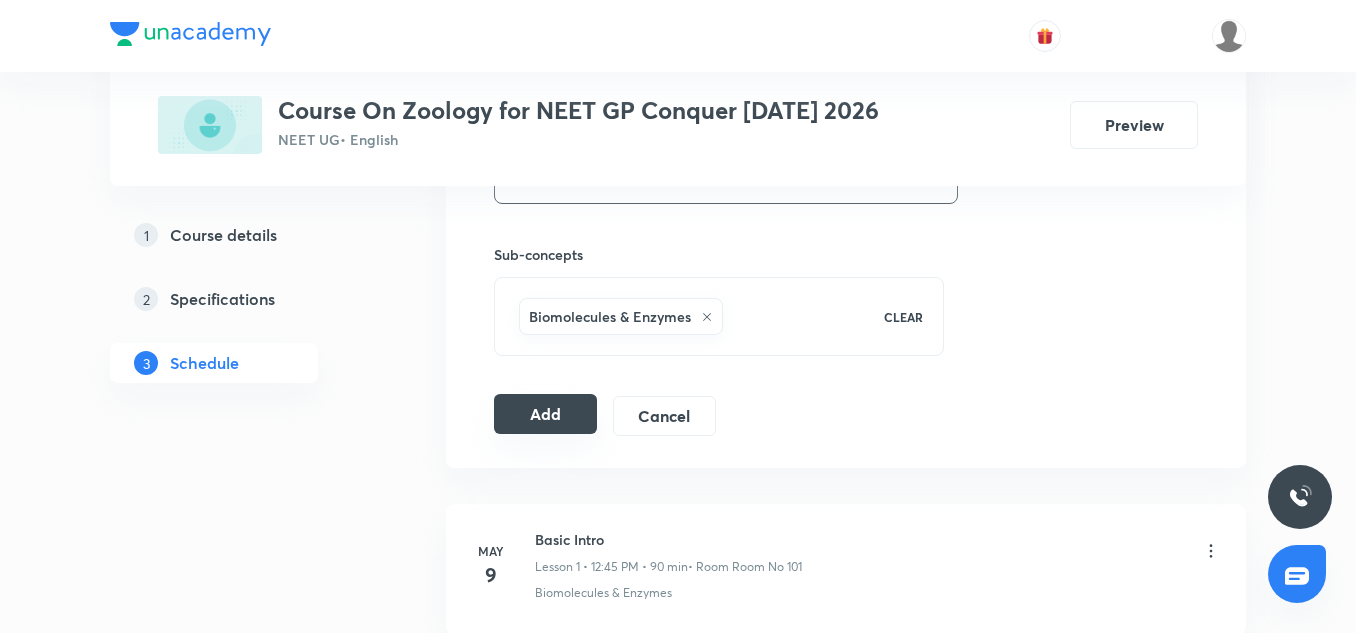 click on "Add" at bounding box center [545, 414] 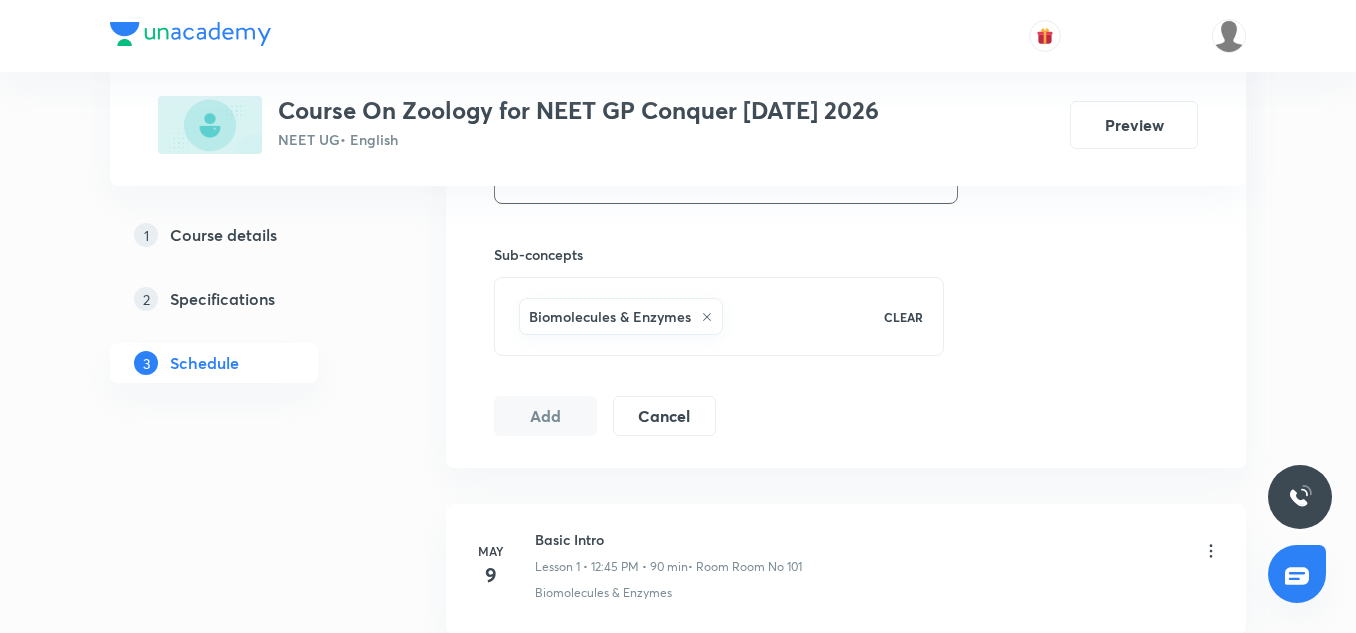 type 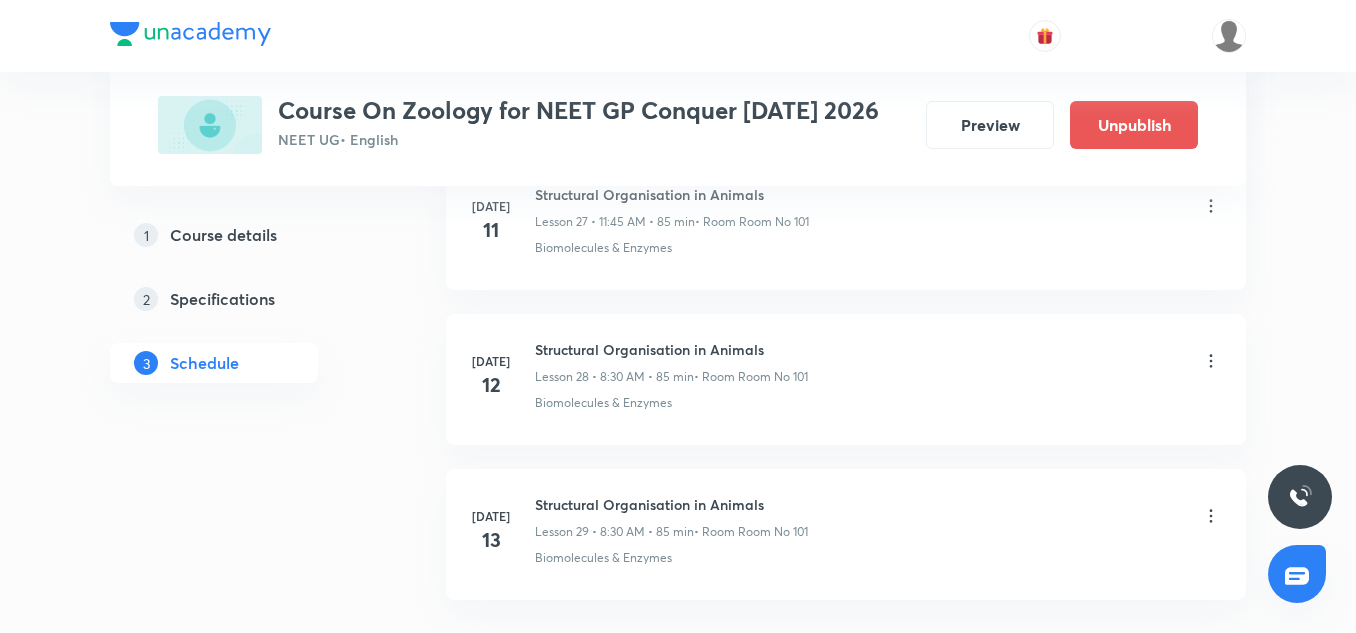 scroll, scrollTop: 4546, scrollLeft: 0, axis: vertical 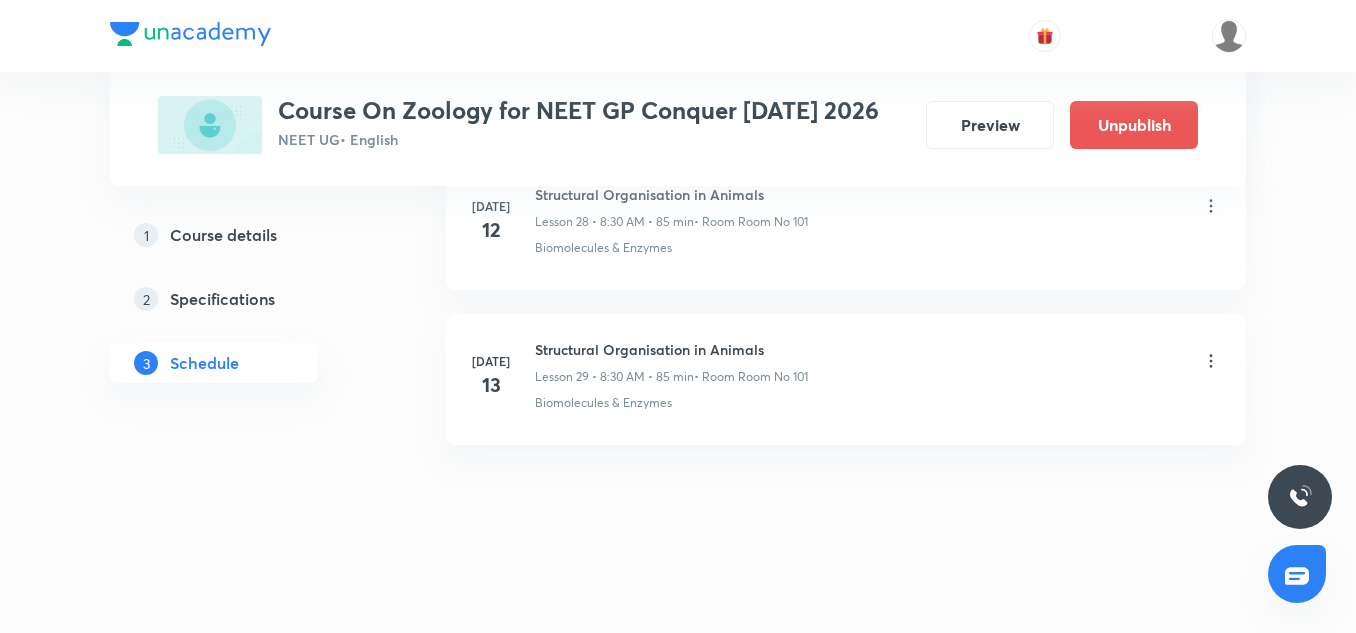 click 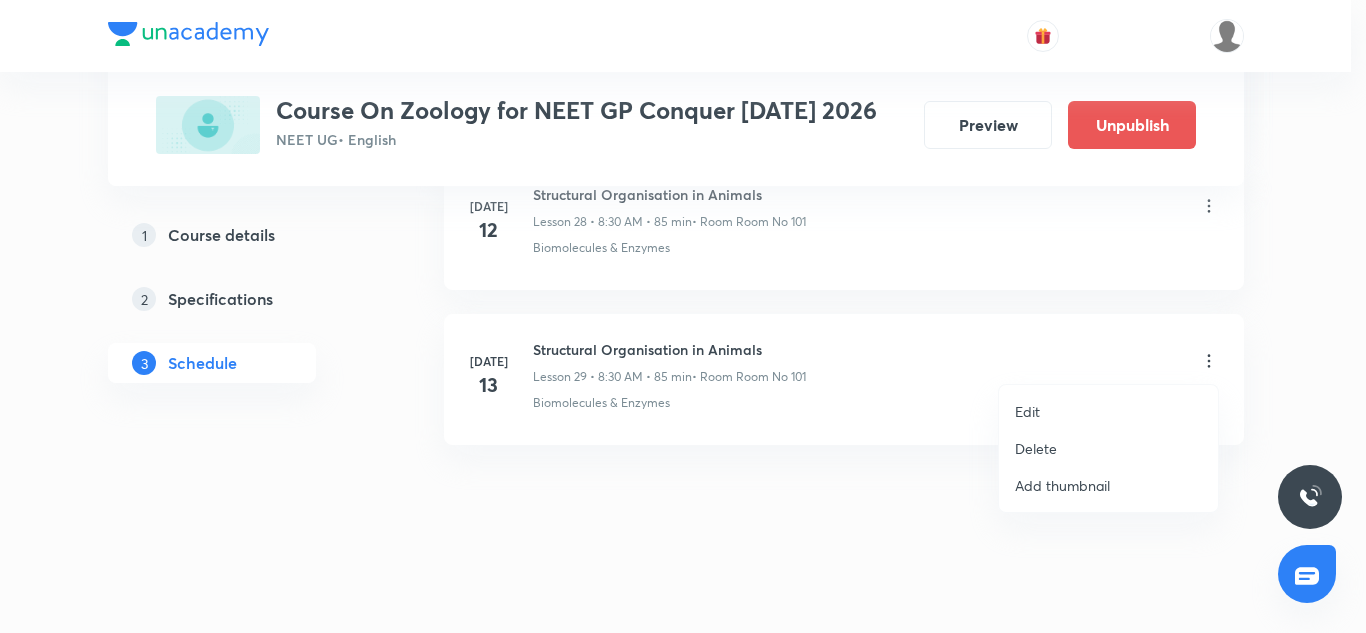 click on "Edit" at bounding box center (1108, 411) 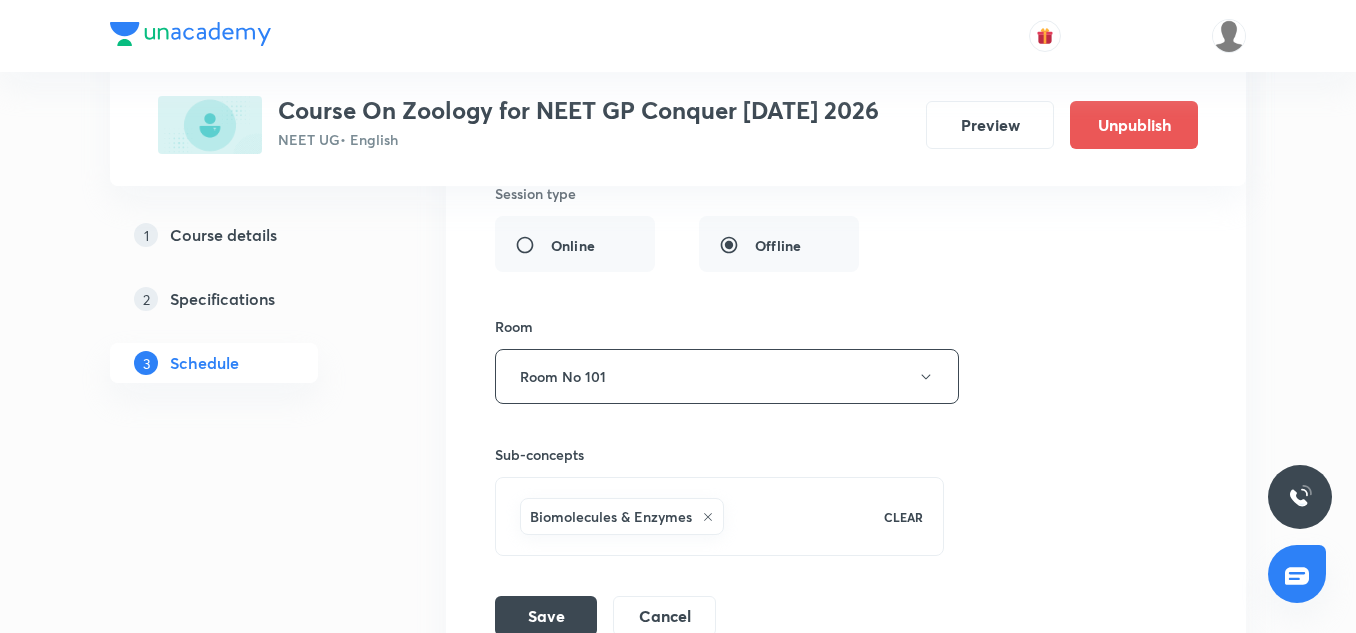scroll, scrollTop: 5100, scrollLeft: 0, axis: vertical 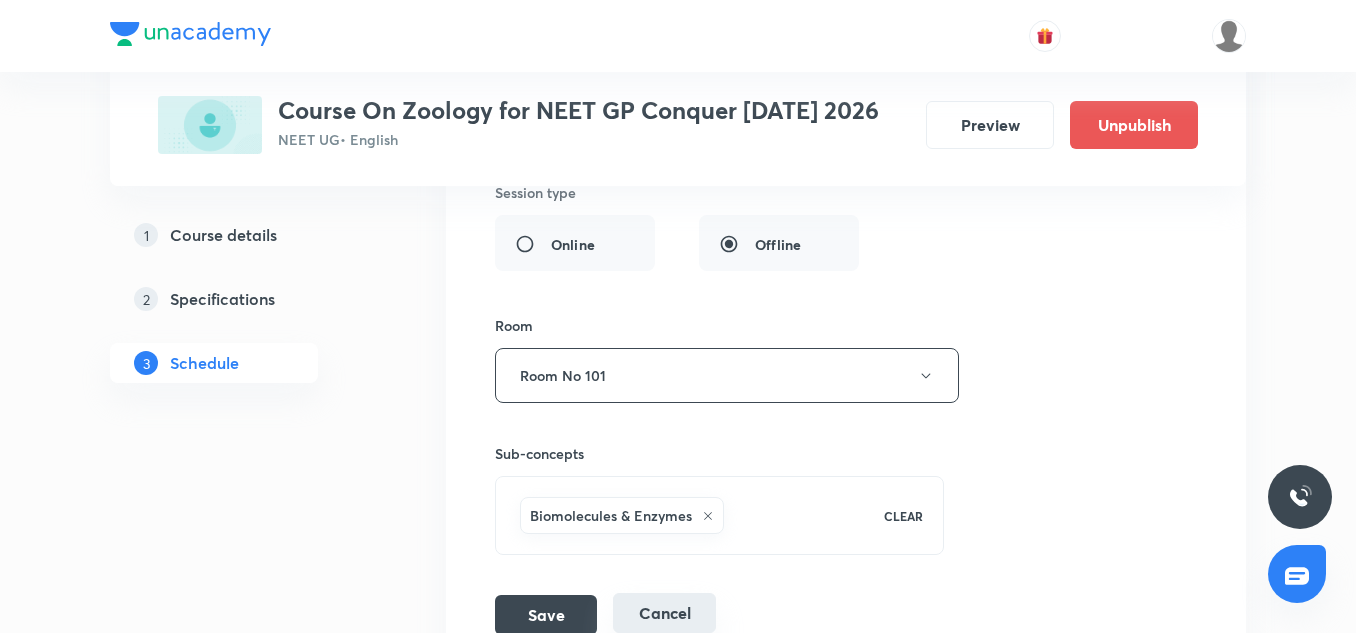click on "Cancel" at bounding box center [664, 613] 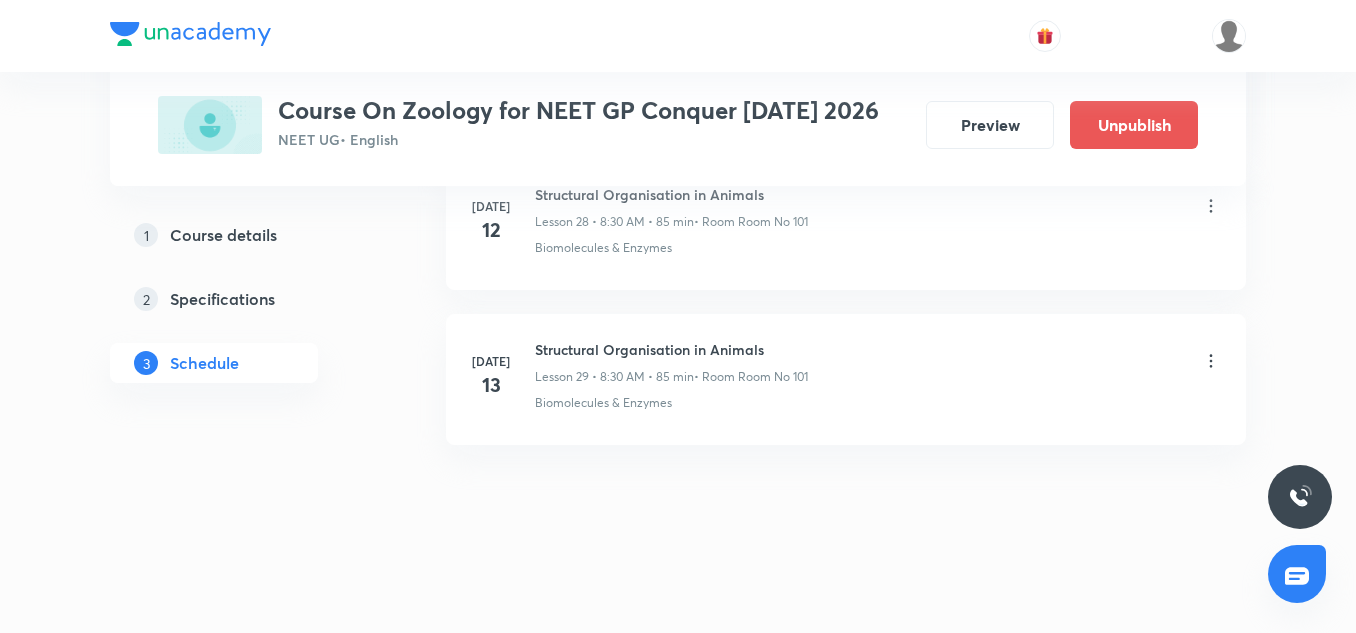 scroll, scrollTop: 4546, scrollLeft: 0, axis: vertical 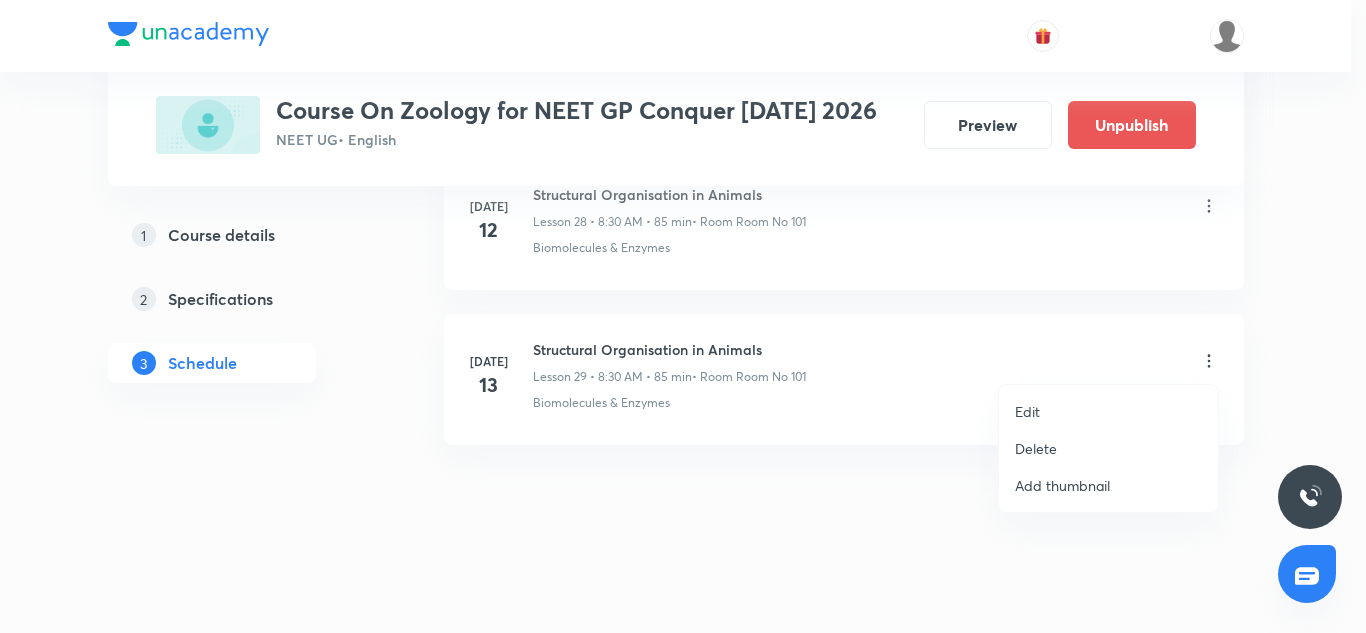 click on "Delete" at bounding box center [1036, 448] 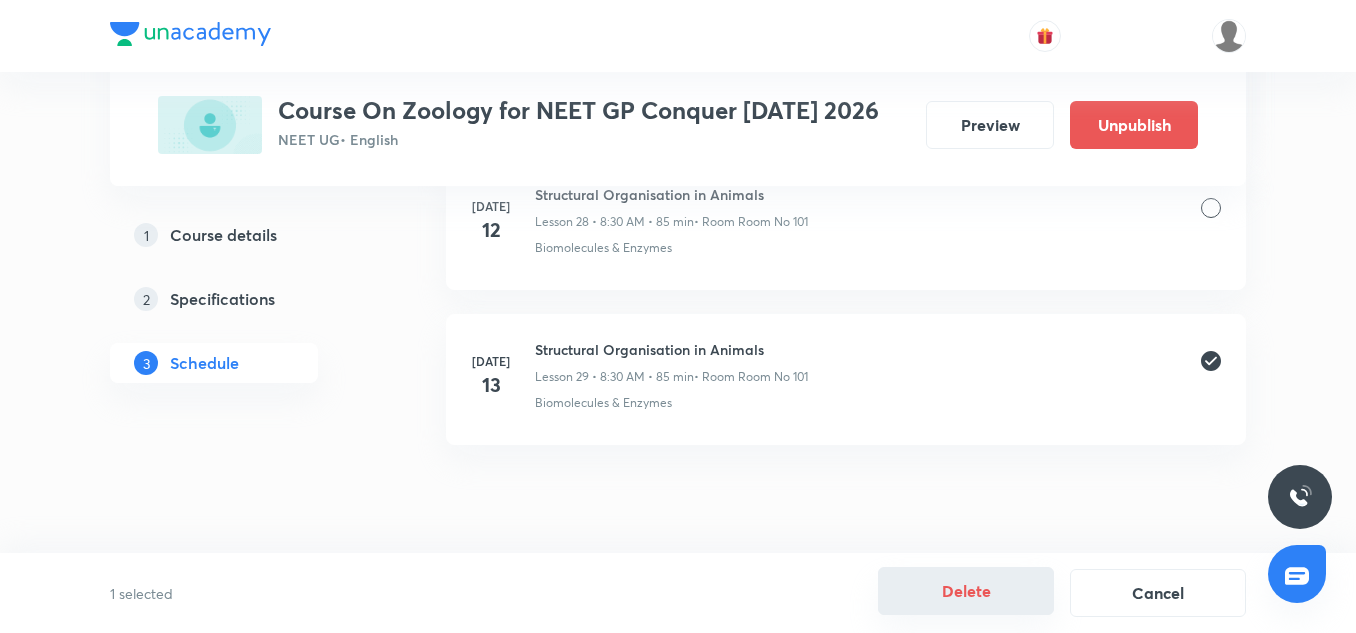 click on "Delete" at bounding box center [966, 591] 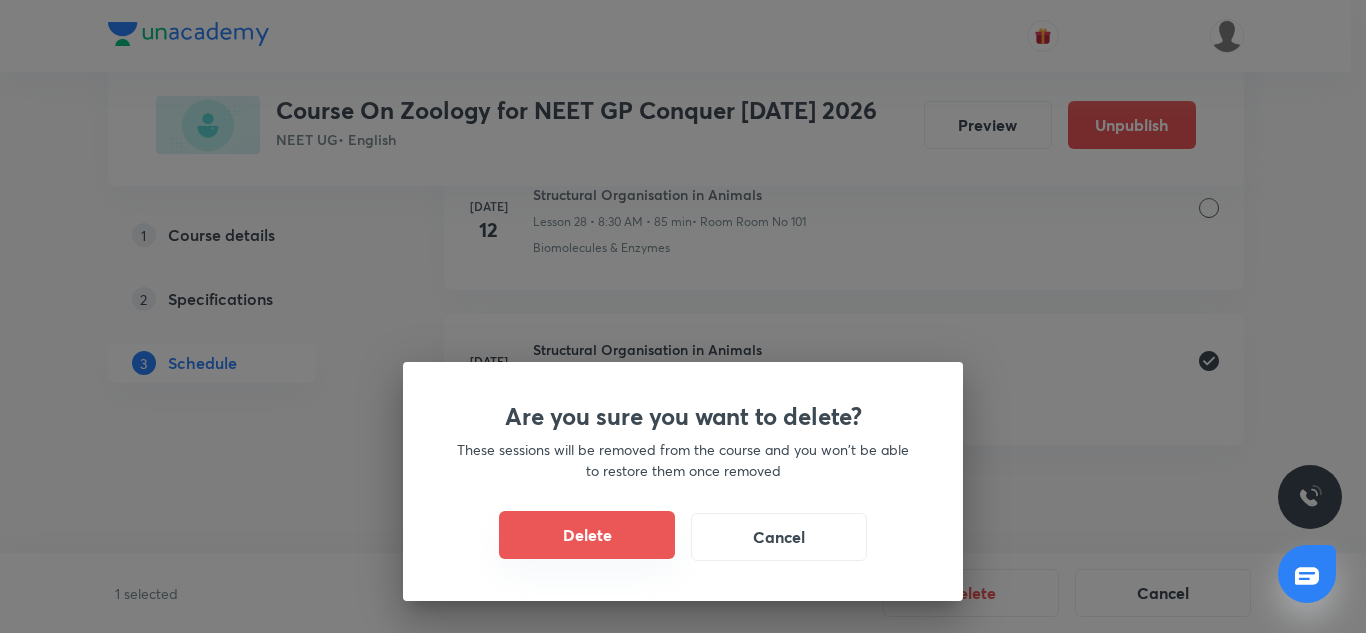 click on "Delete" at bounding box center [587, 535] 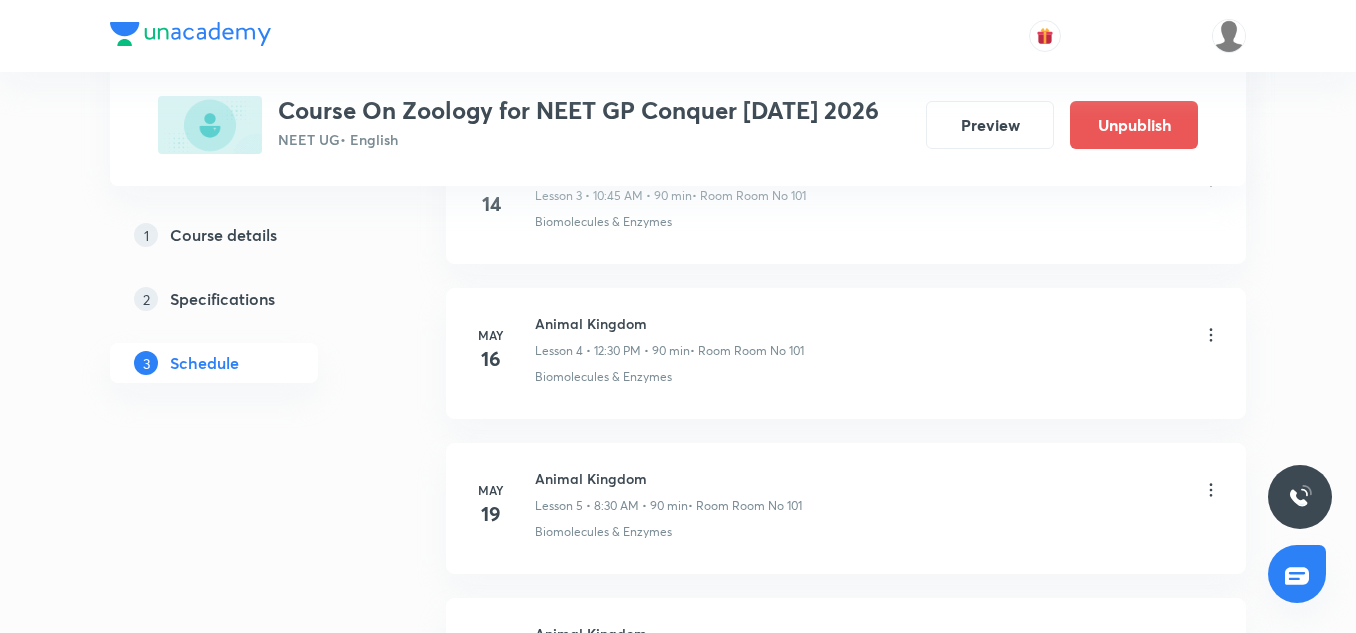 scroll, scrollTop: 0, scrollLeft: 0, axis: both 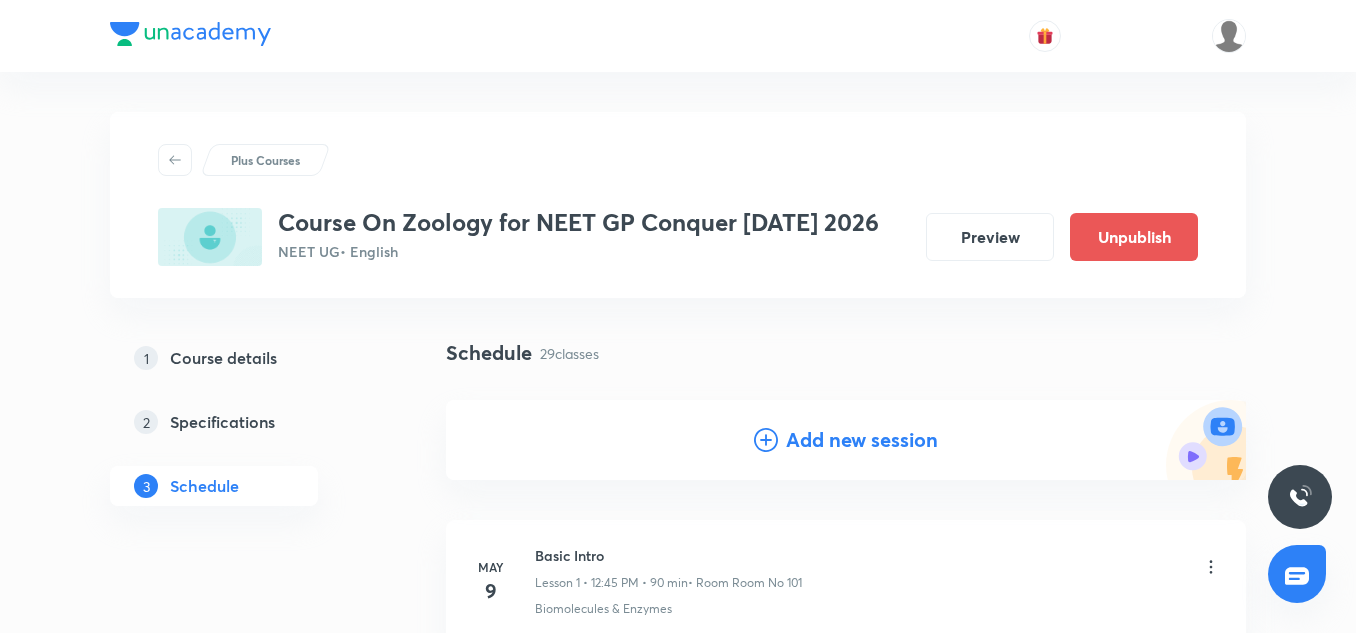 click on "Add new session" at bounding box center (846, 440) 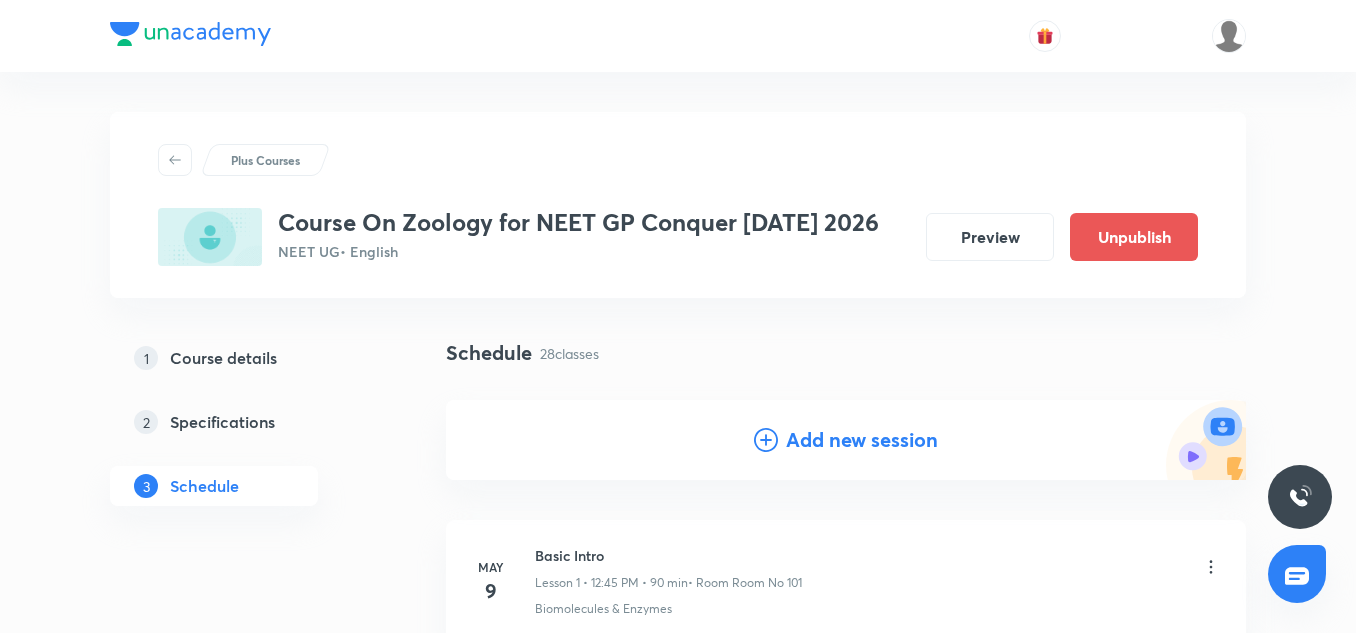 click on "Plus Courses Course On Zoology for NEET GP Conquer CE1 2026 NEET UG  • English Preview Unpublish 1 Course details 2 Specifications 3 Schedule Schedule 28  classes Add new session May 9 Basic Intro Lesson 1 • 12:45 PM • 90 min  • Room Room No 101 Biomolecules & Enzymes May 12 Animal Kingdom Lesson 2 • 12:45 PM • 90 min  • Room Room No 101 Biomolecules & Enzymes May 14 Animal Kingdom Lesson 3 • 10:45 AM • 90 min  • Room Room No 101 Biomolecules & Enzymes May 16 Animal Kingdom Lesson 4 • 12:30 PM • 90 min  • Room Room No 101 Biomolecules & Enzymes May 19 Animal Kingdom Lesson 5 • 8:30 AM • 90 min  • Room Room No 101 Biomolecules & Enzymes May 21 Animal Kingdom Lesson 6 • 10:15 AM • 90 min  • Room Room No 101 Biomolecules & Enzymes May 22 Animal Kingdom Lesson 7 • 12:15 PM • 75 min  • Room Room No 101 Biomolecules & Enzymes May 24 Animal Kingdom Lesson 8 • 10:25 AM • 80 min  • Room Room No 101 Biomolecules & Enzymes May 26 Animal Kingdom May 28 May 29 May" at bounding box center (678, 2512) 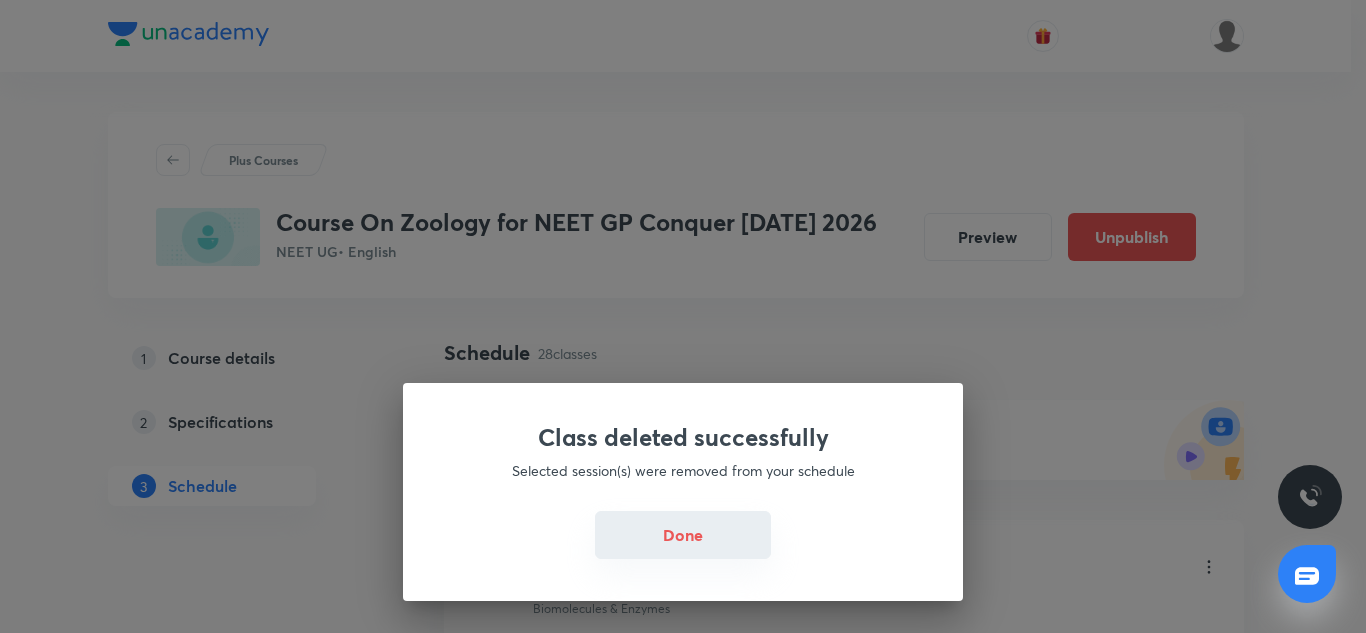 click on "Done" at bounding box center (683, 535) 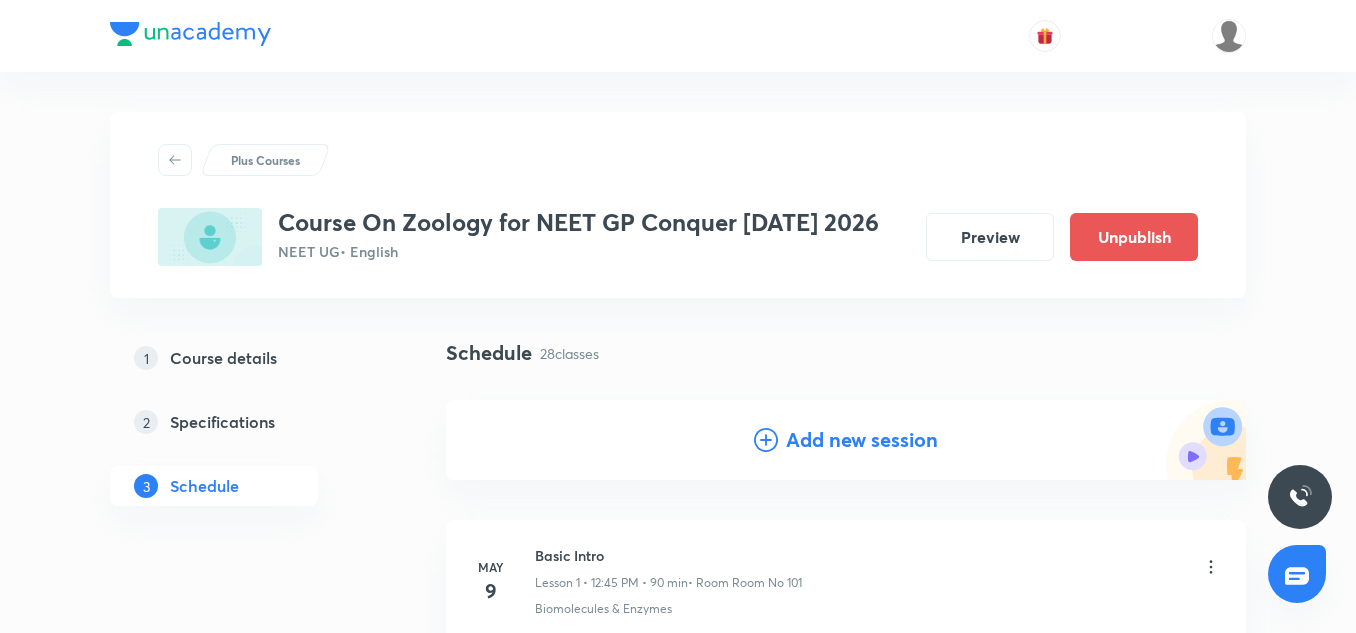 click 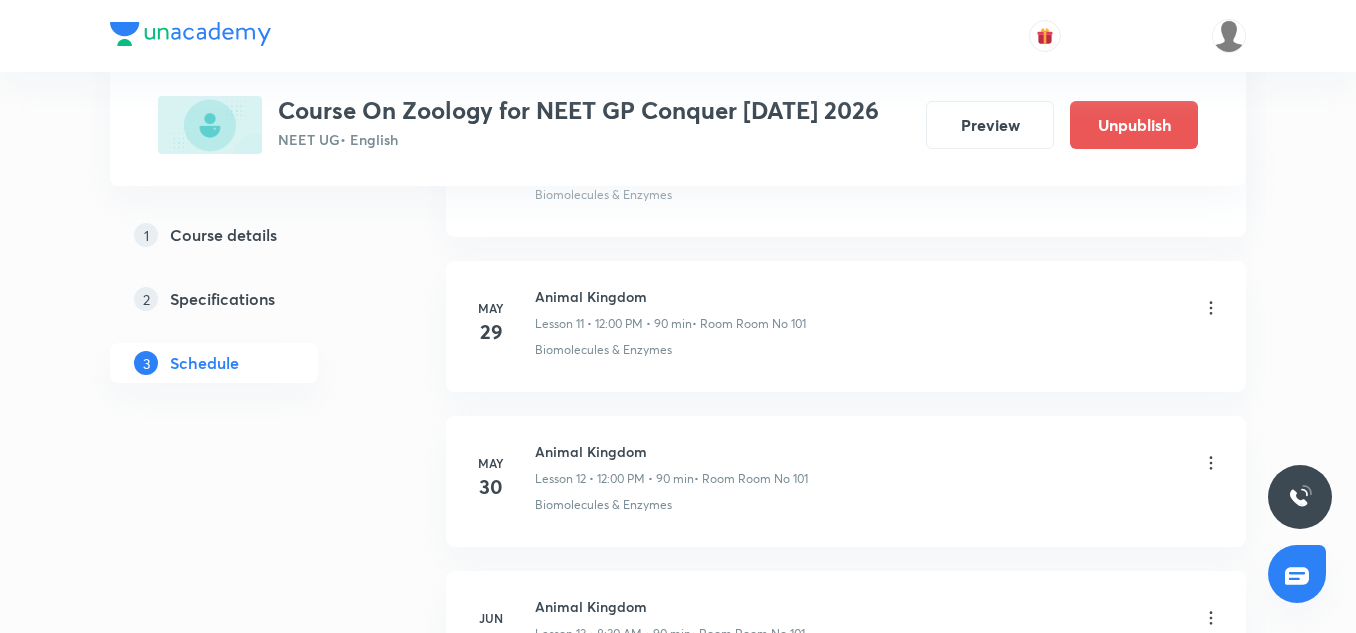scroll, scrollTop: 5310, scrollLeft: 0, axis: vertical 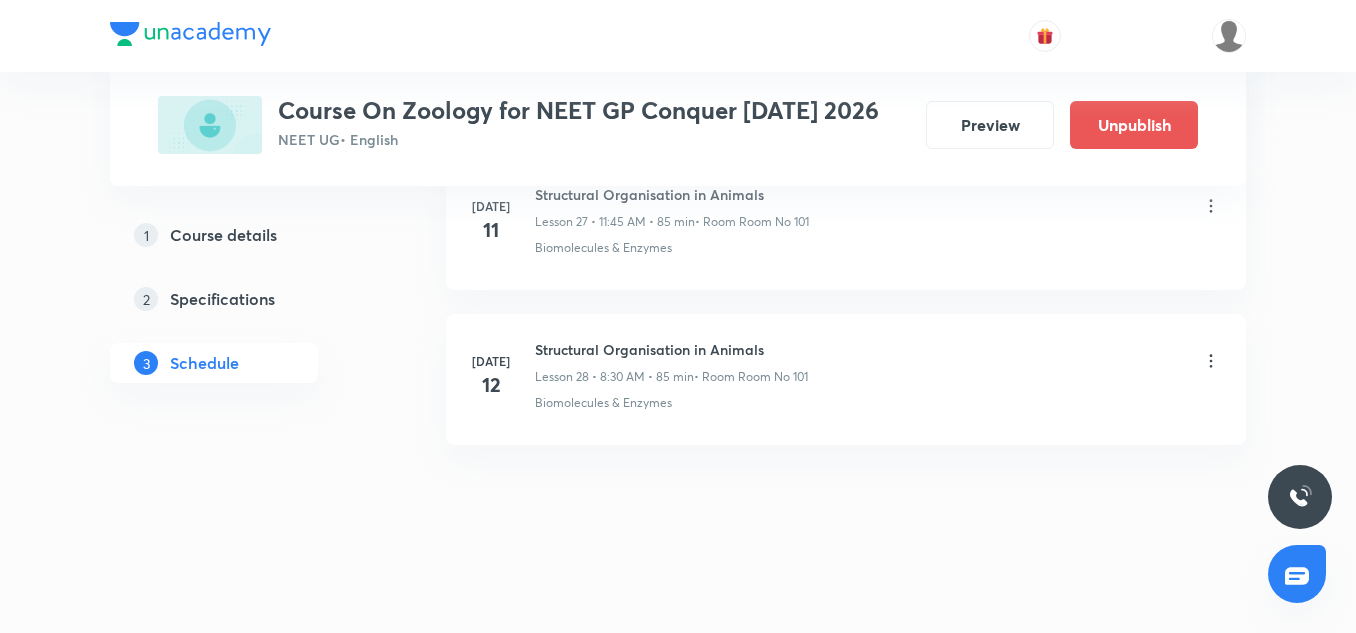 drag, startPoint x: 538, startPoint y: 348, endPoint x: 555, endPoint y: 348, distance: 17 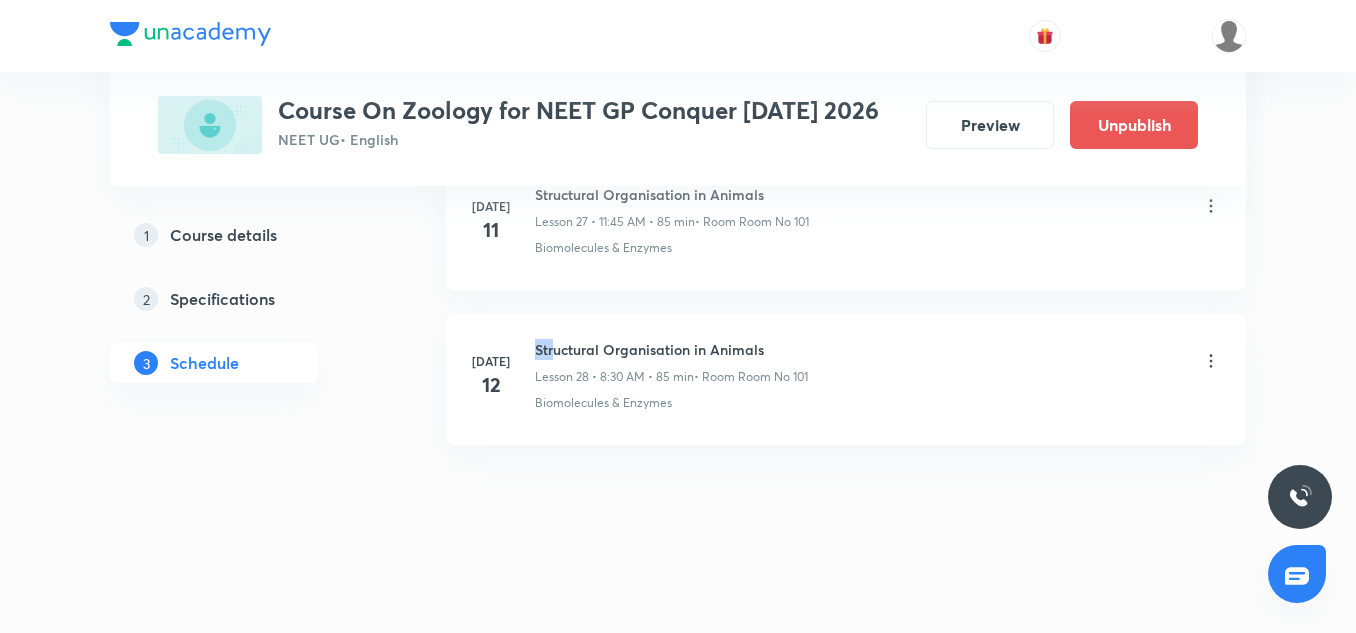 click on "Structural Organisation in Animals" at bounding box center (671, 349) 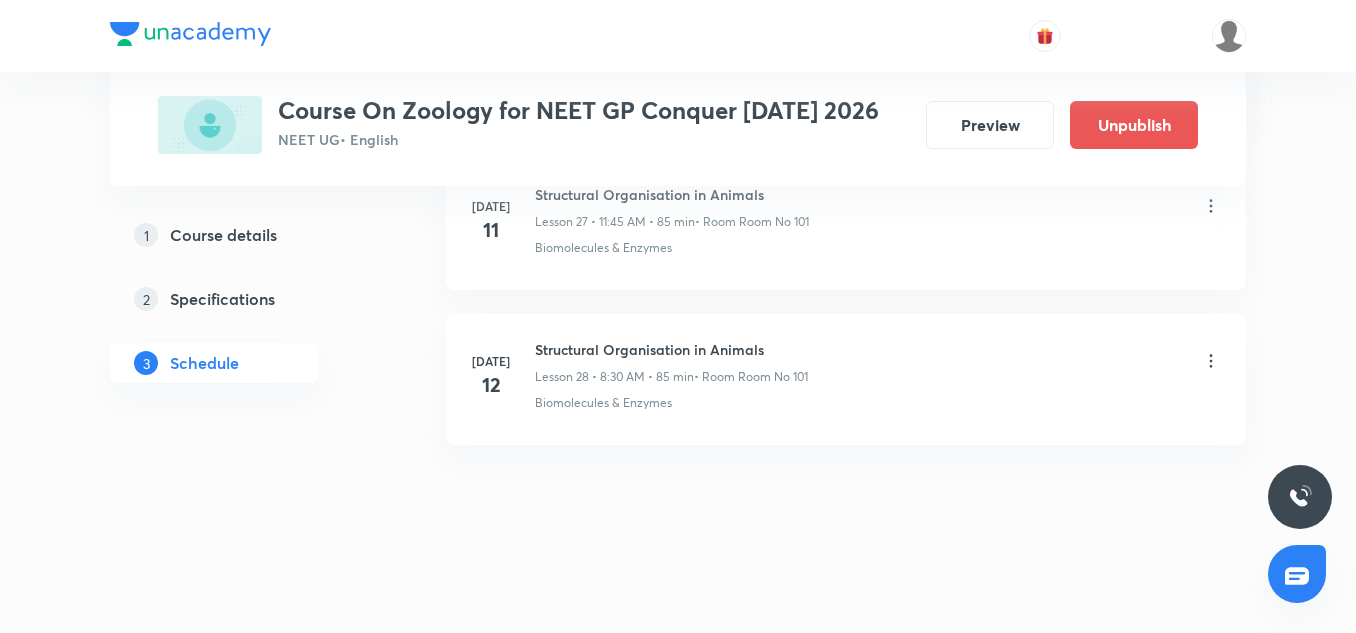 click on "Structural Organisation in Animals" at bounding box center [671, 349] 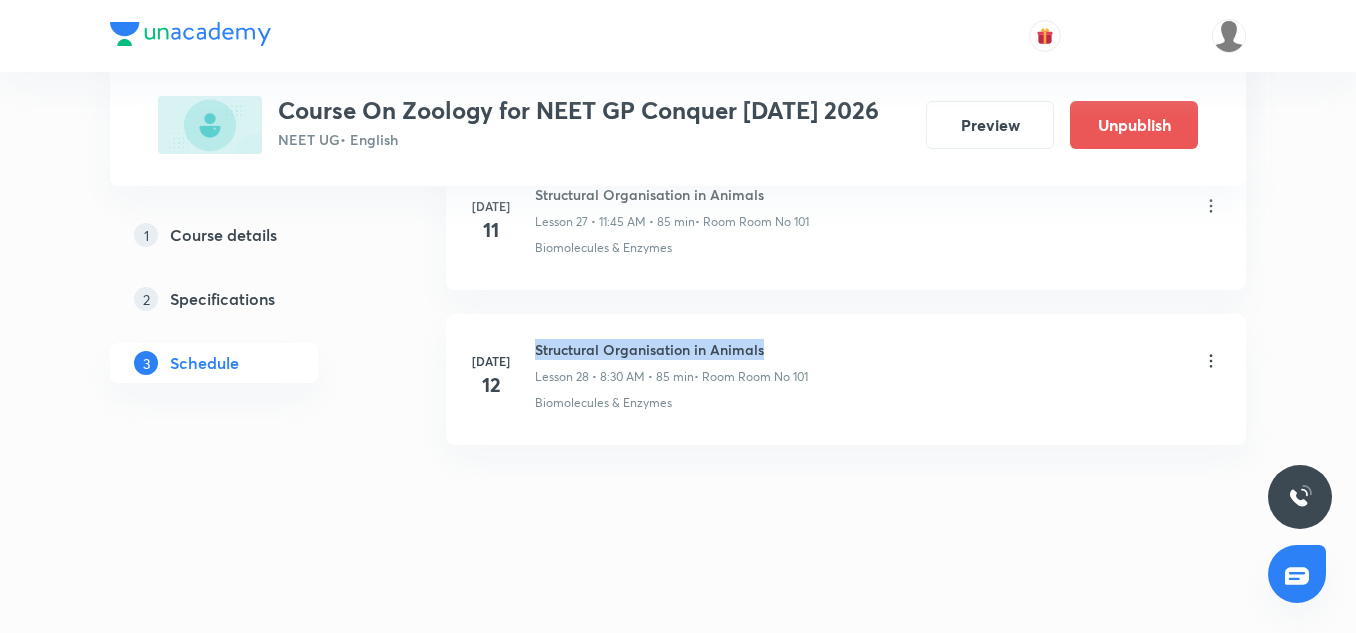 drag, startPoint x: 536, startPoint y: 348, endPoint x: 752, endPoint y: 351, distance: 216.02083 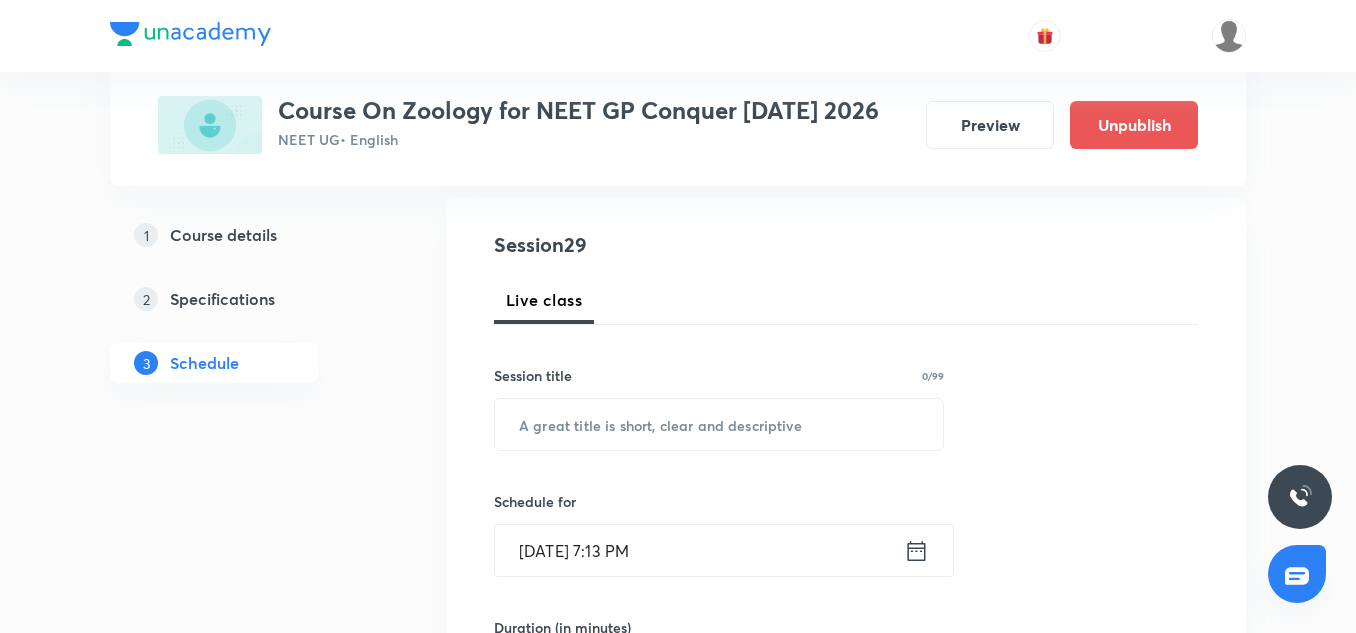 scroll, scrollTop: 205, scrollLeft: 0, axis: vertical 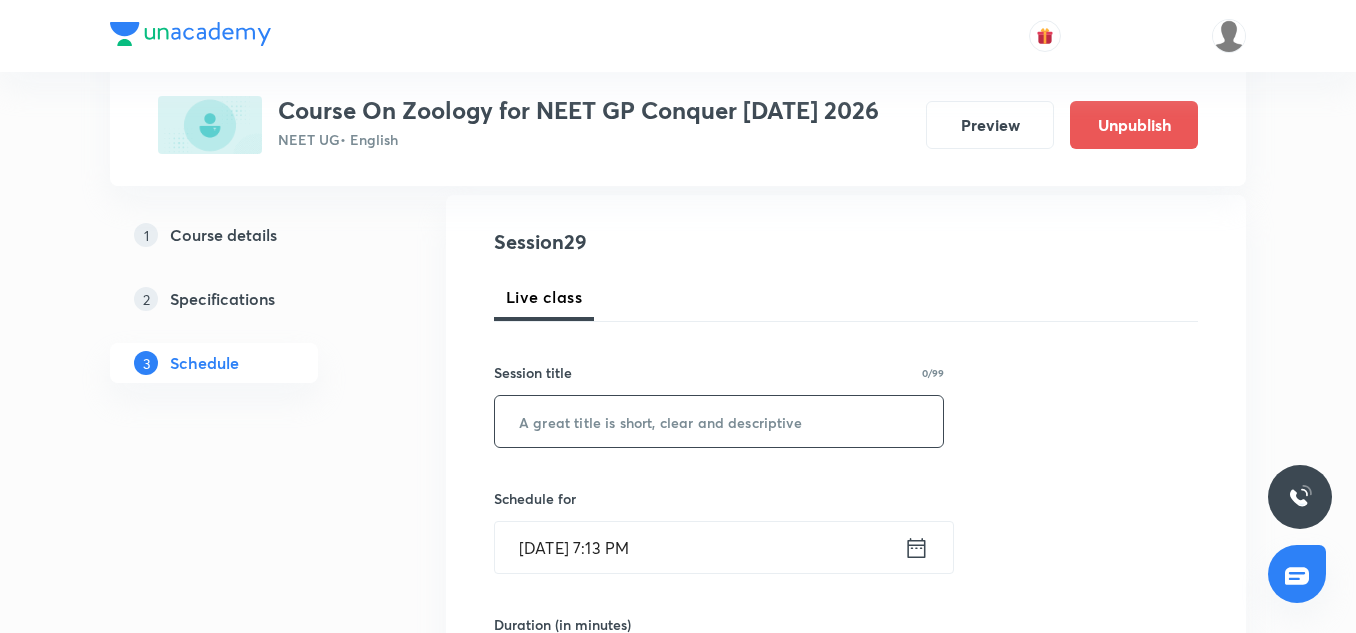 click at bounding box center [719, 421] 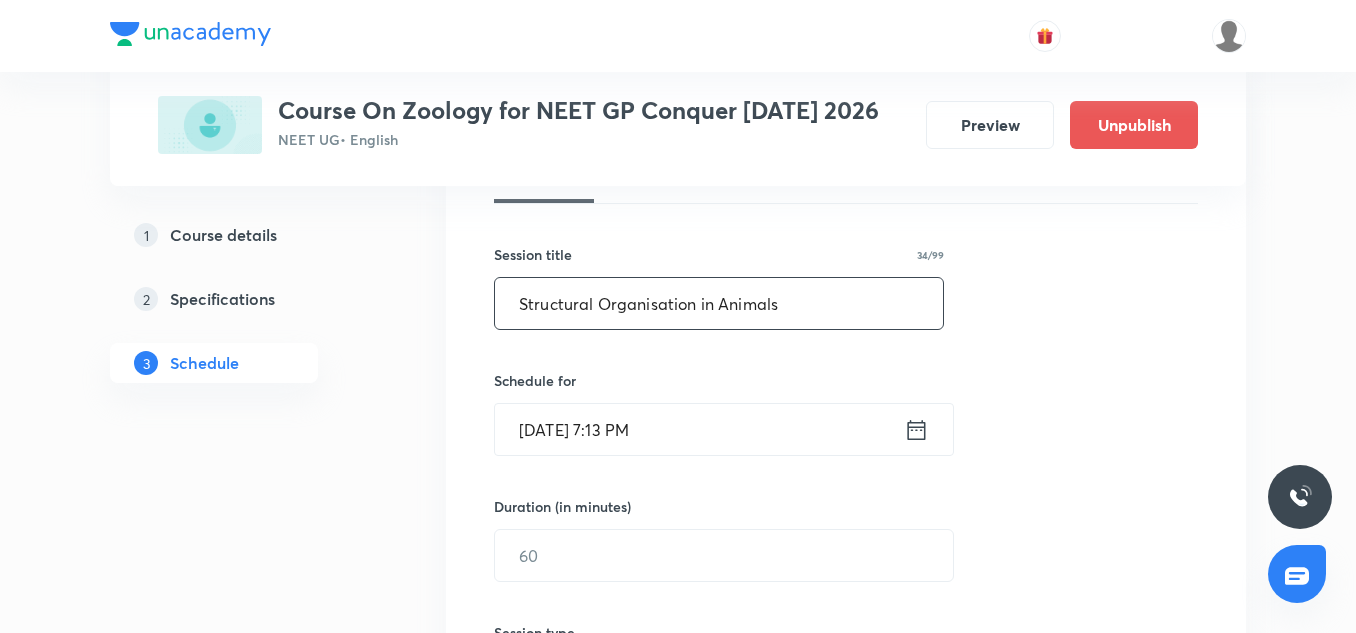 scroll, scrollTop: 324, scrollLeft: 0, axis: vertical 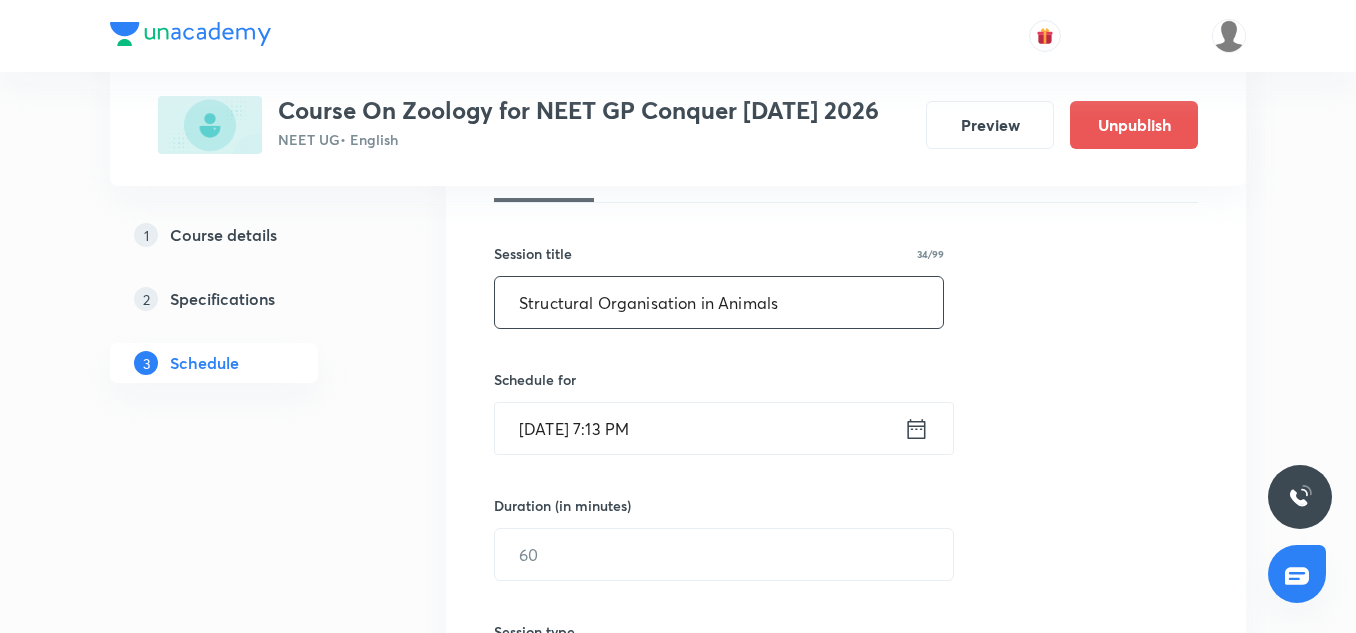 type on "Structural Organisation in Animals" 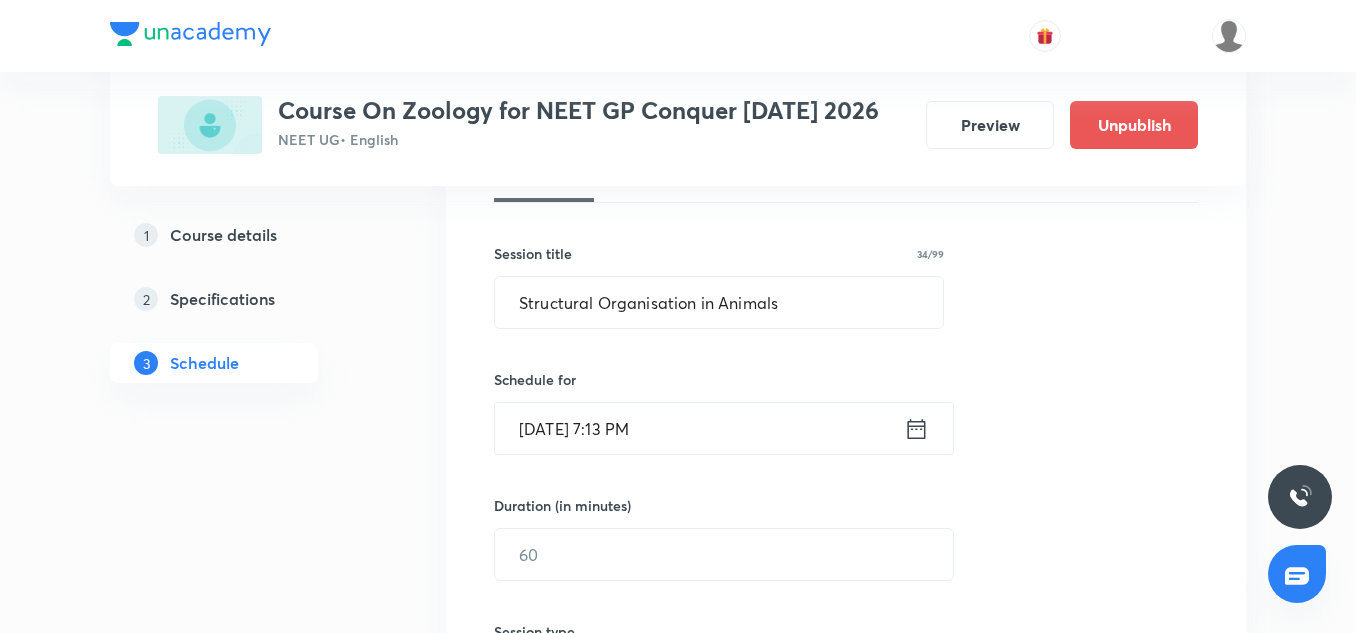 drag, startPoint x: 932, startPoint y: 440, endPoint x: 914, endPoint y: 432, distance: 19.697716 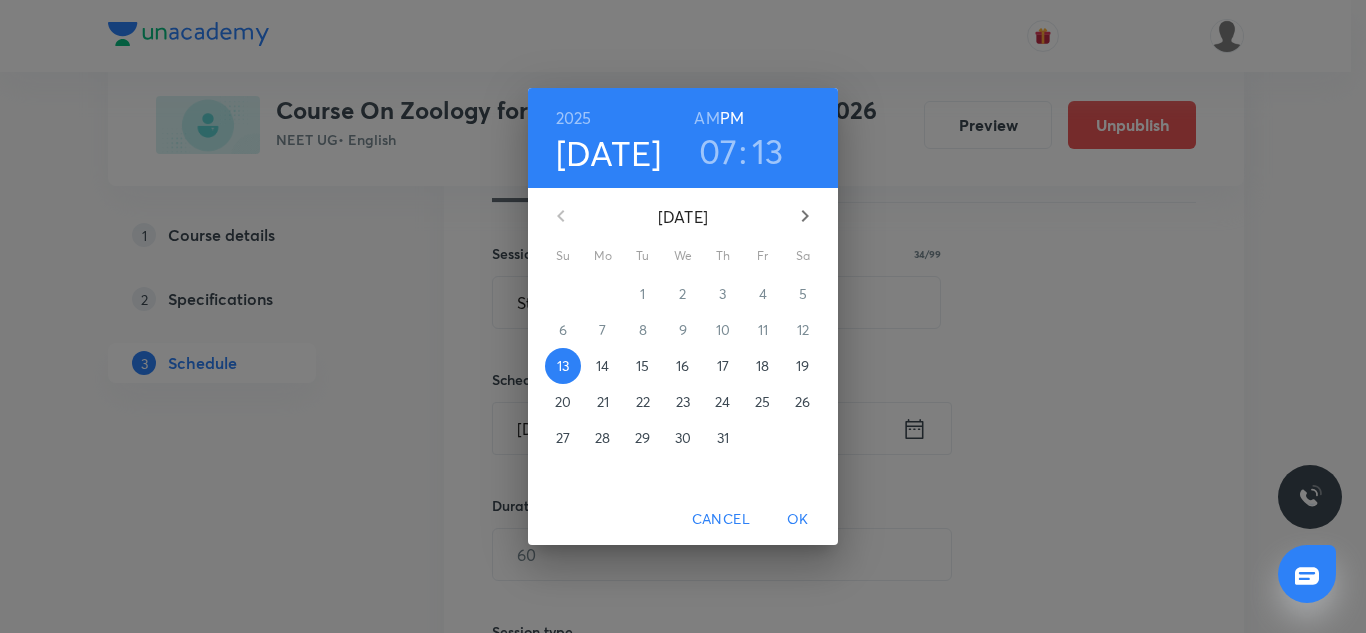 click on "2025 Jul 13 07 : 13 AM PM July 2025 Su Mo Tu We Th Fr Sa 29 30 1 2 3 4 5 6 7 8 9 10 11 12 13 14 15 16 17 18 19 20 21 22 23 24 25 26 27 28 29 30 31 1 2 Cancel OK" at bounding box center (683, 316) 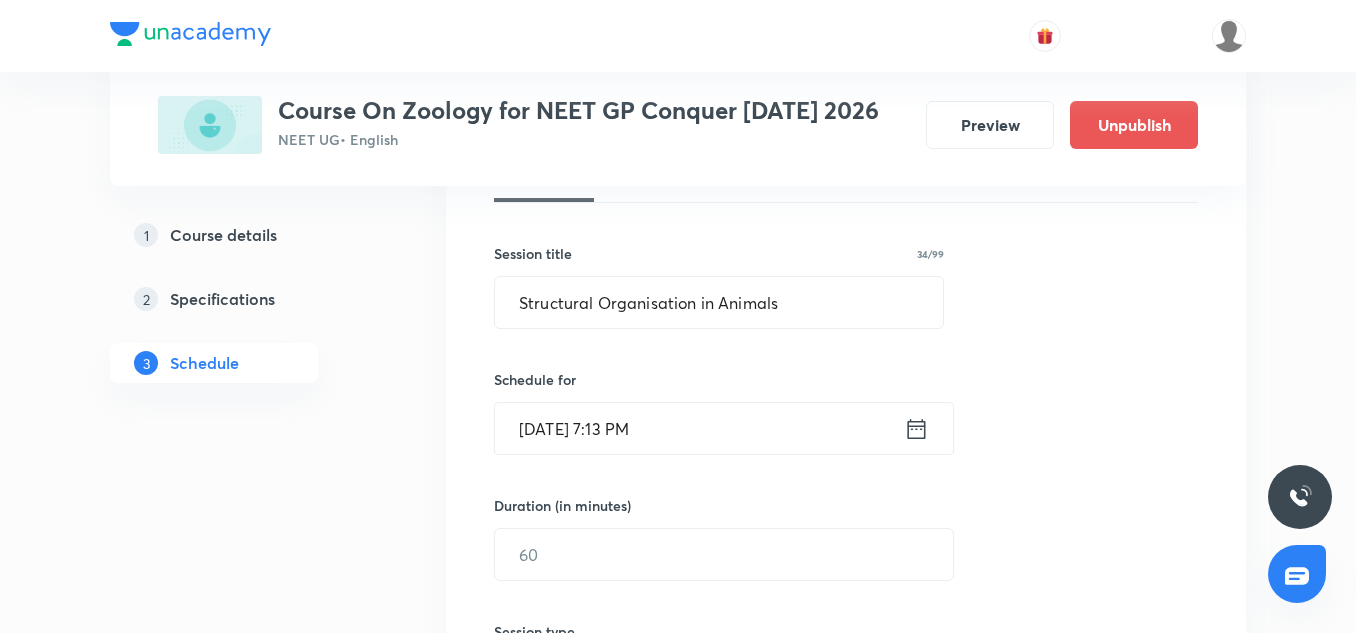 drag, startPoint x: 934, startPoint y: 442, endPoint x: 914, endPoint y: 430, distance: 23.323807 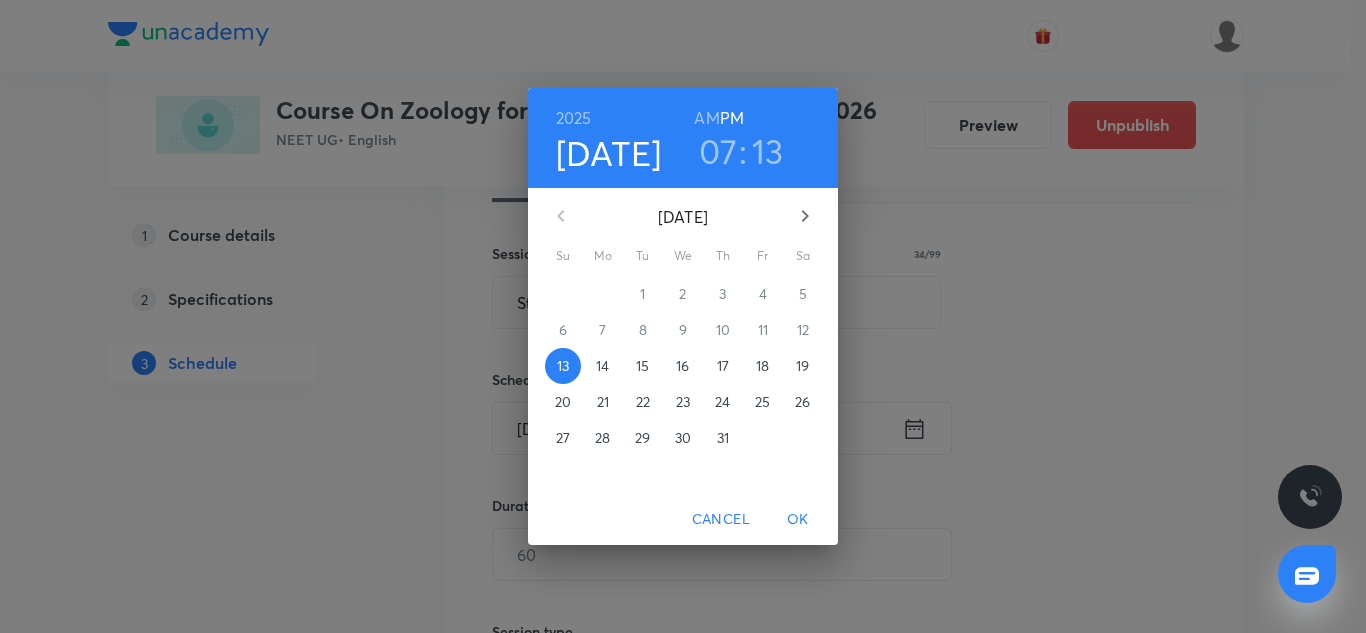 click on "2025 Jul 13 07 : 13 AM PM July 2025 Su Mo Tu We Th Fr Sa 29 30 1 2 3 4 5 6 7 8 9 10 11 12 13 14 15 16 17 18 19 20 21 22 23 24 25 26 27 28 29 30 31 1 2 Cancel OK" at bounding box center [683, 316] 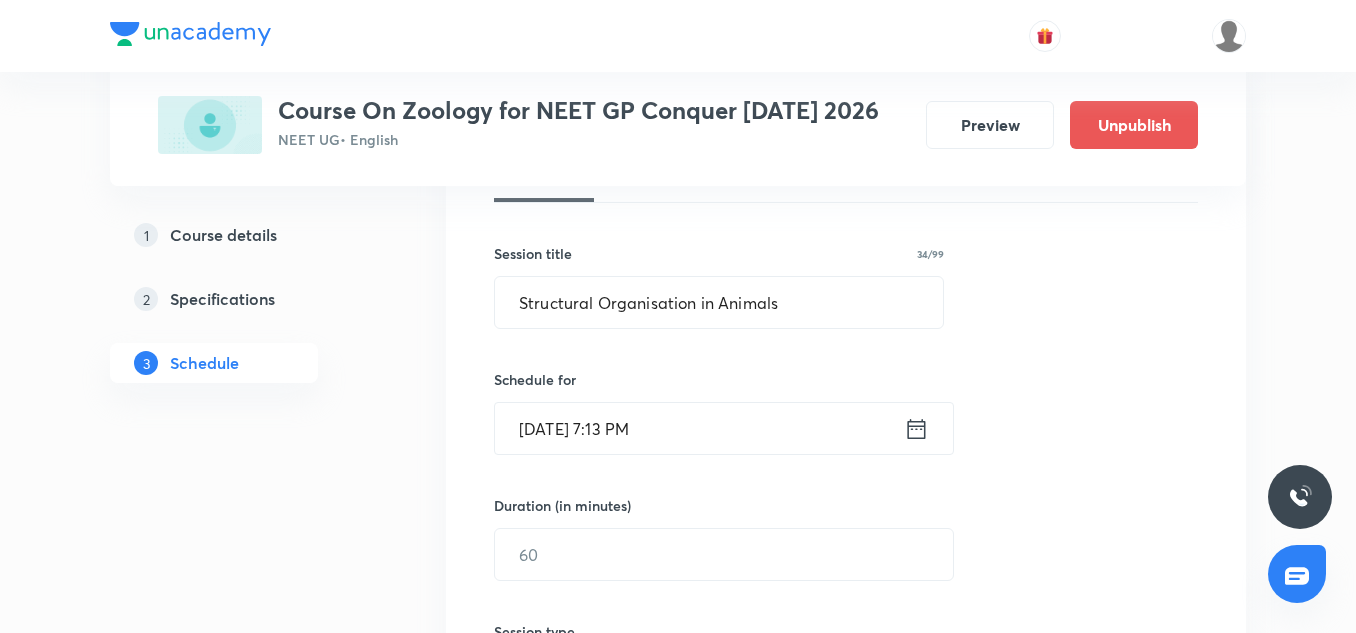 click 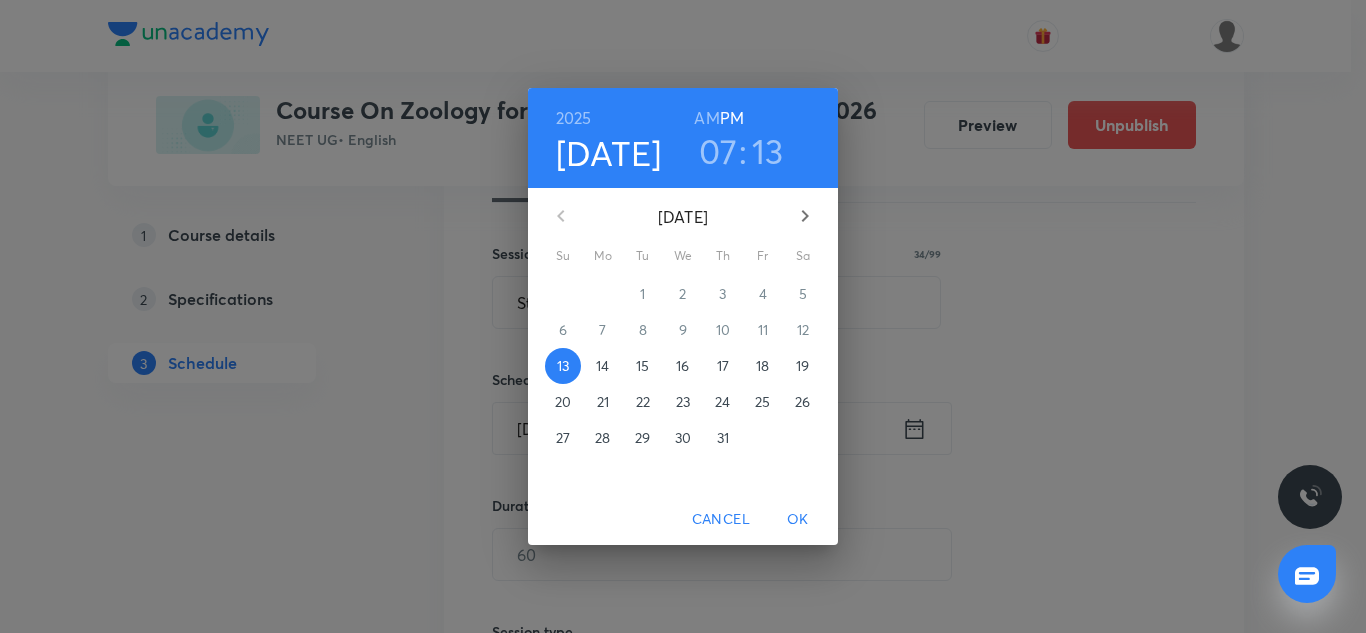 click on "14" at bounding box center (602, 366) 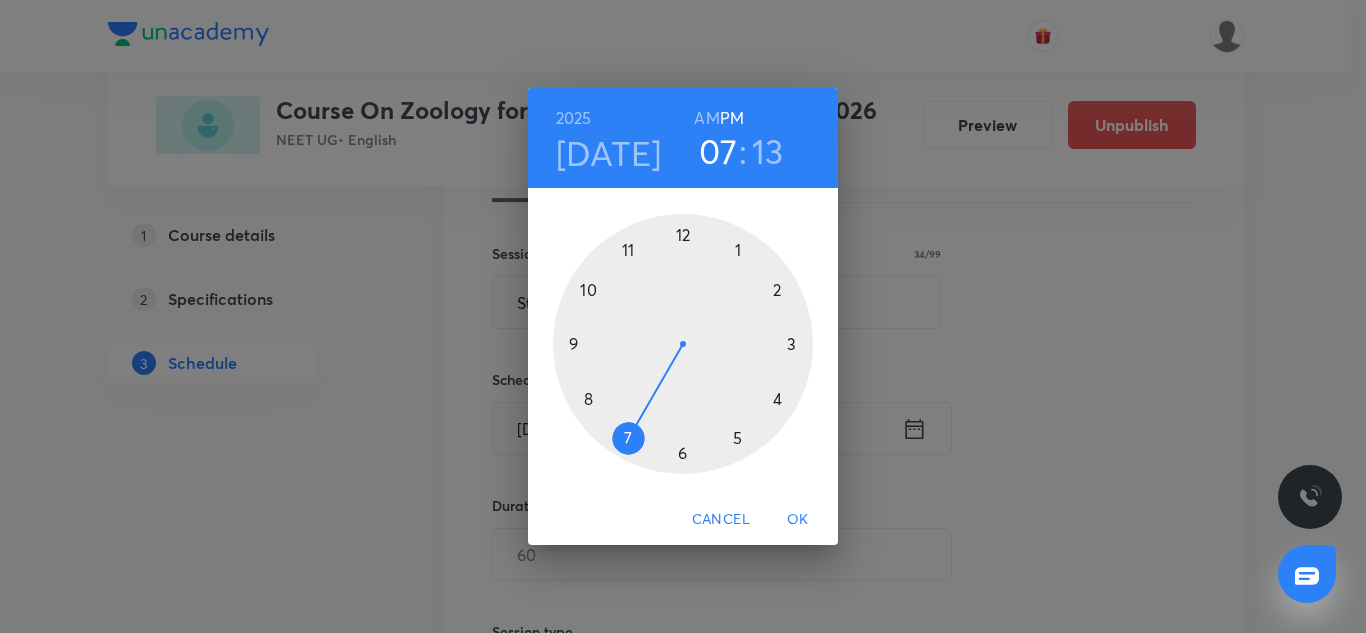 click on "AM" at bounding box center [706, 118] 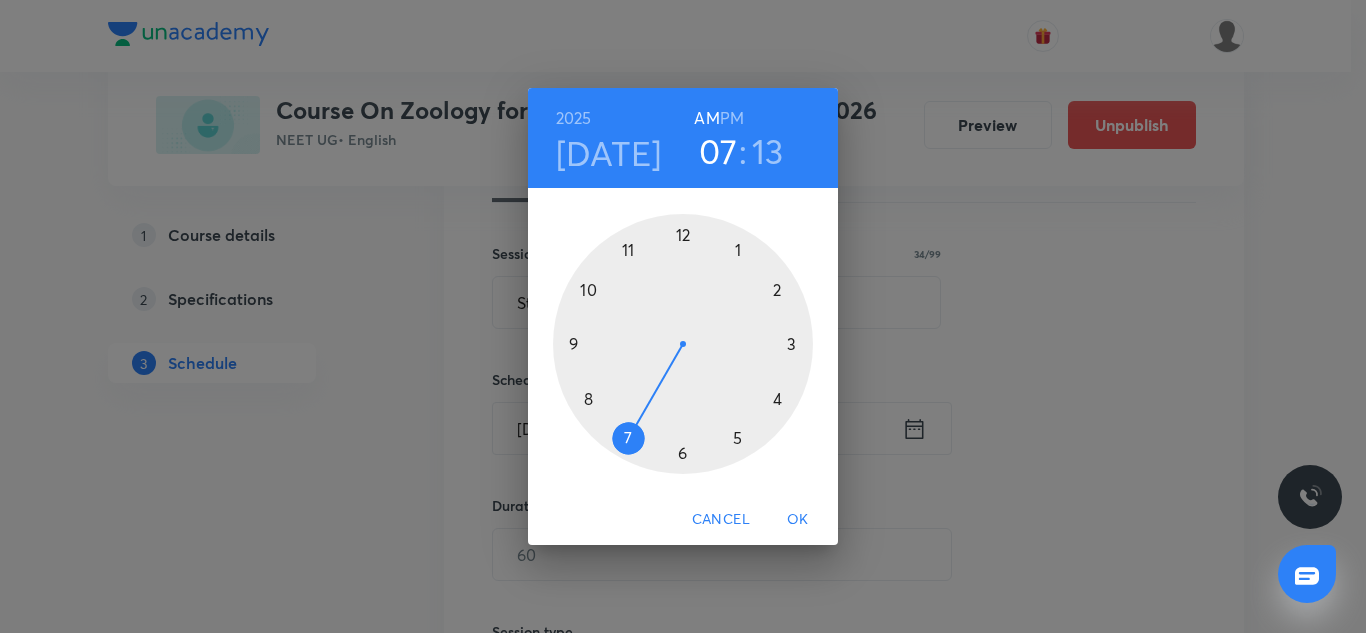 click at bounding box center [683, 344] 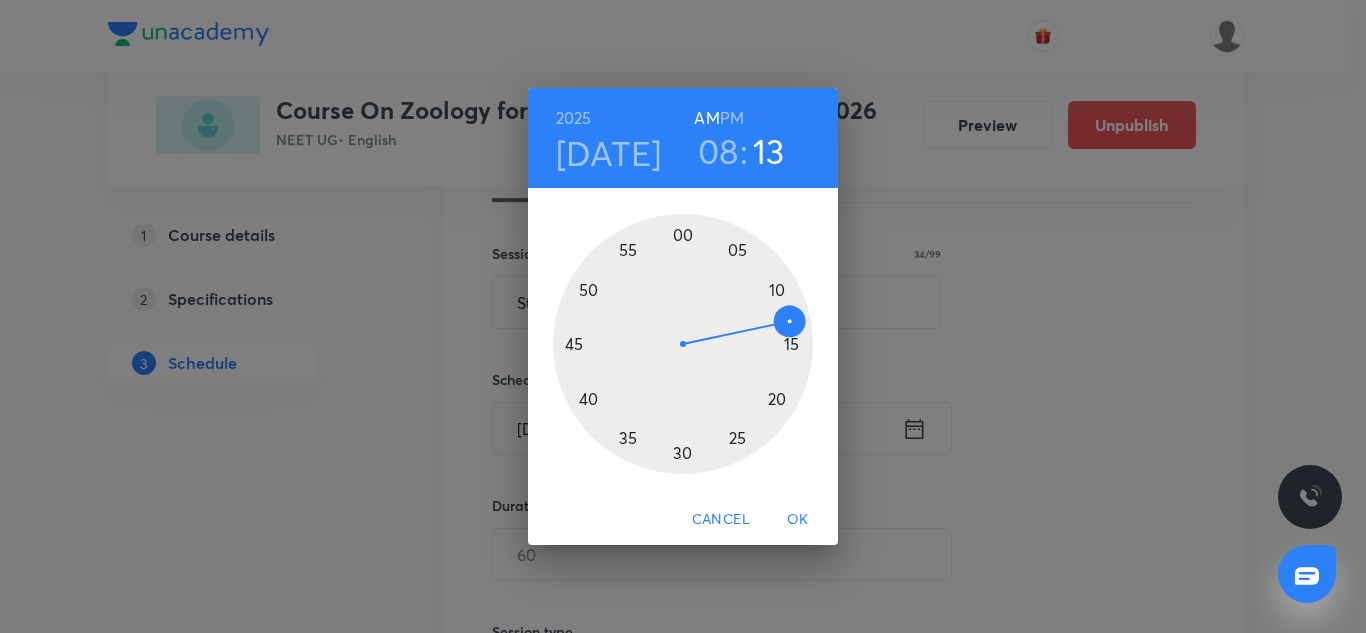 click at bounding box center (683, 344) 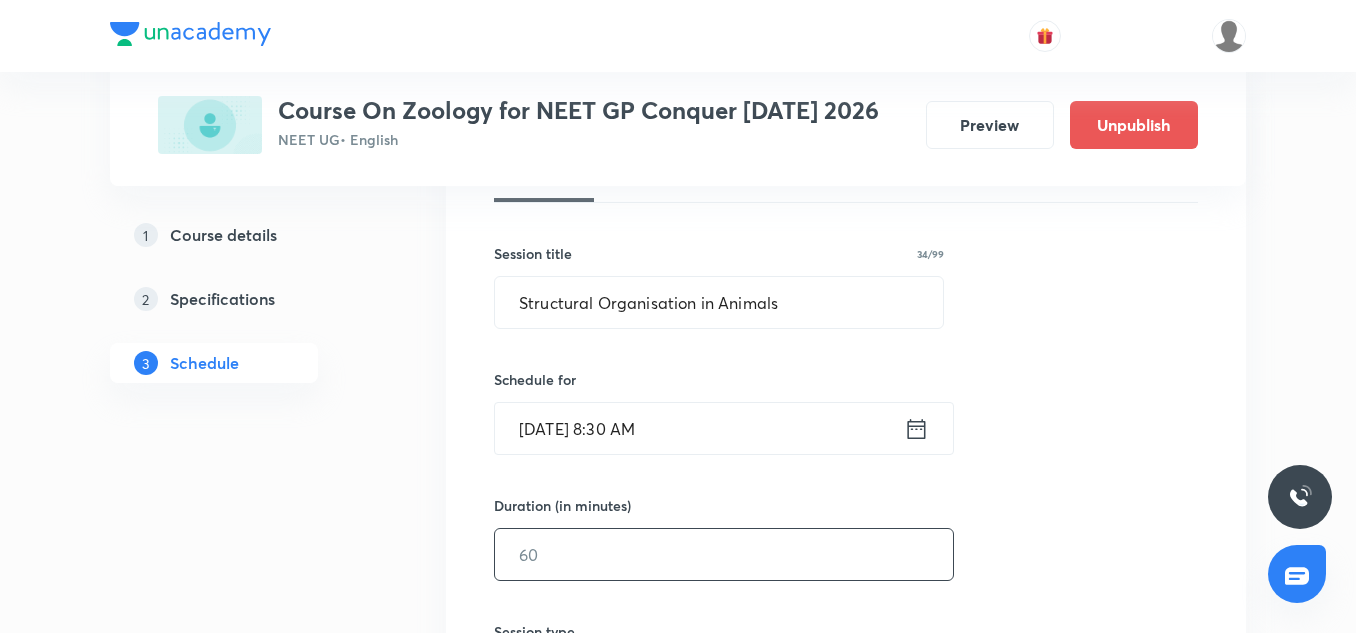click at bounding box center [724, 554] 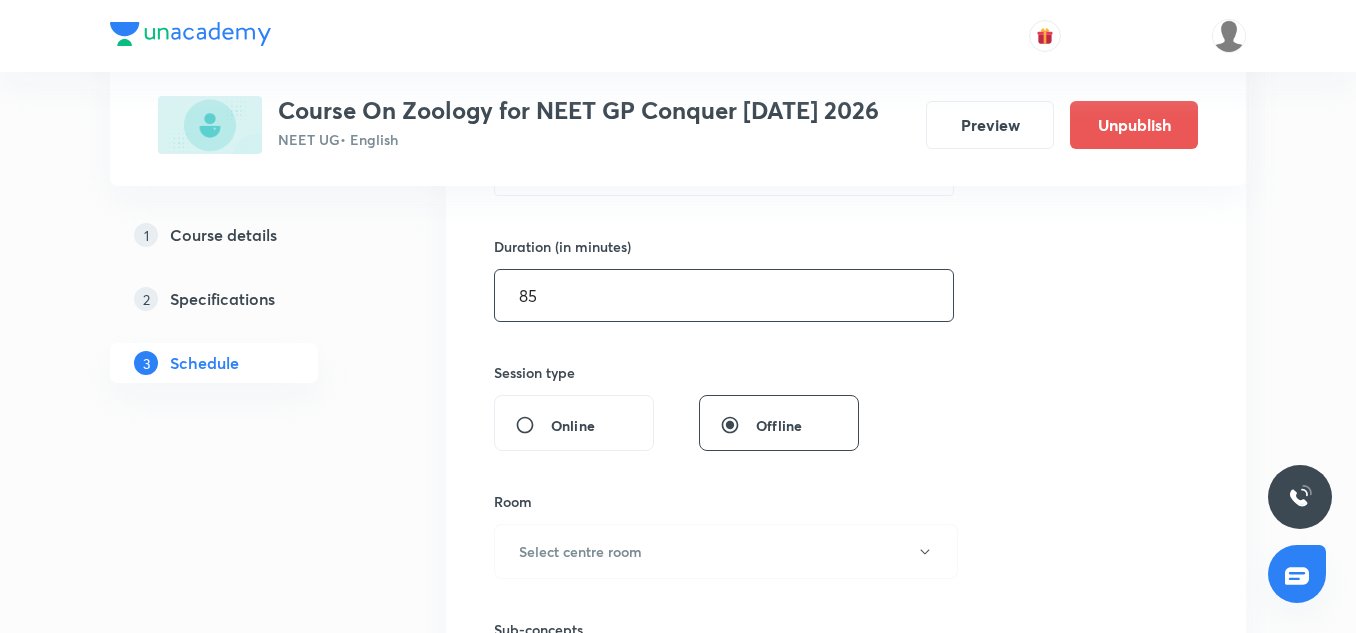 scroll, scrollTop: 584, scrollLeft: 0, axis: vertical 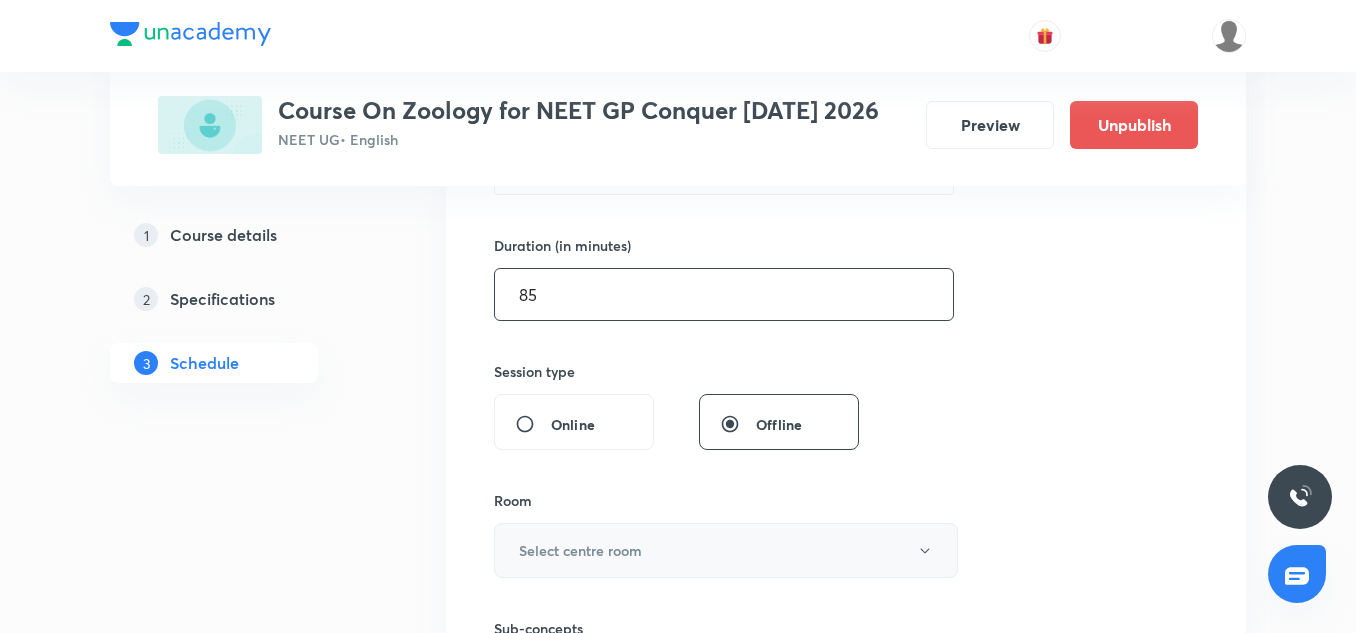 type on "85" 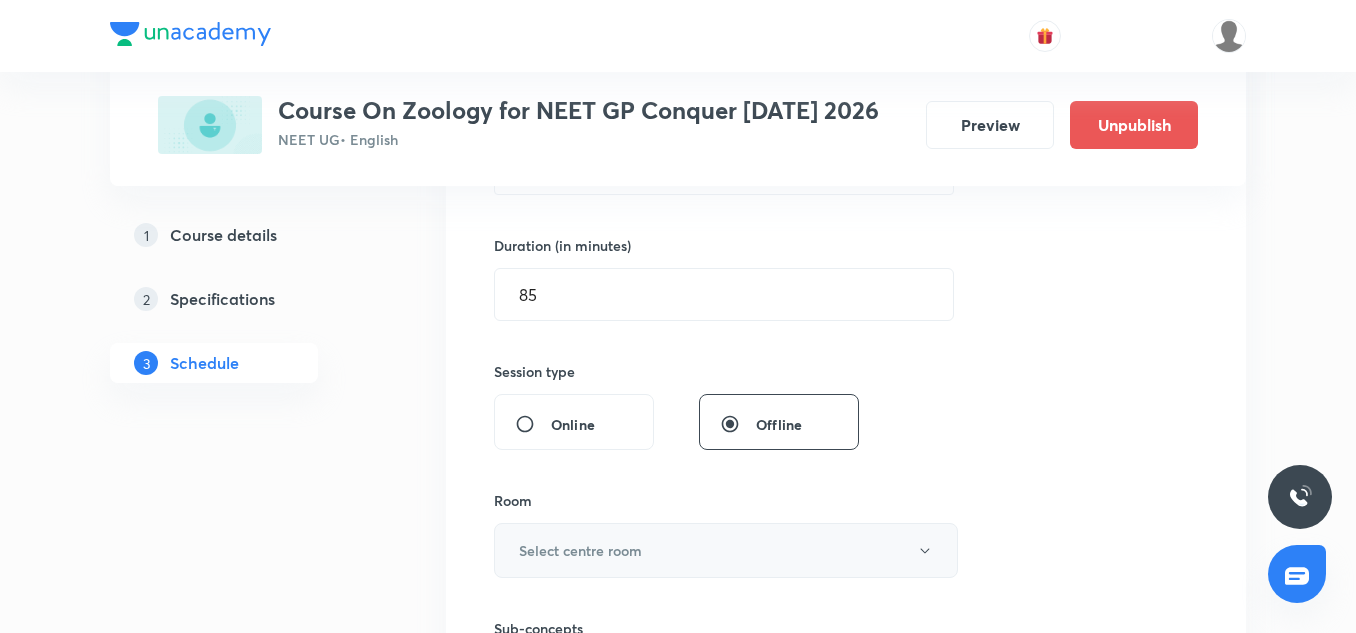 click on "Select centre room" at bounding box center (726, 550) 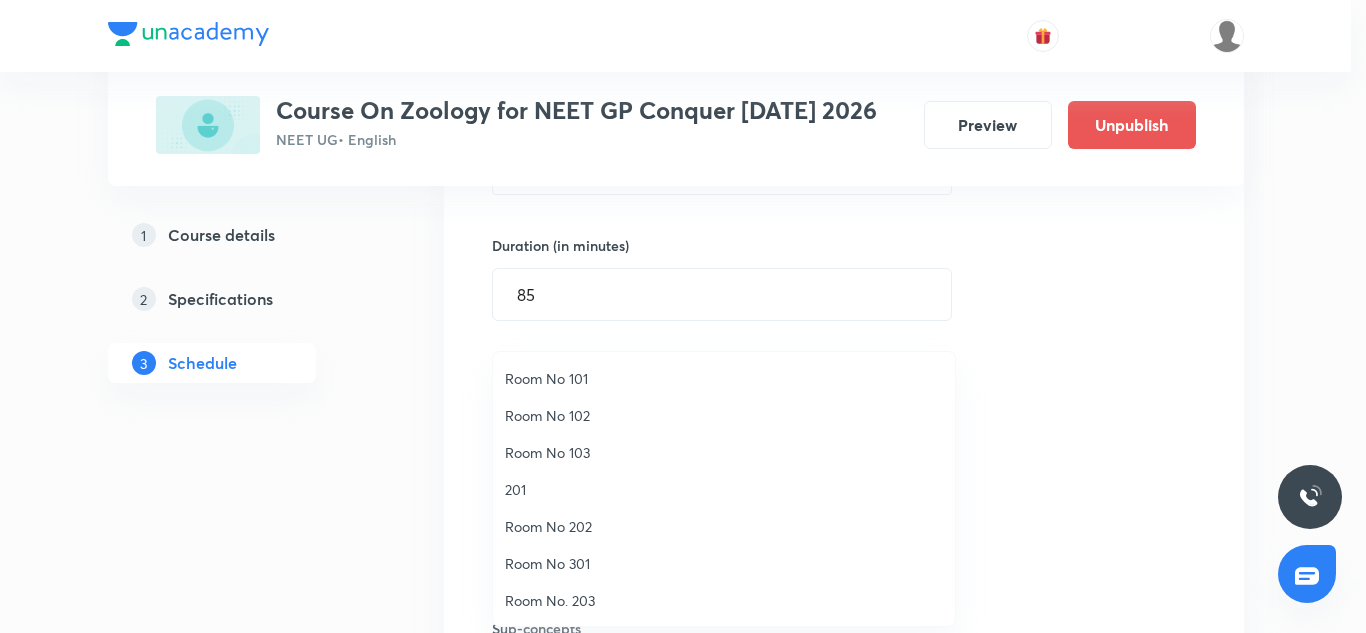 click on "Room No 101" at bounding box center [724, 378] 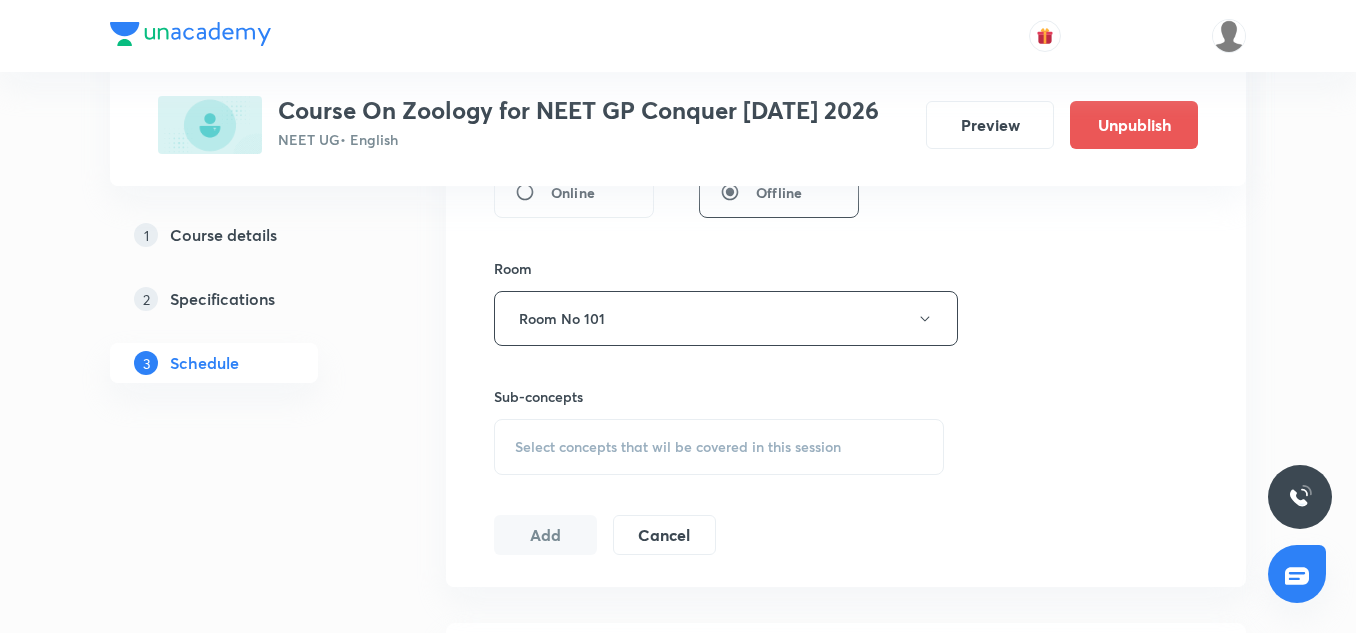 scroll, scrollTop: 825, scrollLeft: 0, axis: vertical 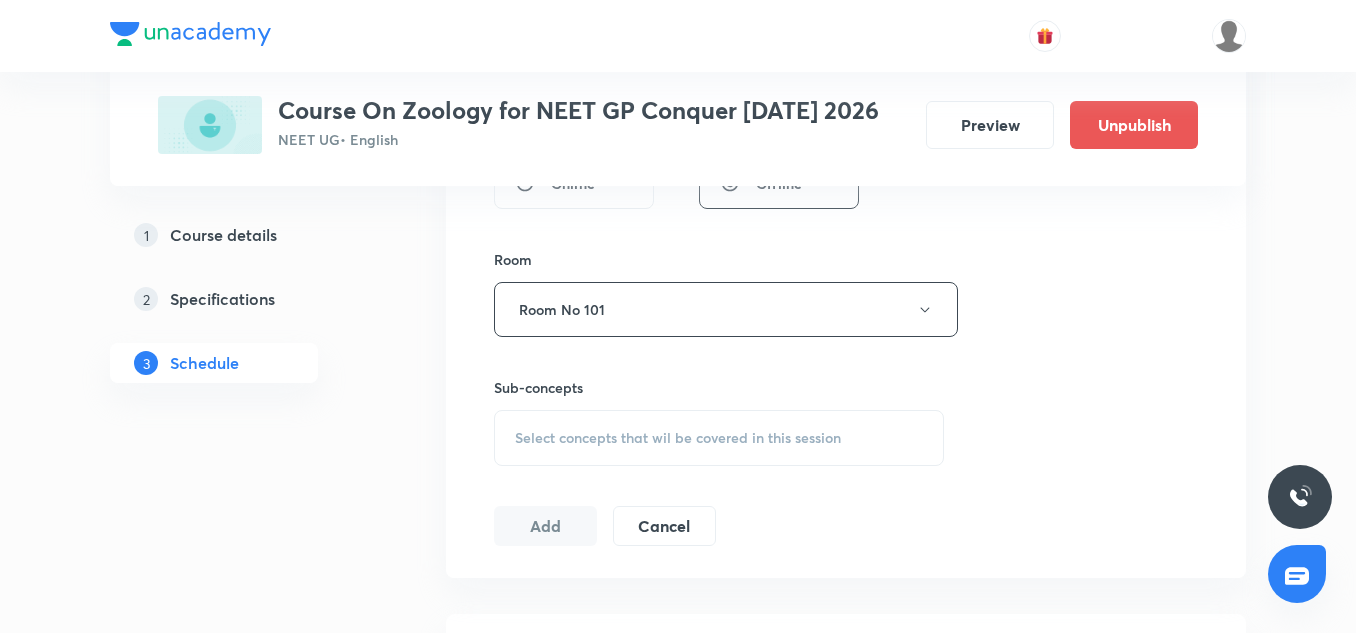 click on "Select concepts that wil be covered in this session" at bounding box center [678, 438] 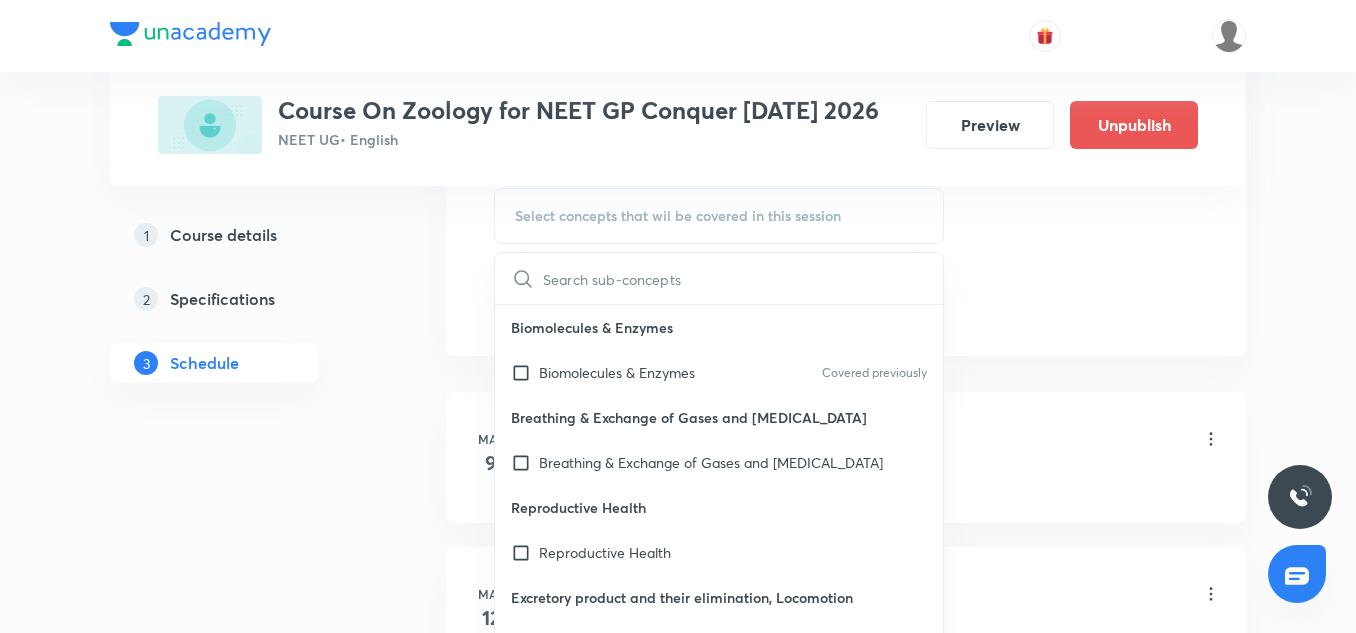 scroll, scrollTop: 1048, scrollLeft: 0, axis: vertical 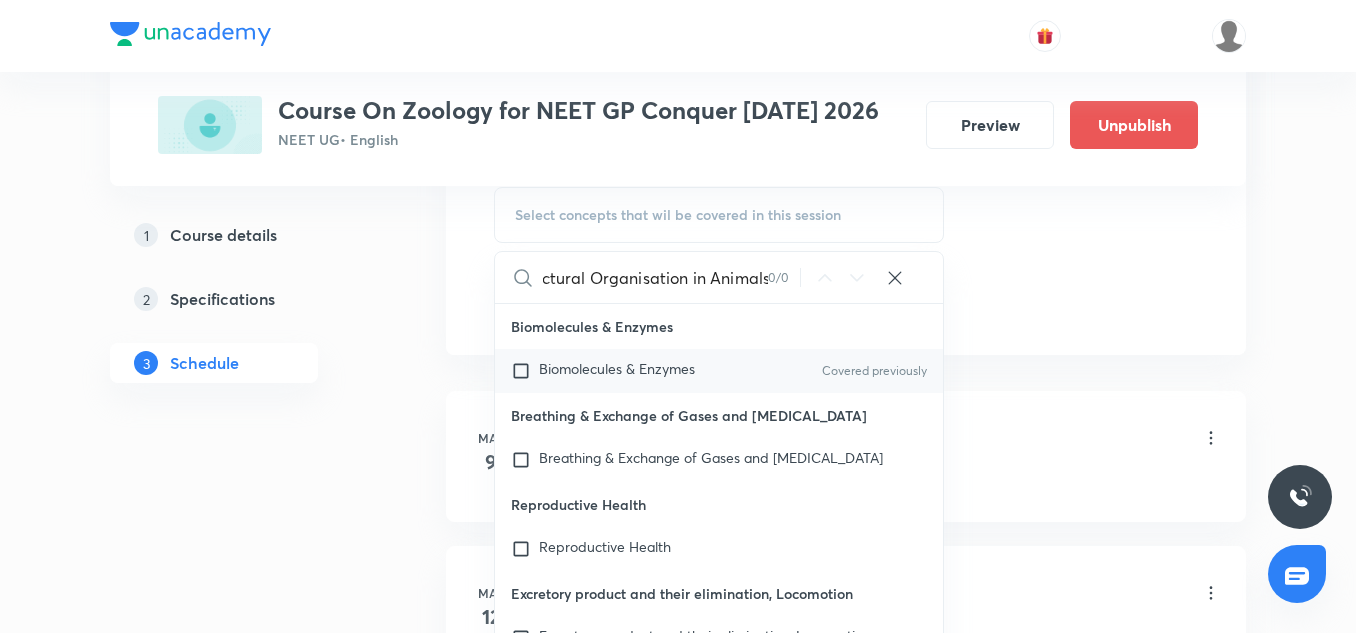 type on "Structural Organisation in Animals" 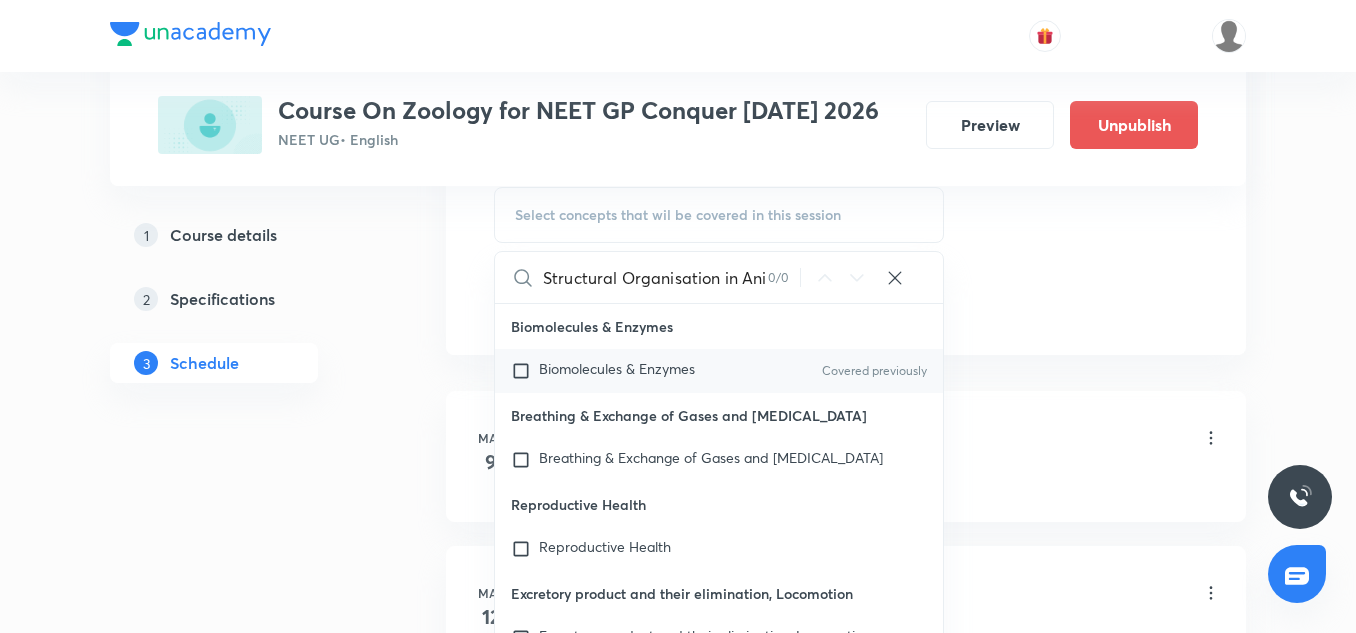 click on "Biomolecules & Enzymes" at bounding box center [617, 368] 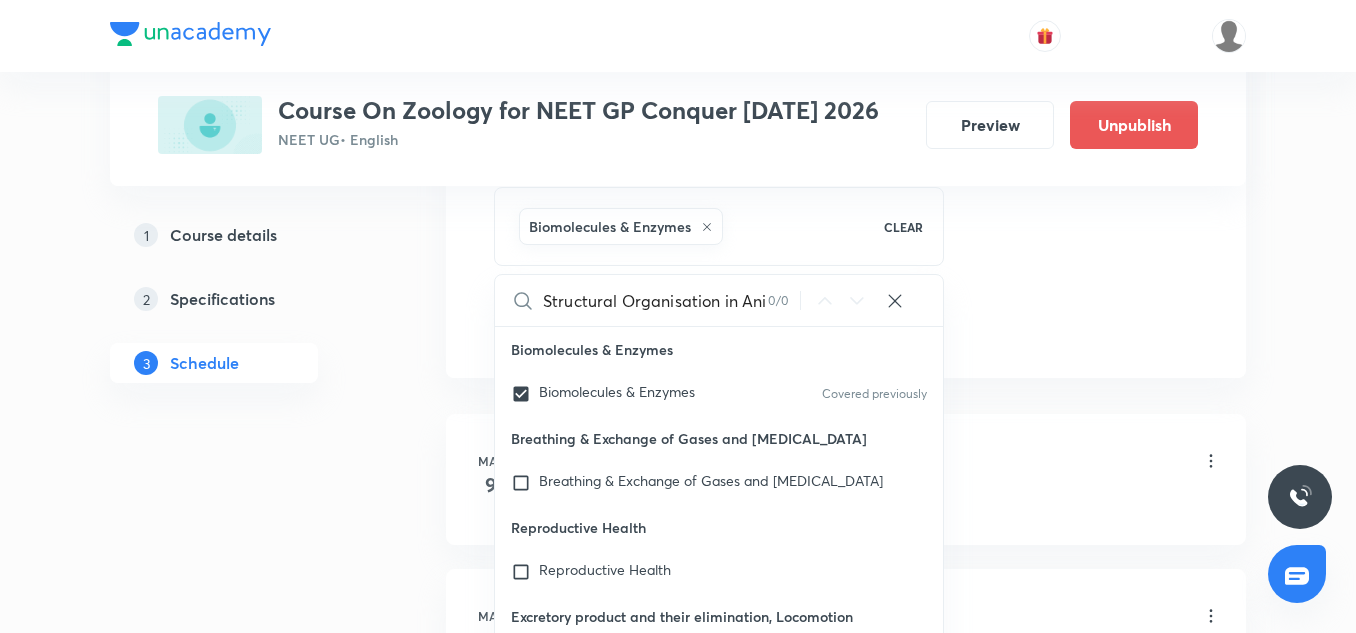 click on "Session  29 Live class Session title 34/99 Structural Organisation in Animals ​ Schedule for Jul 14, 2025, 8:30 AM ​ Duration (in minutes) 85 ​   Session type Online Offline Room Room No 101 Sub-concepts Biomolecules & Enzymes CLEAR Structural Organisation in Animals 0 / 0 ​ Biomolecules & Enzymes Biomolecules & Enzymes Covered previously Breathing & Exchange of Gases and Body Fluids Breathing & Exchange of Gases and Body Fluids Reproductive Health Reproductive Health Excretory product and their elimination, Locomotion Excretory product and their elimination, Locomotion Origin & Evolution Origin & Evolution Biomolecules & Enzymes, Body Fluids & Circulation and Breathing & Exchange of Gases Biomolecules & Enzymes, Body Fluids & Circulation and Breathing & Exchange of Gases Neural Control & Coordination, Chemical Control & Coordination Neural Control & Coordination, Chemical Control & Coordination Excretory Products and their Elimination Excretory Products and their Elimination Add Cancel" at bounding box center (846, -135) 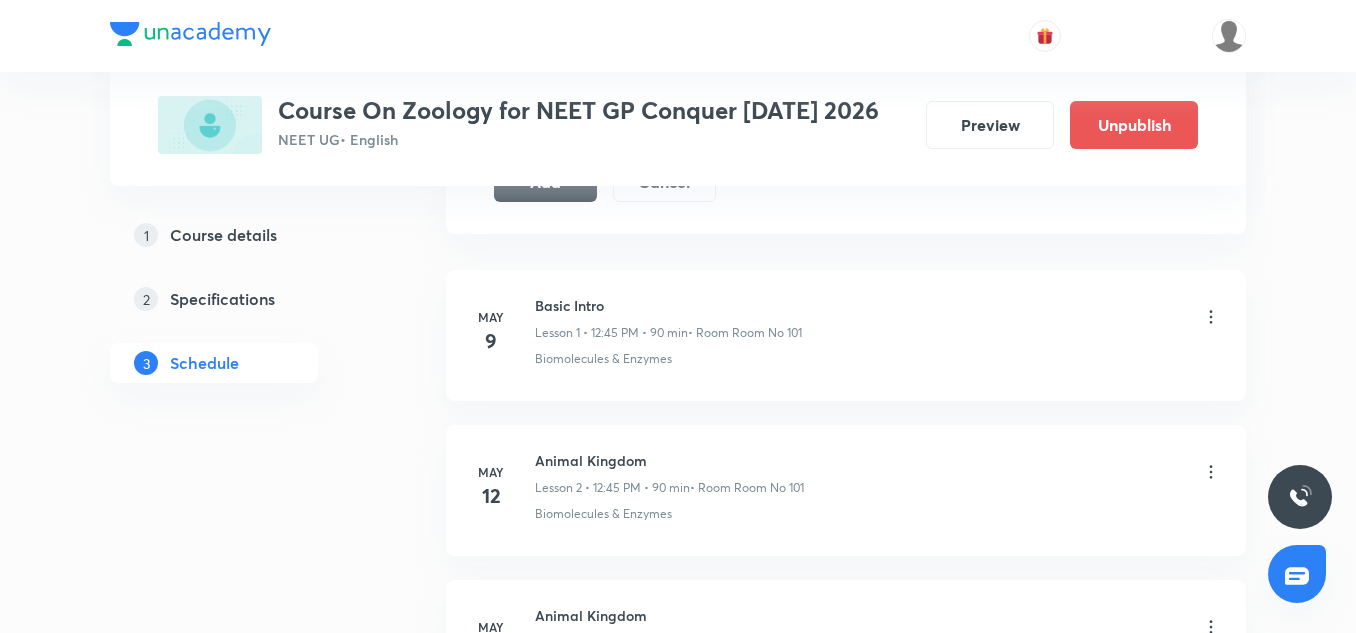 scroll, scrollTop: 1193, scrollLeft: 0, axis: vertical 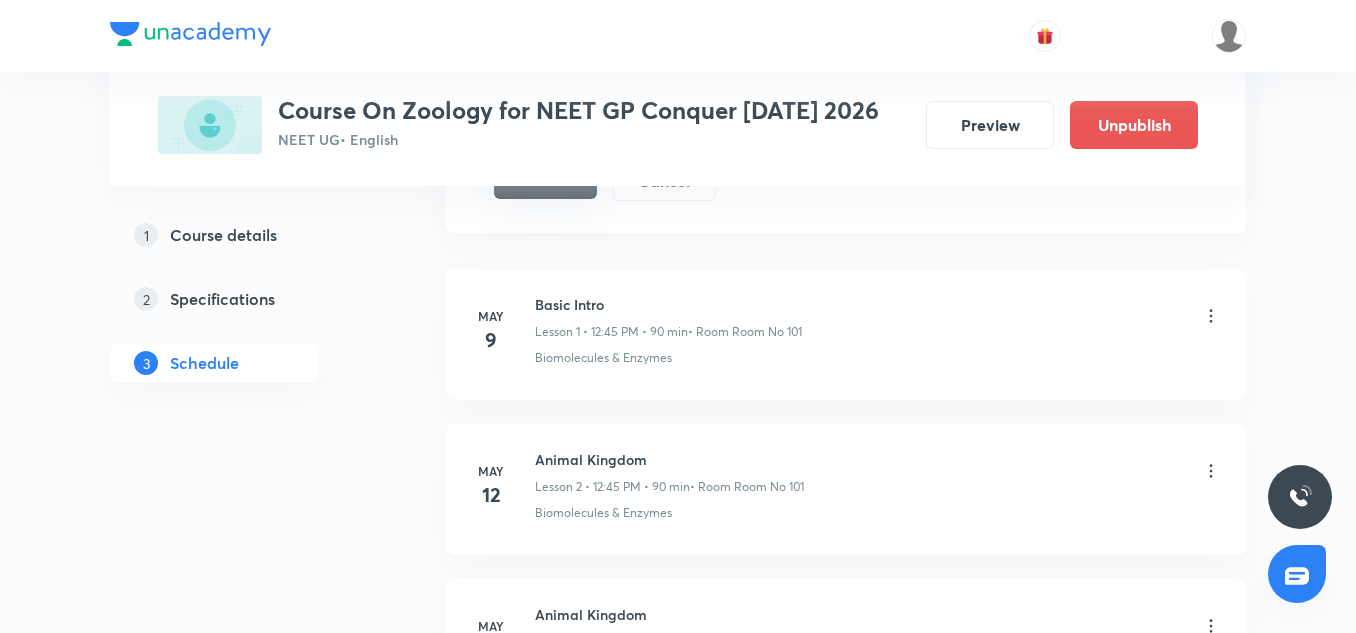 click on "Add" at bounding box center [545, 179] 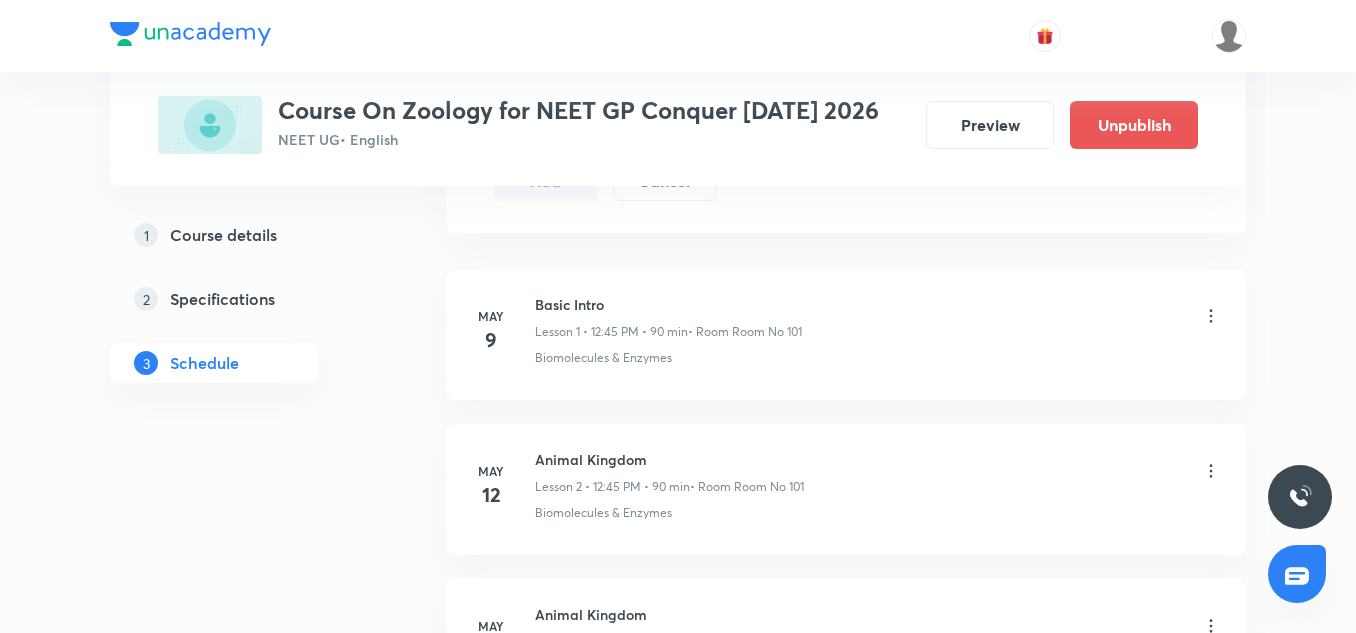 type 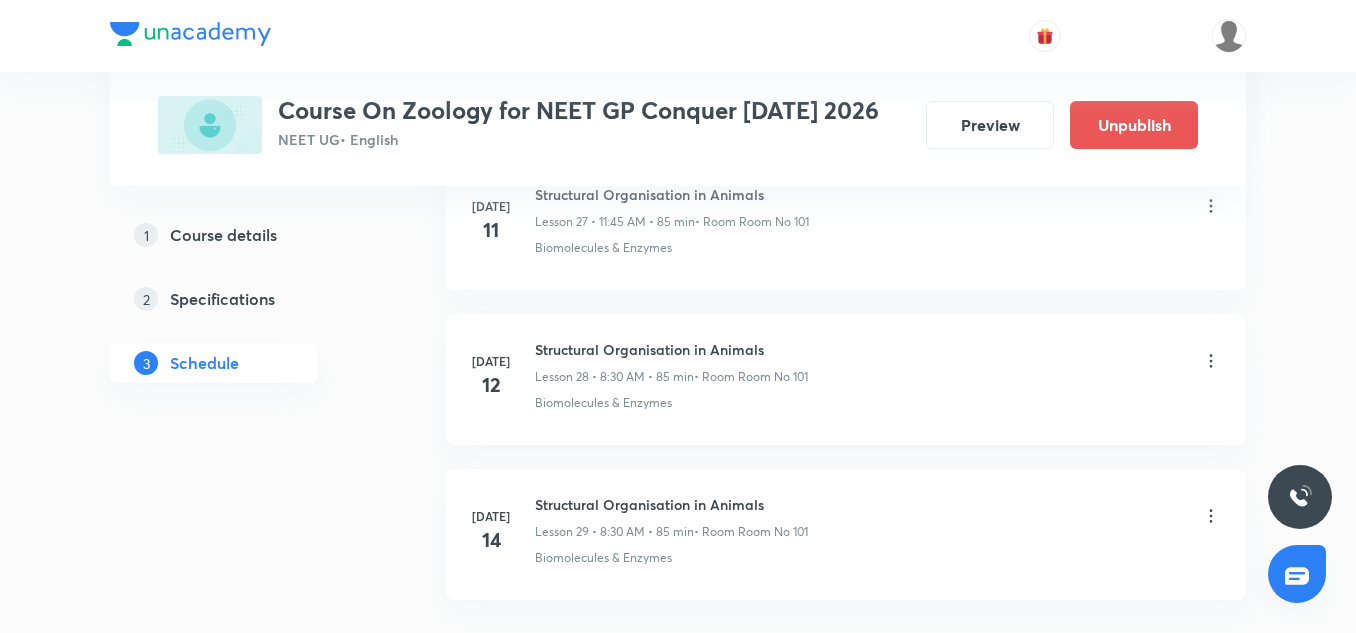 scroll, scrollTop: 4546, scrollLeft: 0, axis: vertical 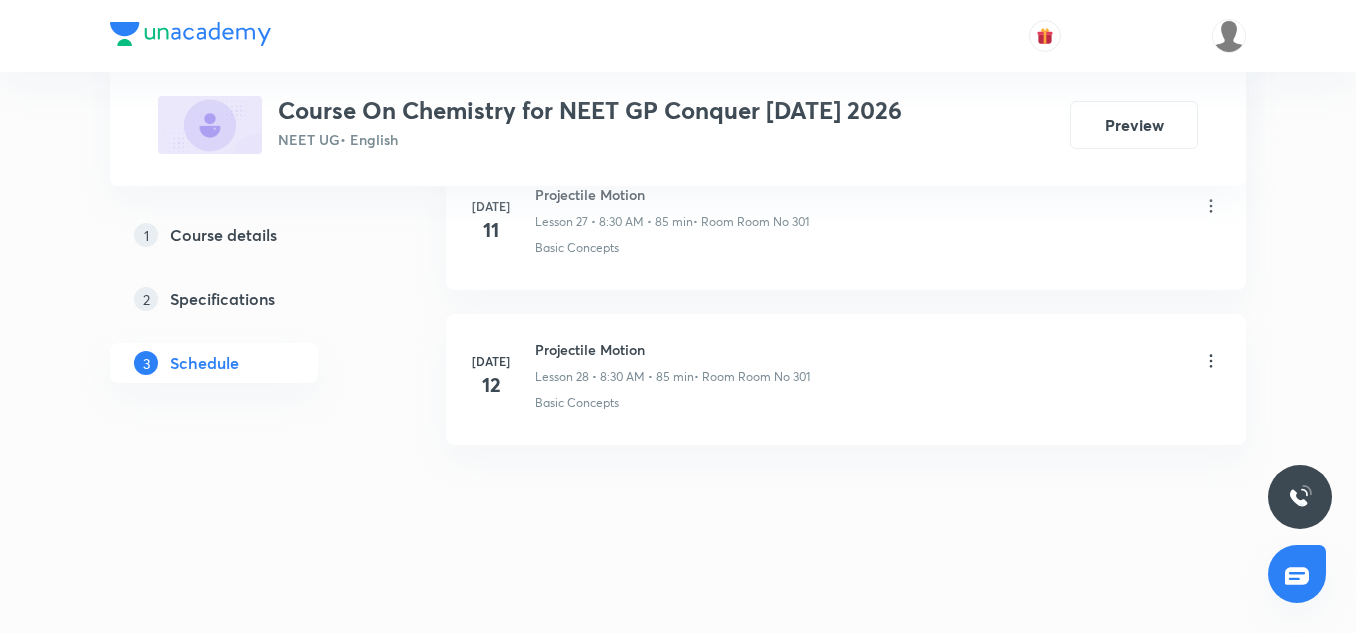 click on "[DATE]" at bounding box center [503, 376] 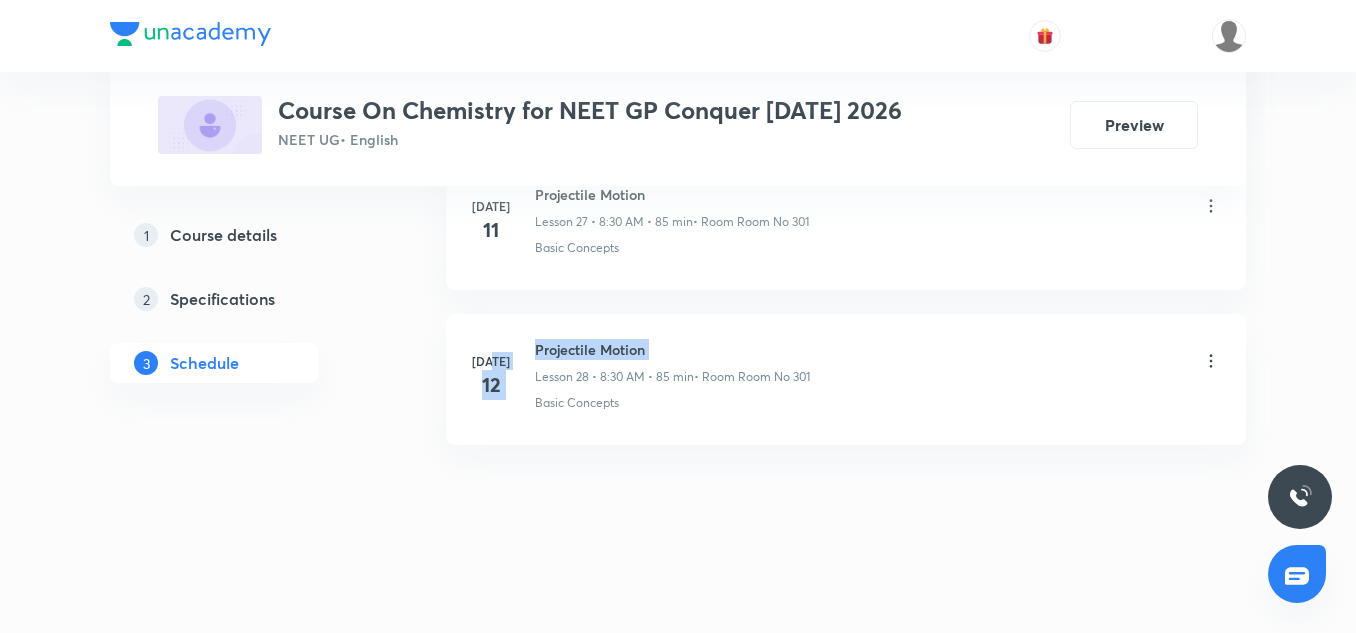 drag, startPoint x: 0, startPoint y: 0, endPoint x: 657, endPoint y: 352, distance: 745.35425 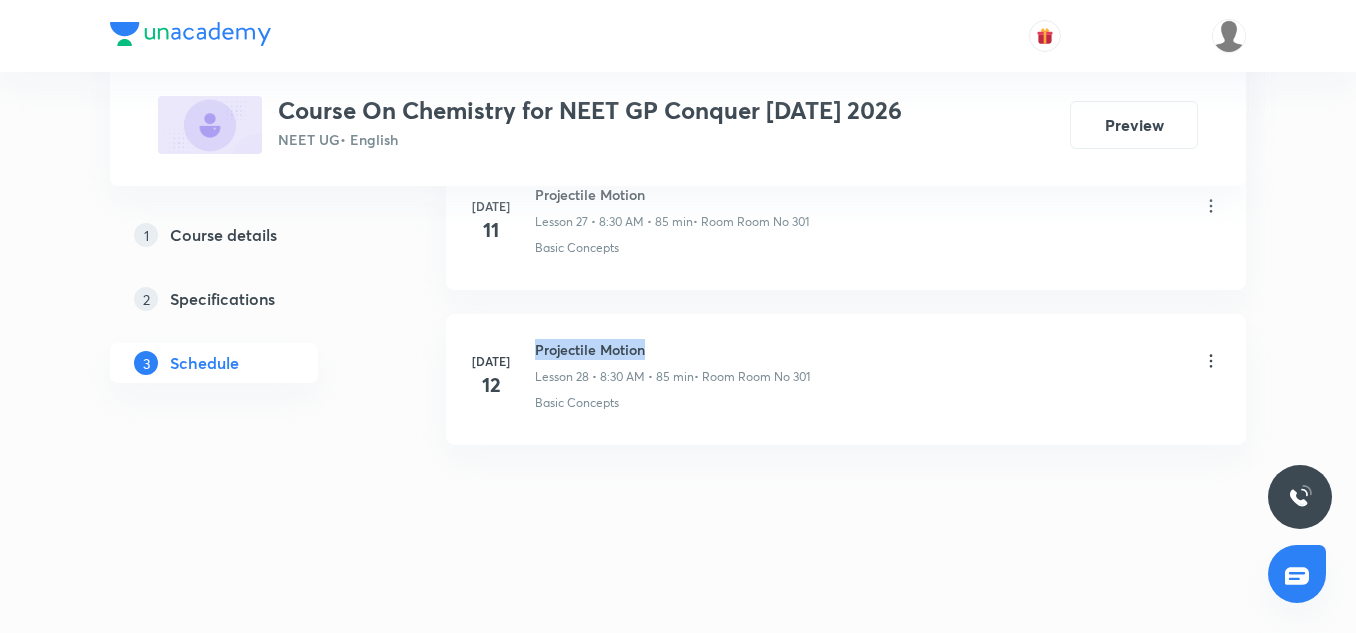 drag, startPoint x: 535, startPoint y: 349, endPoint x: 700, endPoint y: 347, distance: 165.01212 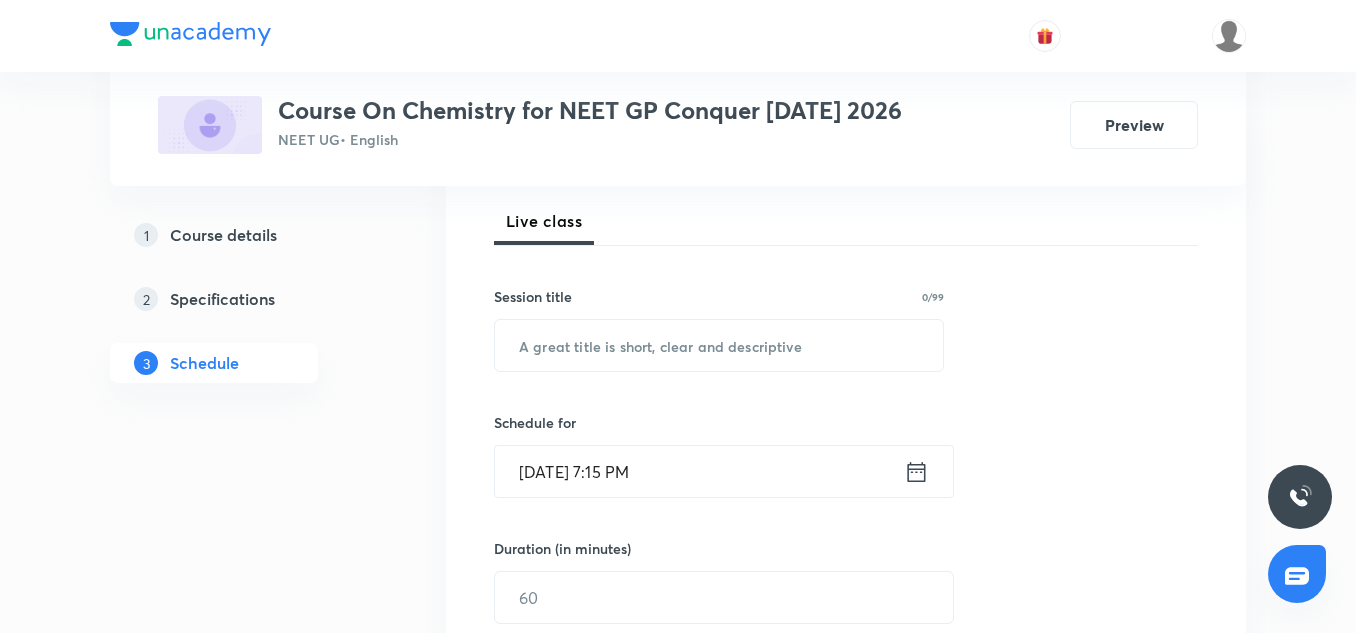 scroll, scrollTop: 280, scrollLeft: 0, axis: vertical 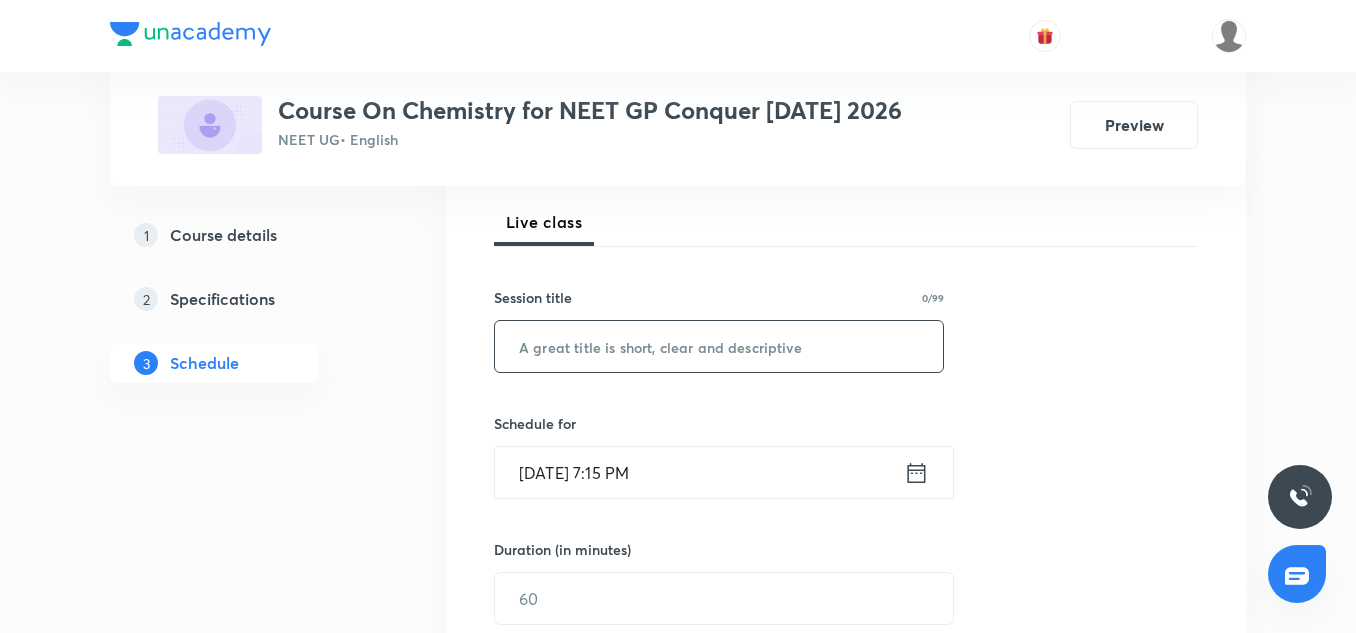 click at bounding box center [719, 346] 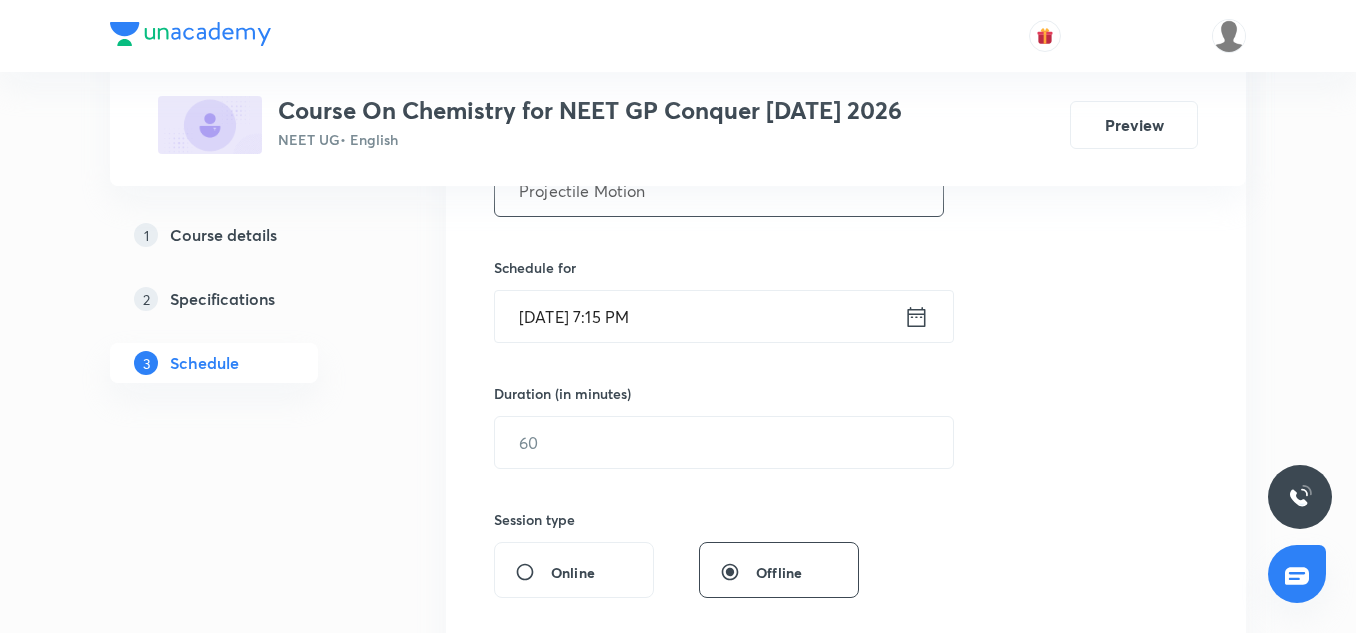 scroll, scrollTop: 444, scrollLeft: 0, axis: vertical 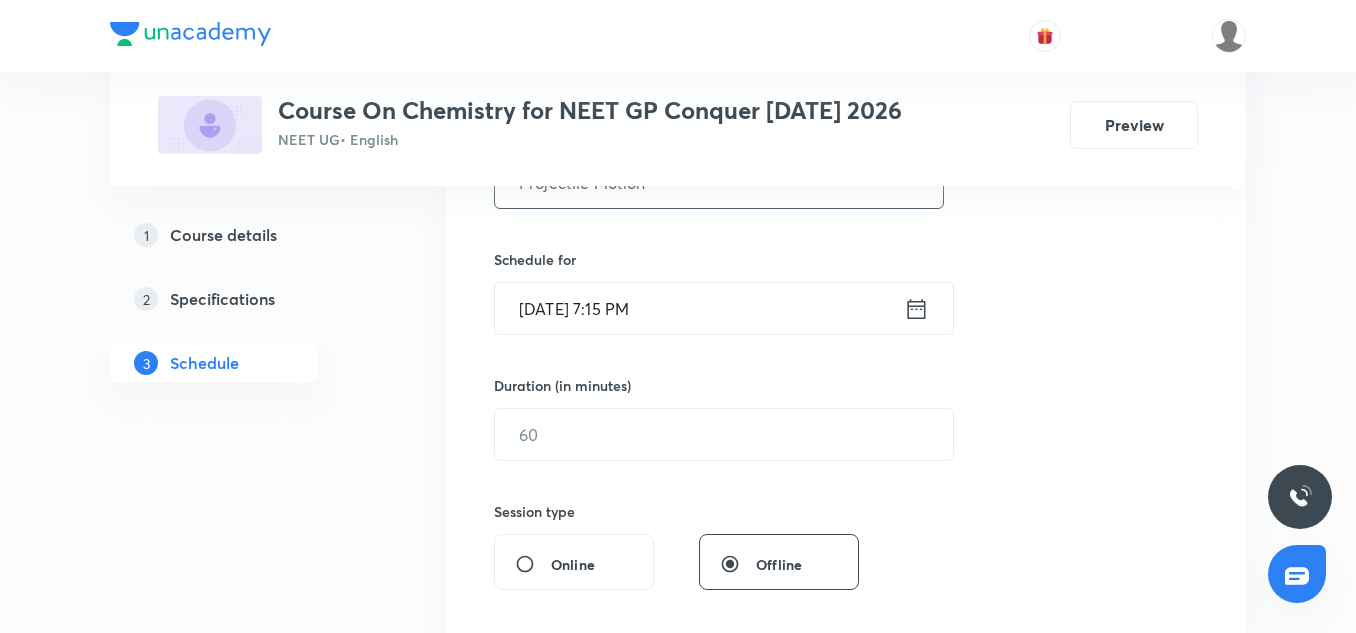 type on "Projectile Motion" 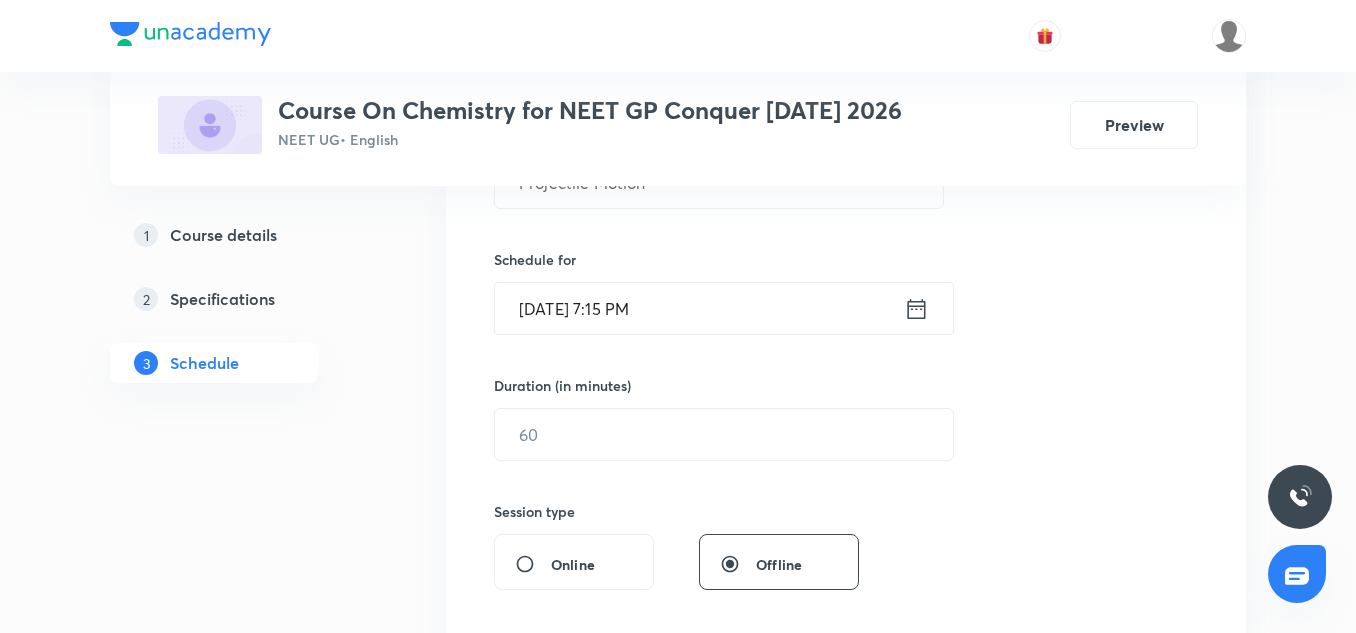 click 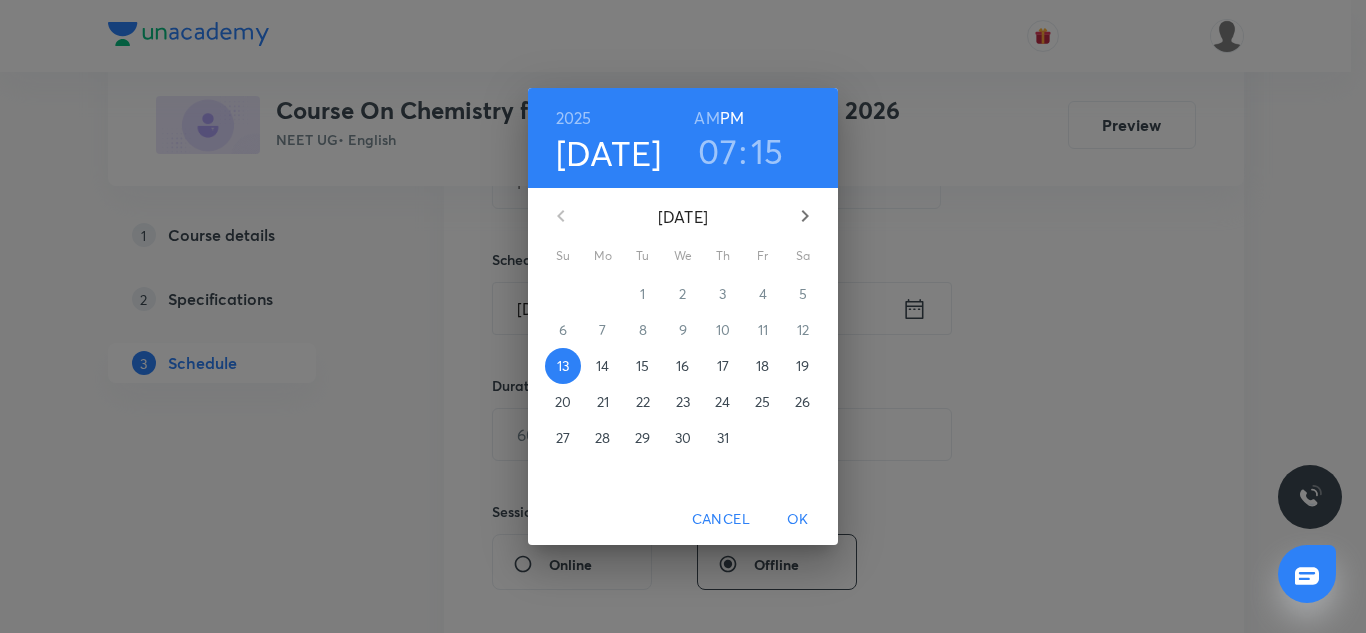 click on "14" at bounding box center (603, 366) 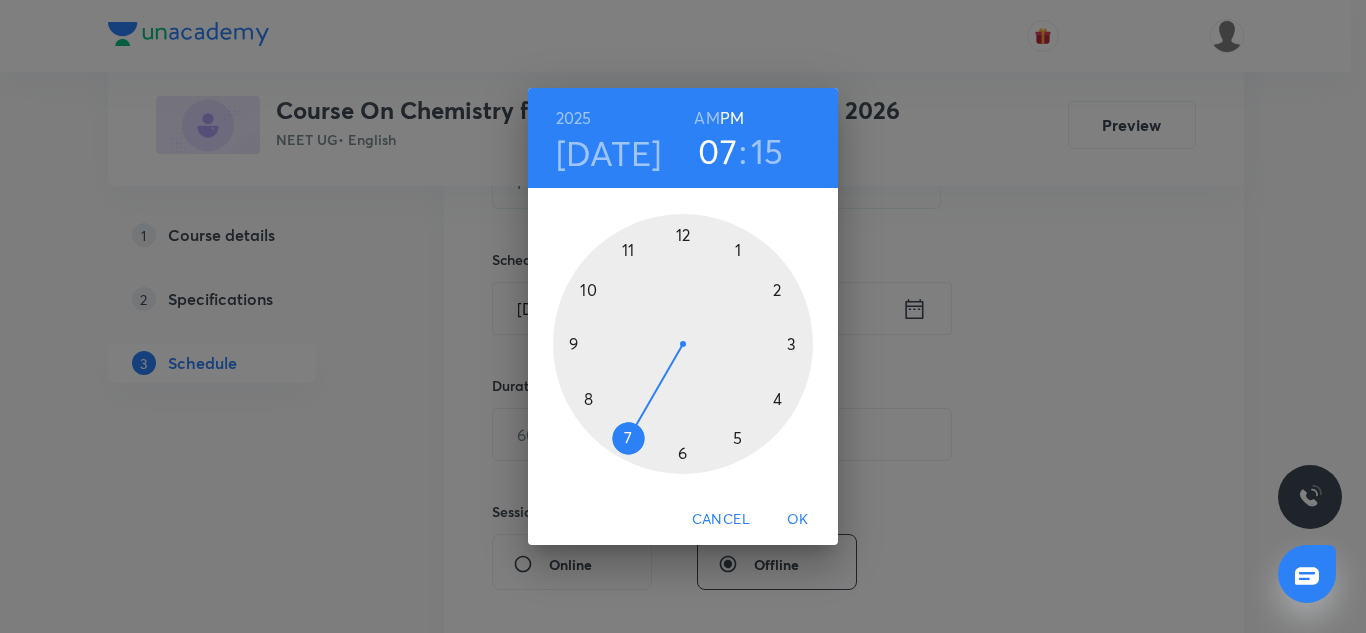 click on "AM" at bounding box center [706, 118] 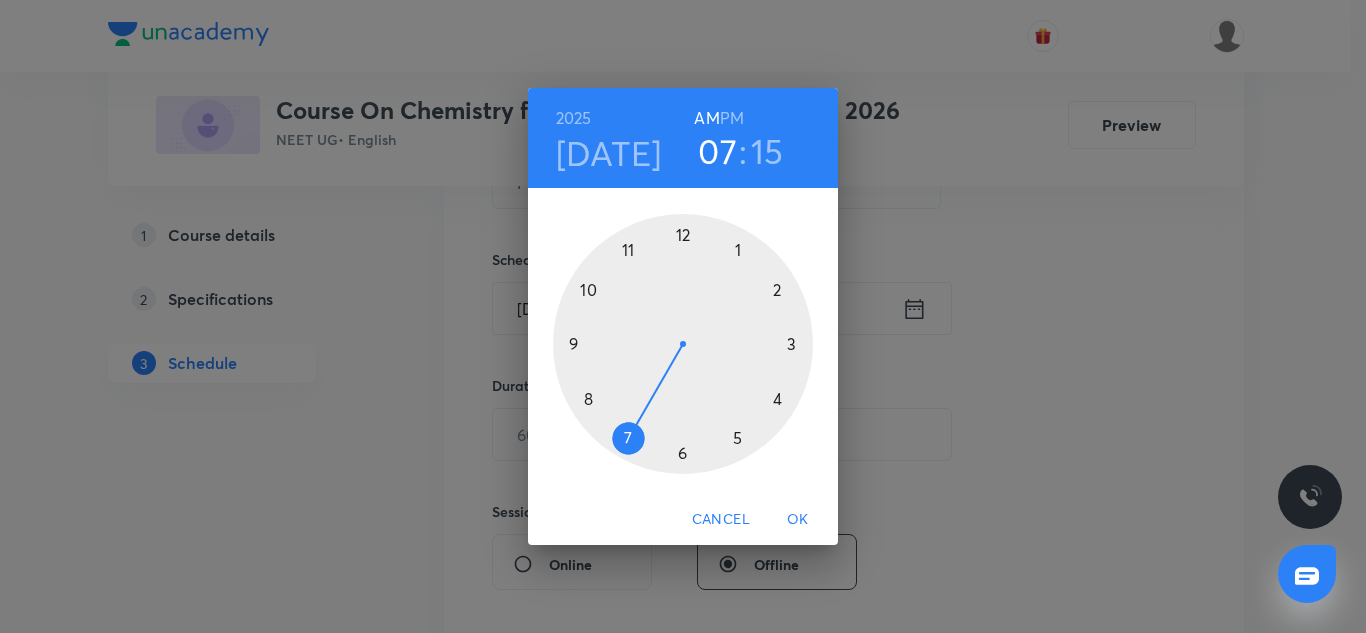 click at bounding box center (683, 344) 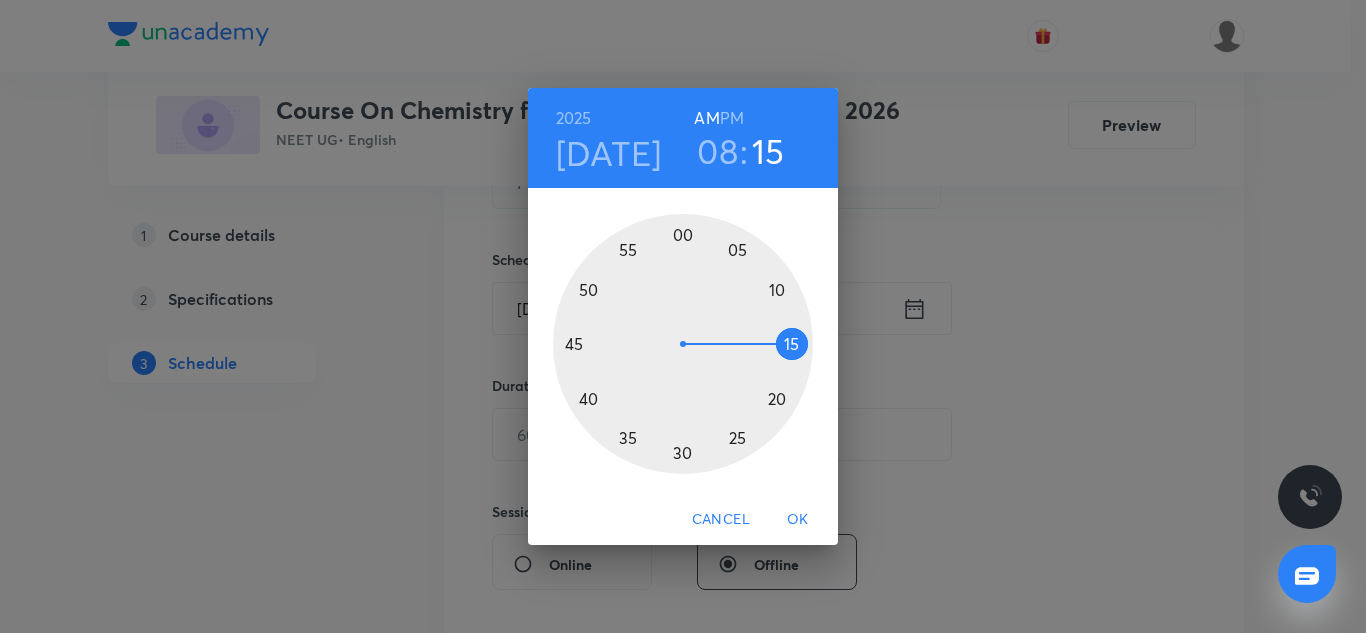 click at bounding box center (683, 344) 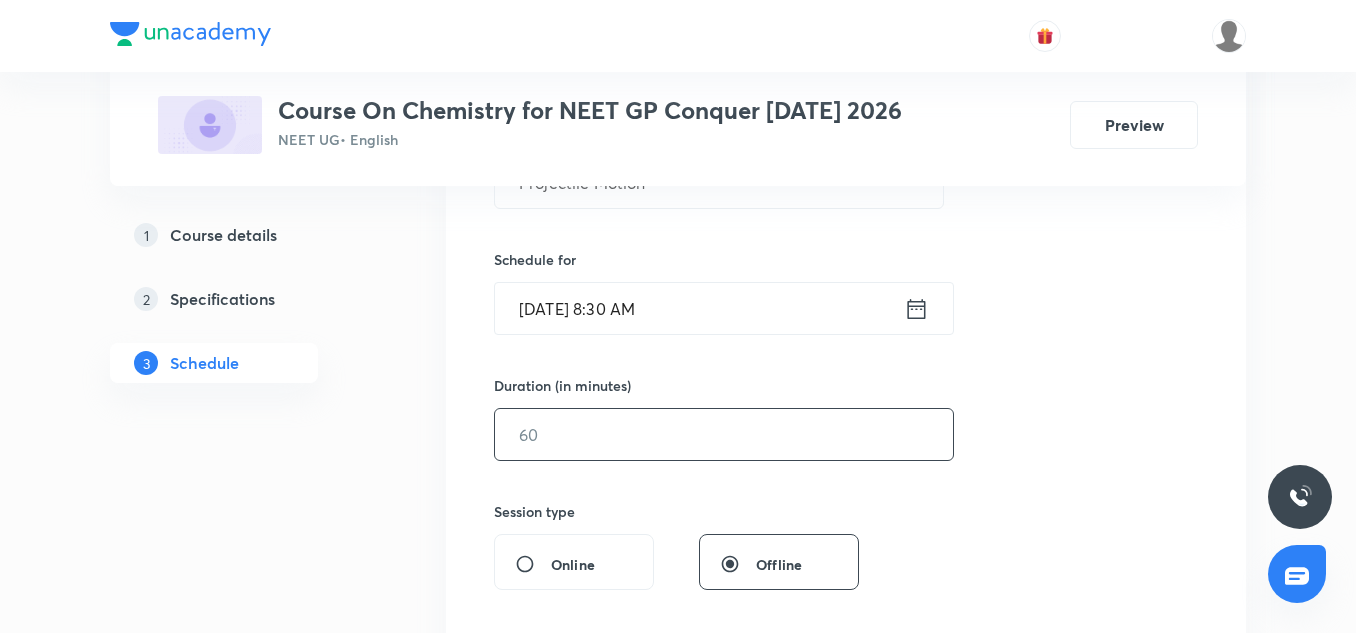 click at bounding box center [724, 434] 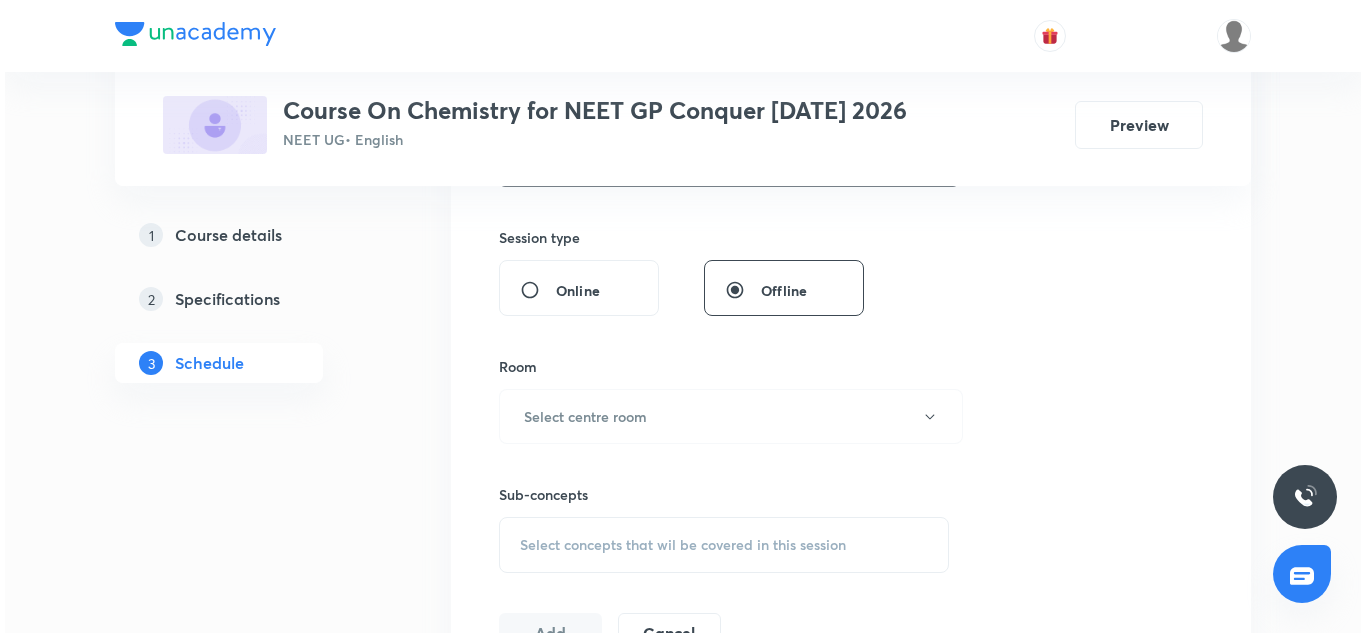 scroll, scrollTop: 728, scrollLeft: 0, axis: vertical 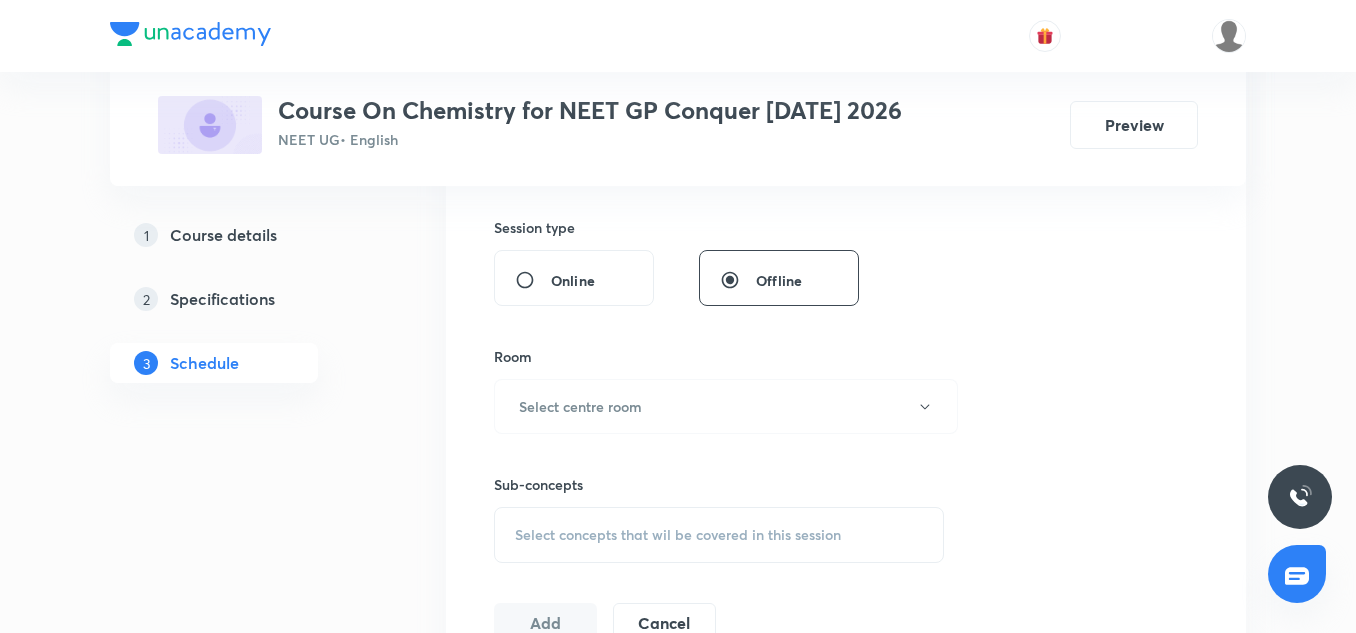 type on "85" 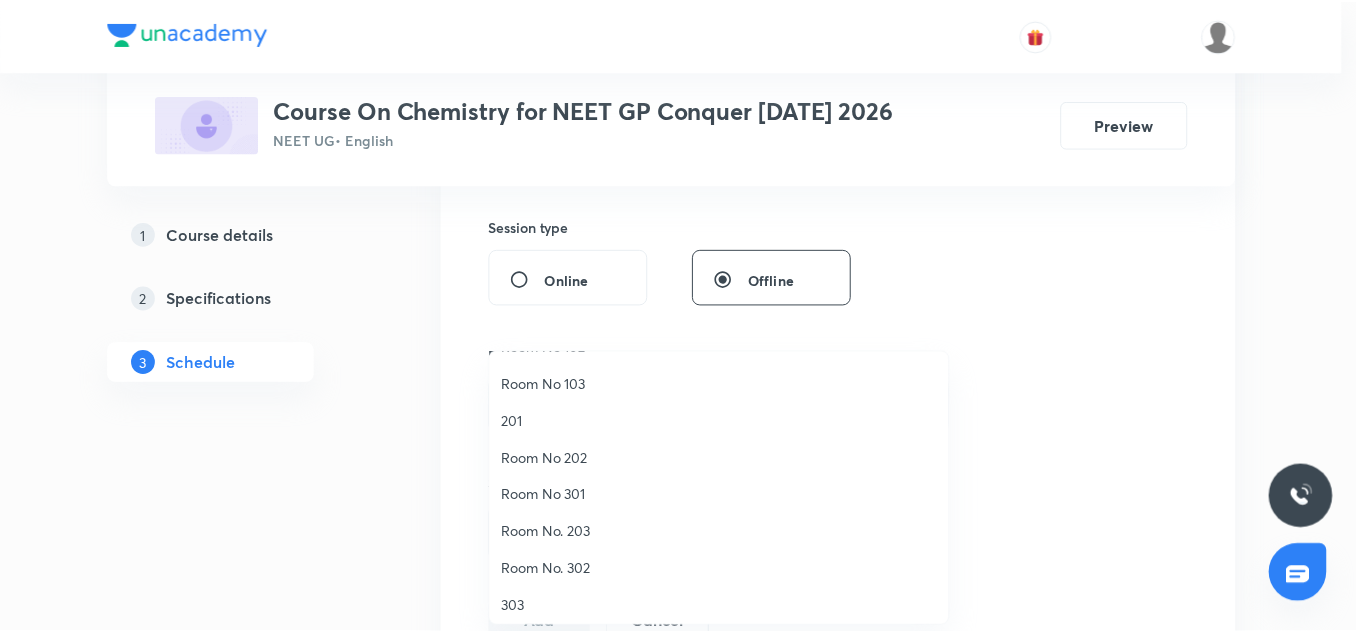scroll, scrollTop: 69, scrollLeft: 0, axis: vertical 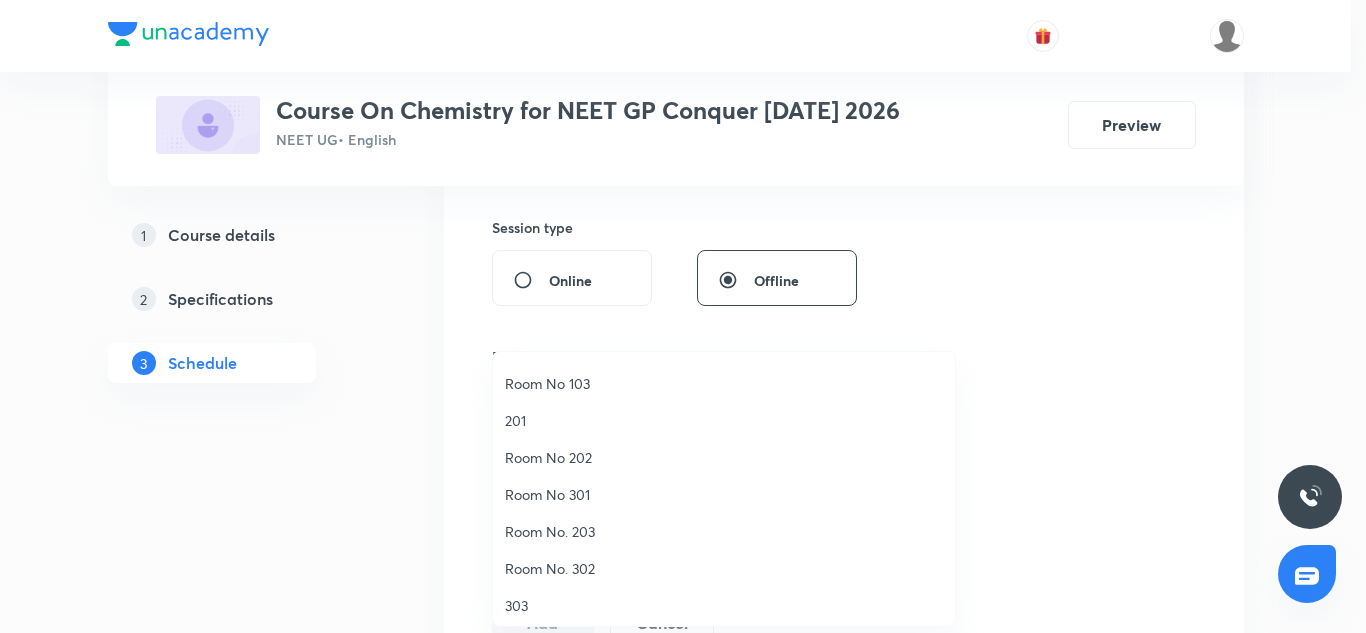 click on "Room No 301" at bounding box center [724, 494] 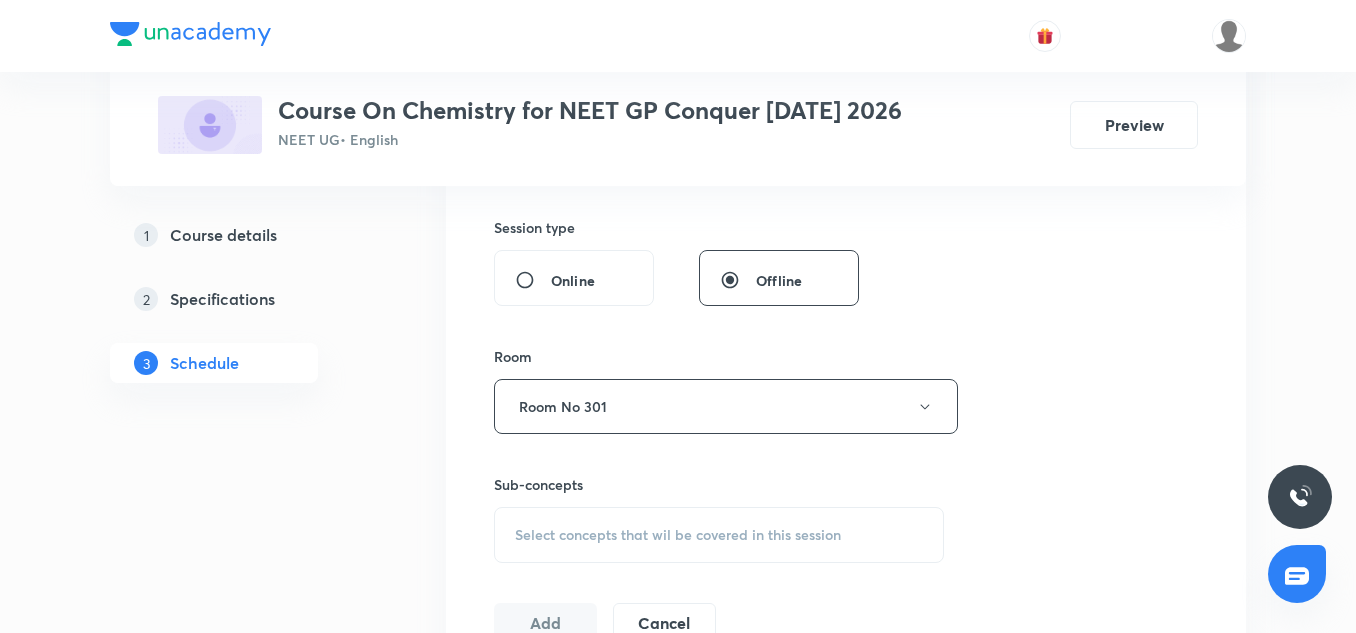 click on "Select concepts that wil be covered in this session" at bounding box center (678, 535) 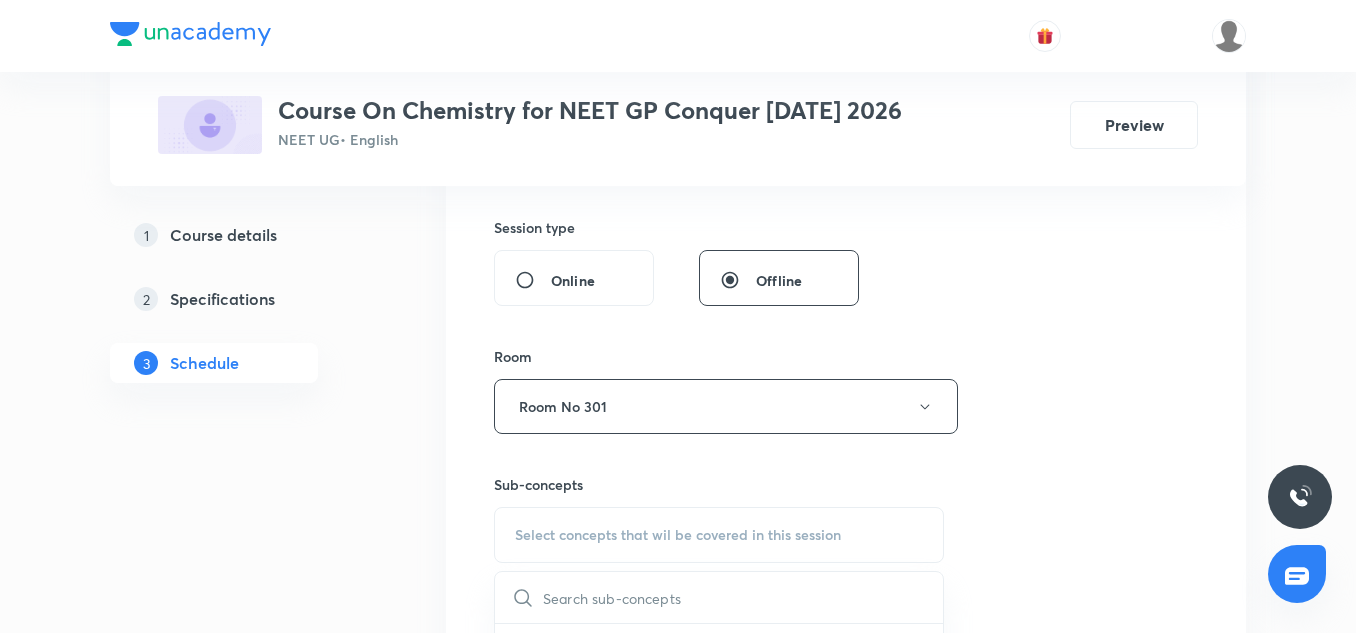 scroll, scrollTop: 924, scrollLeft: 0, axis: vertical 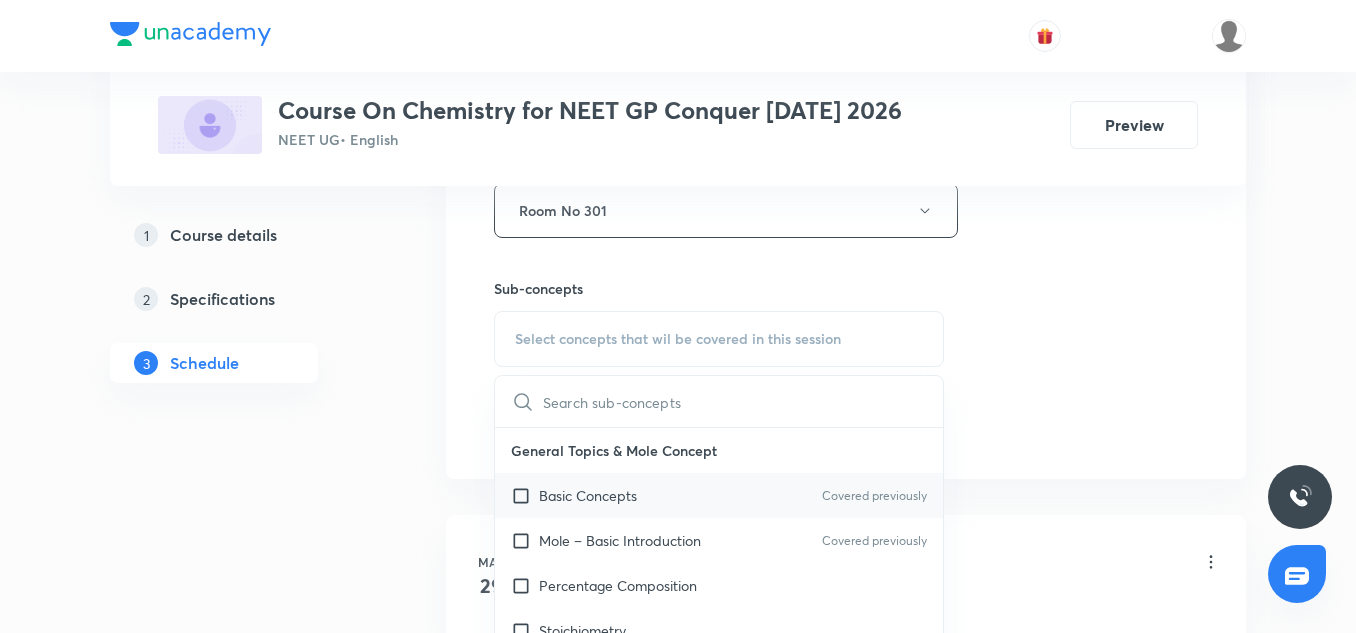 click on "Basic Concepts" at bounding box center [588, 495] 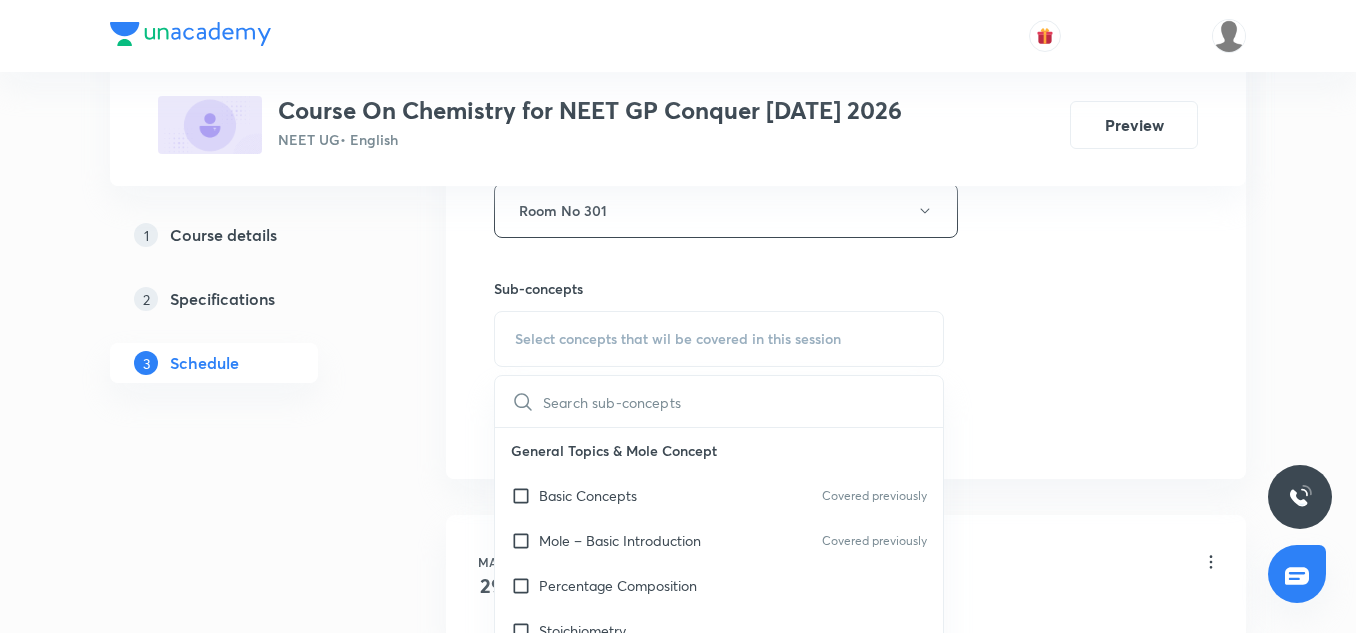checkbox on "true" 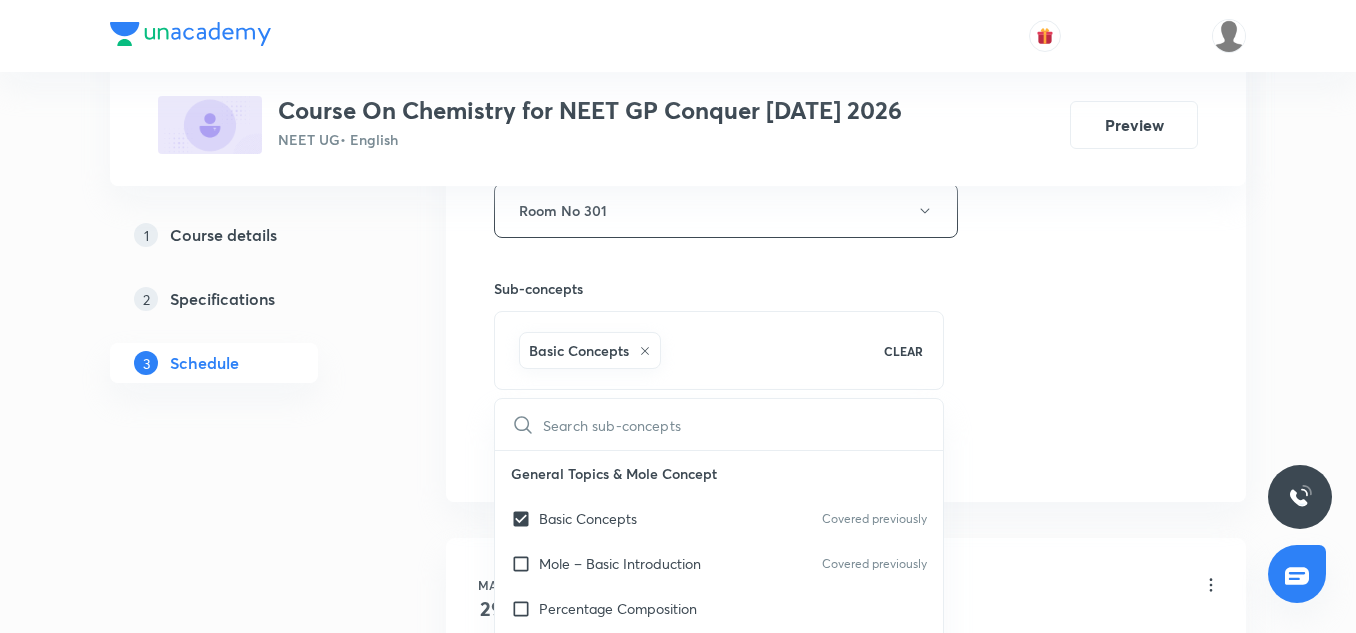 click on "Session  29 Live class Session title 17/99 Projectile Motion ​ Schedule for Jul 14, 2025, 8:30 AM ​ Duration (in minutes) 85 ​   Session type Online Offline Room Room No 301 Sub-concepts Basic Concepts CLEAR ​ General Topics & Mole Concept Basic Concepts Covered previously Mole – Basic Introduction Covered previously Percentage Composition Stoichiometry Principle of Atom Conservation (POAC) Relation between Stoichiometric Quantities Application of Mole Concept: Gravimetric Analysis Electronic Configuration Of Atoms (Hund's rule)  Quantum Numbers (Magnetic Quantum no.) Quantum Numbers(Pauli's Exclusion law) Mean Molar Mass or Molecular Mass Variation of Conductivity with Concentration Mechanism of Corrosion Atomic Structure Discovery Of Electron Some Prerequisites of Physics Discovery Of Protons And Neutrons Atomic Models Representation Of Atom With Electrons And Neutrons Nature of Waves Nature Of Electromagnetic Radiation Planck’S Quantum Theory Spectra-Continuous and Discontinuous Spectrum Wave" at bounding box center (846, -11) 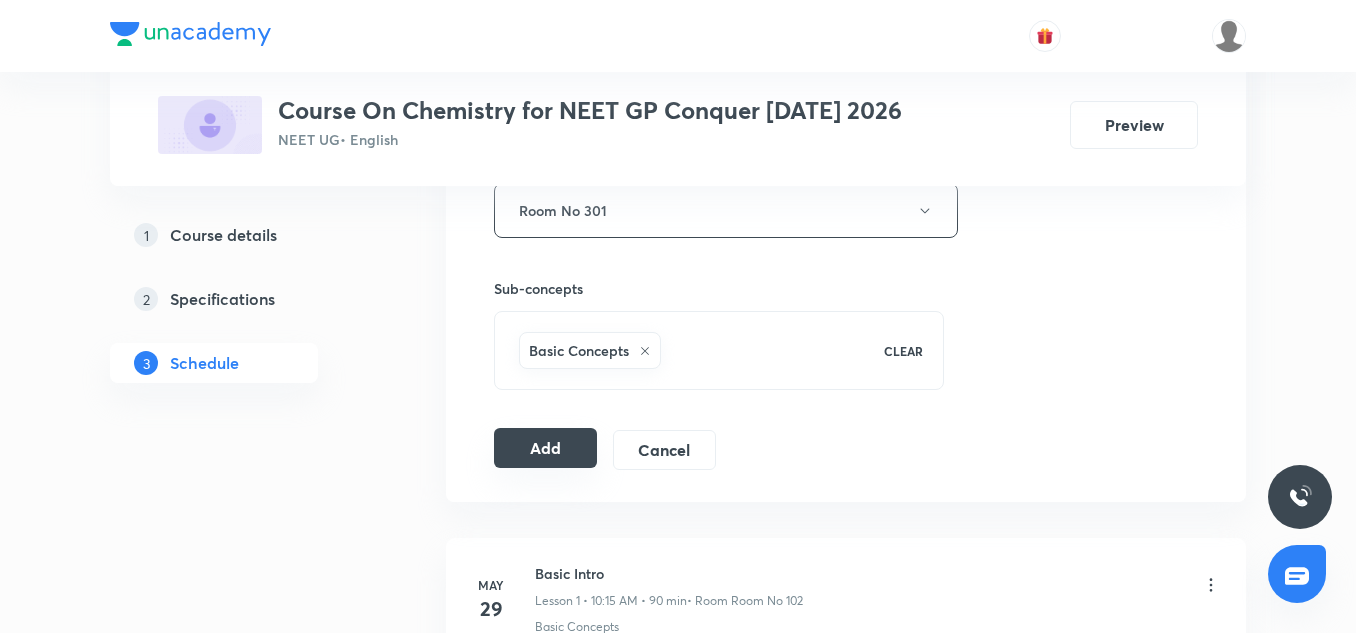 click on "Add" at bounding box center (545, 448) 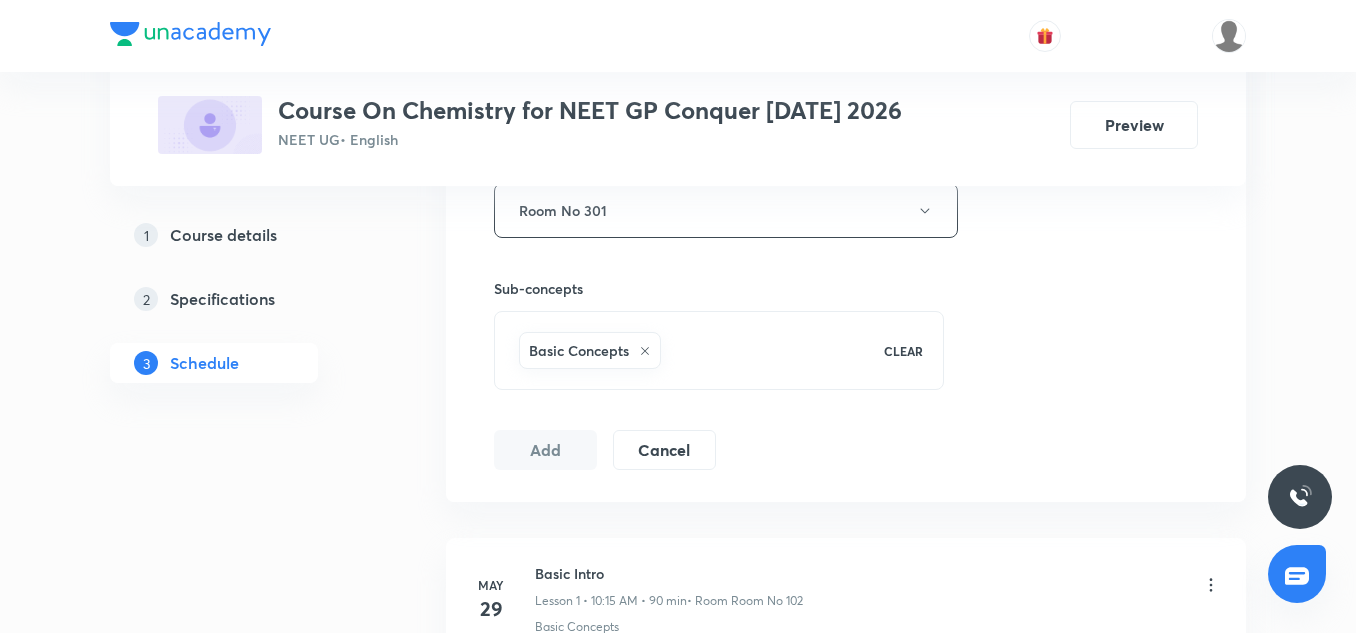 type 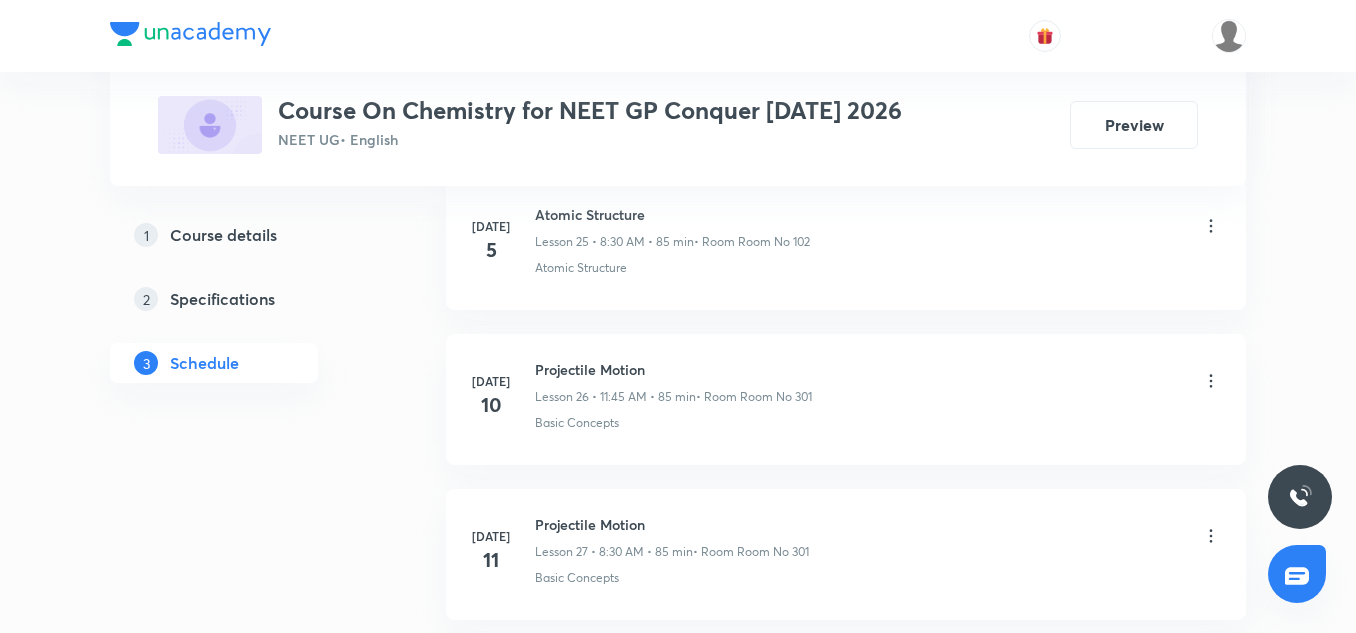 scroll, scrollTop: 5333, scrollLeft: 0, axis: vertical 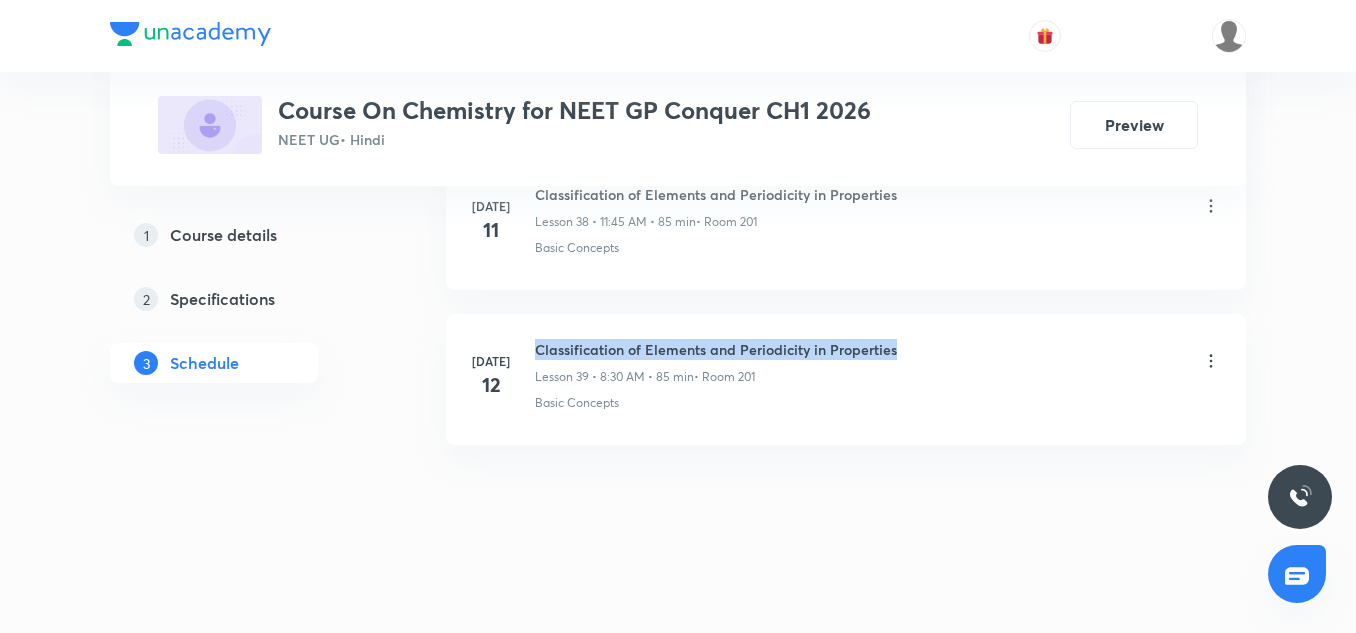 drag, startPoint x: 536, startPoint y: 344, endPoint x: 971, endPoint y: 354, distance: 435.11493 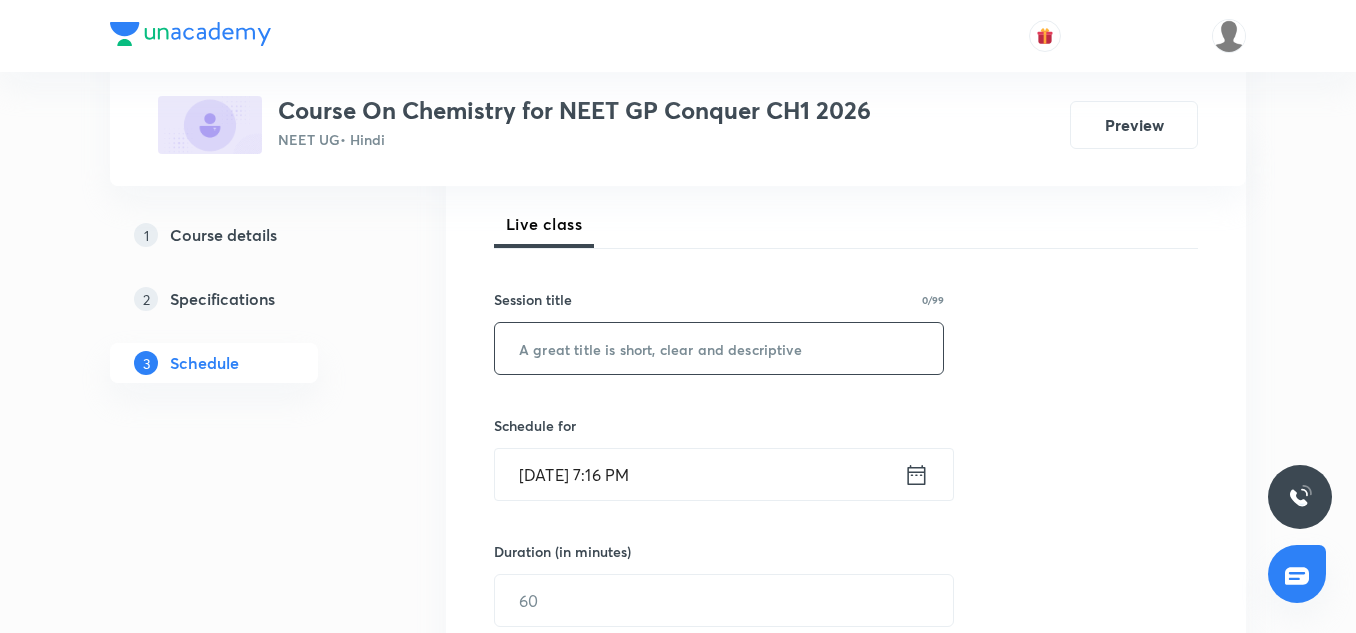 scroll, scrollTop: 277, scrollLeft: 0, axis: vertical 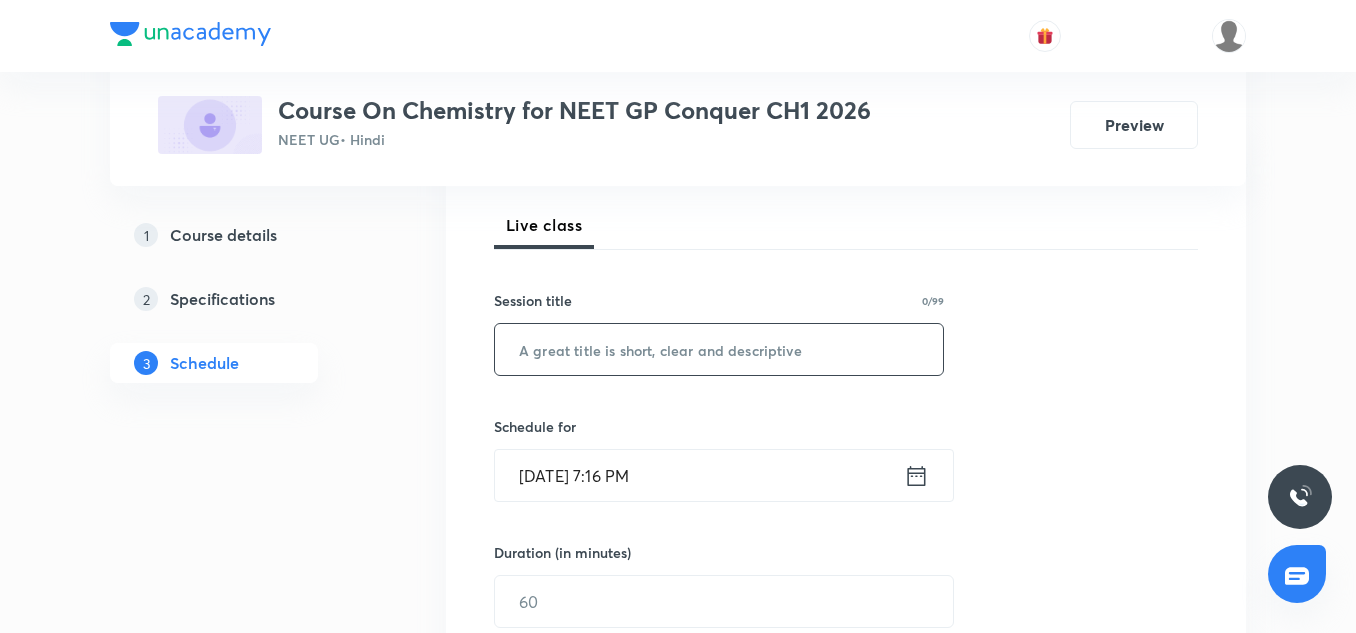 click at bounding box center (719, 349) 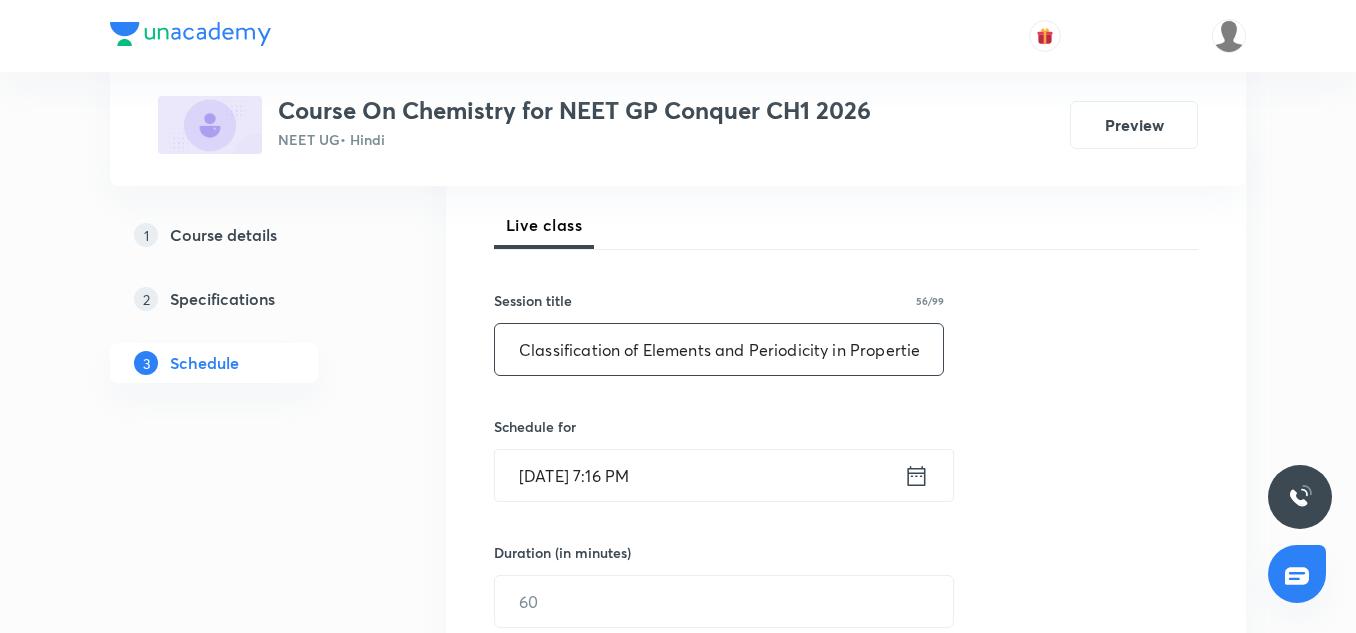 scroll, scrollTop: 0, scrollLeft: 8, axis: horizontal 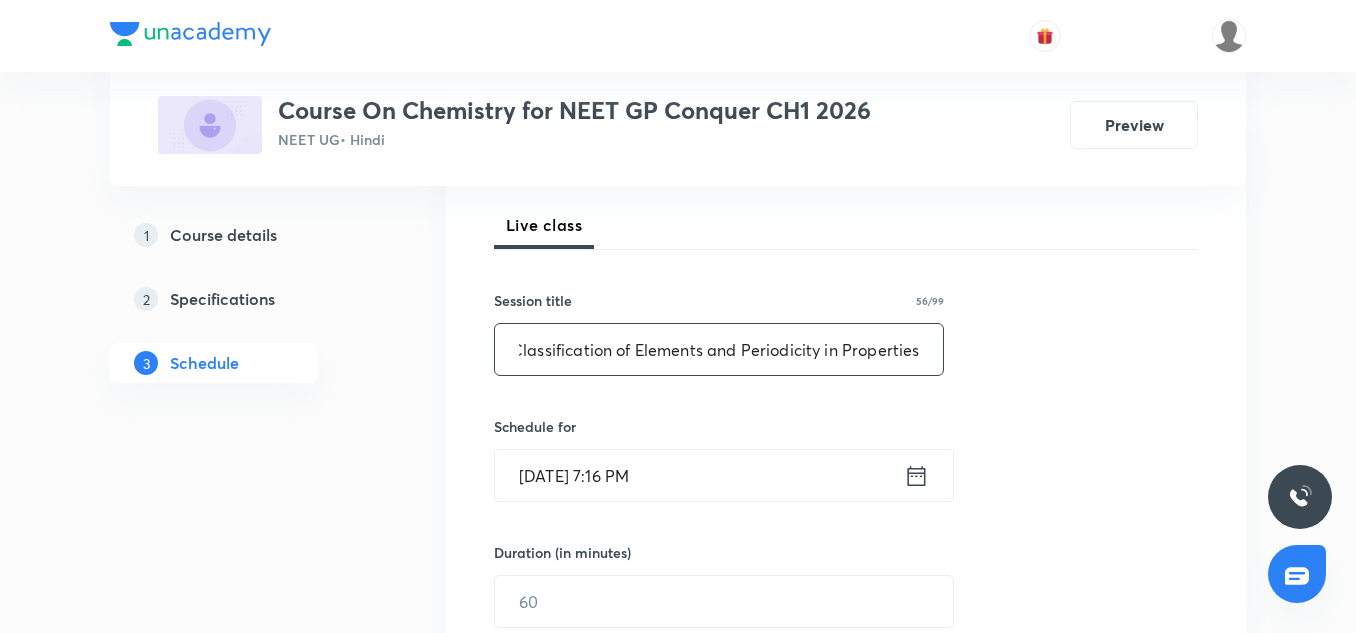 type on "Classification of Elements and Periodicity in Properties" 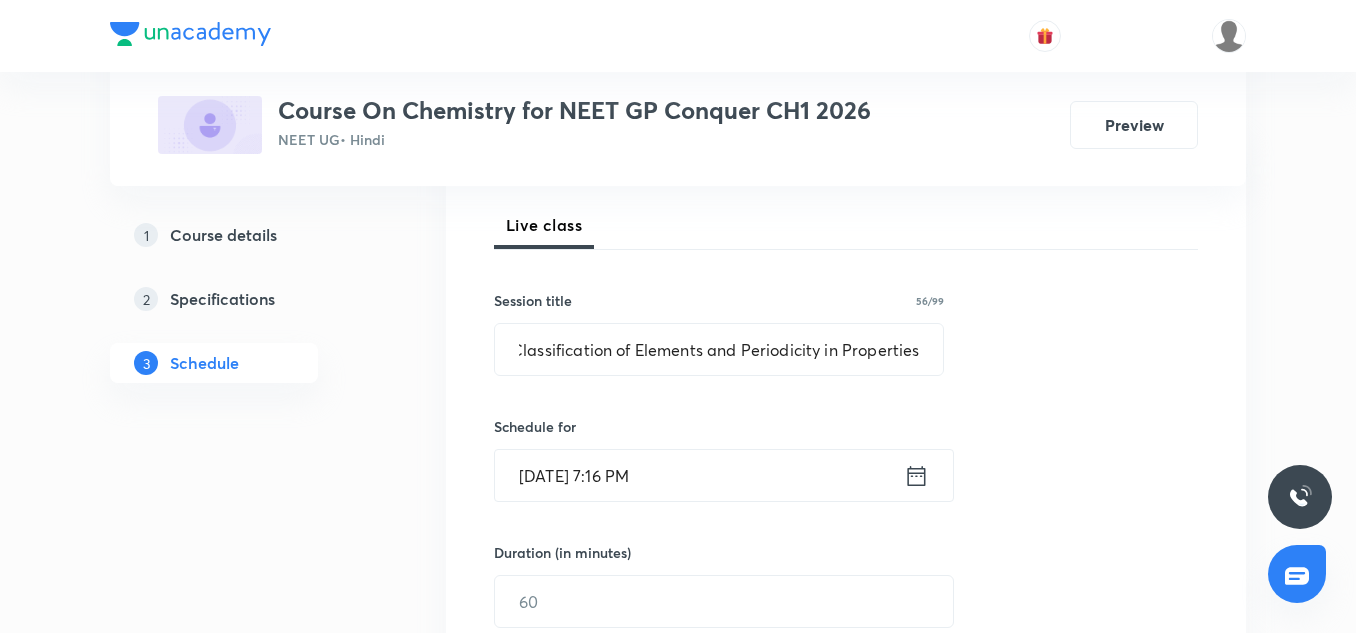 scroll, scrollTop: 0, scrollLeft: 0, axis: both 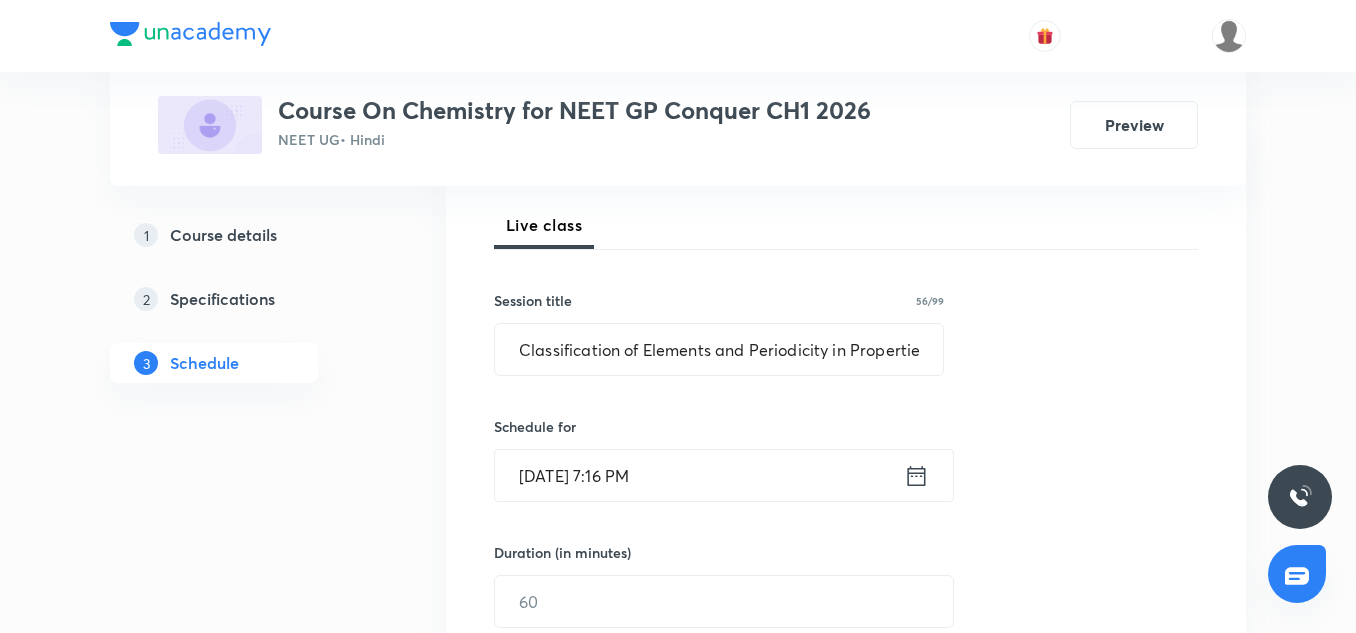 click 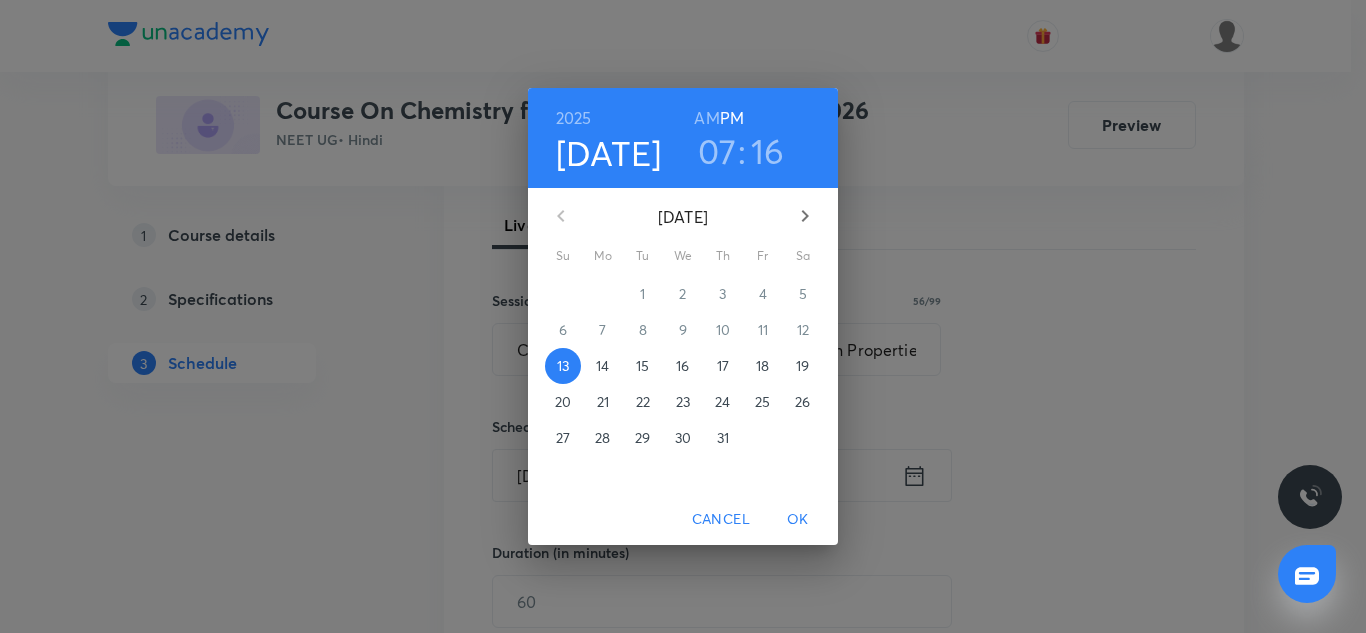 click on "14" at bounding box center (602, 366) 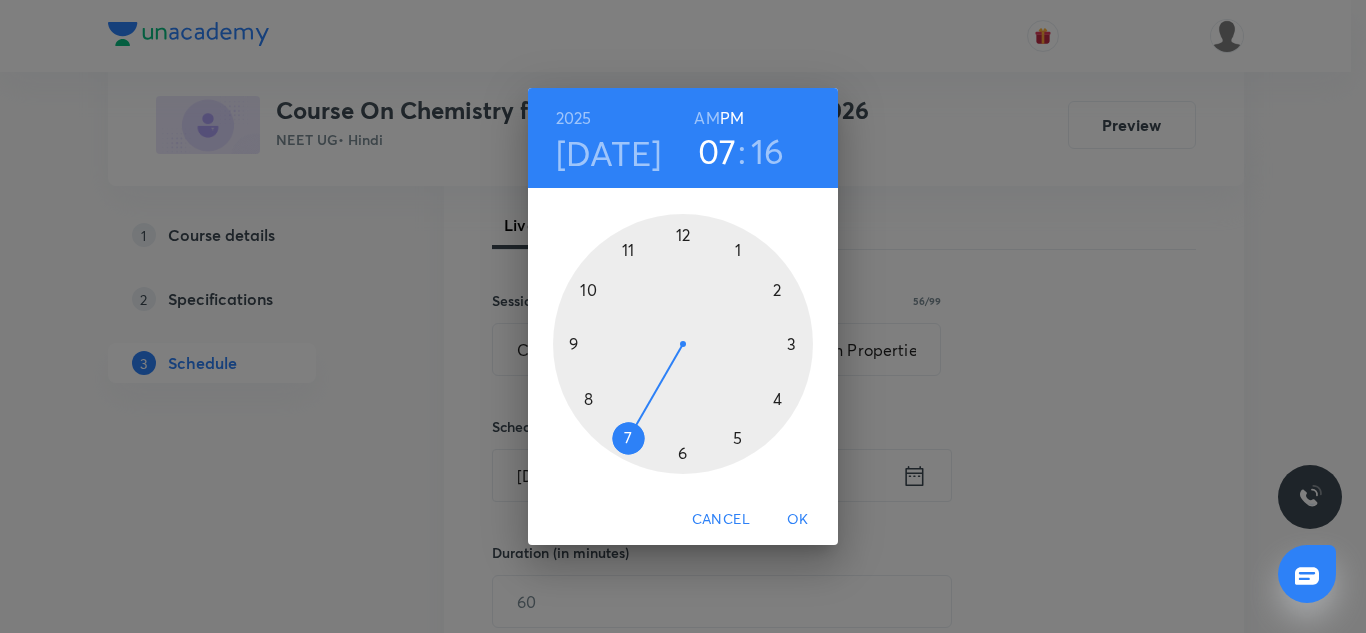 click at bounding box center (683, 344) 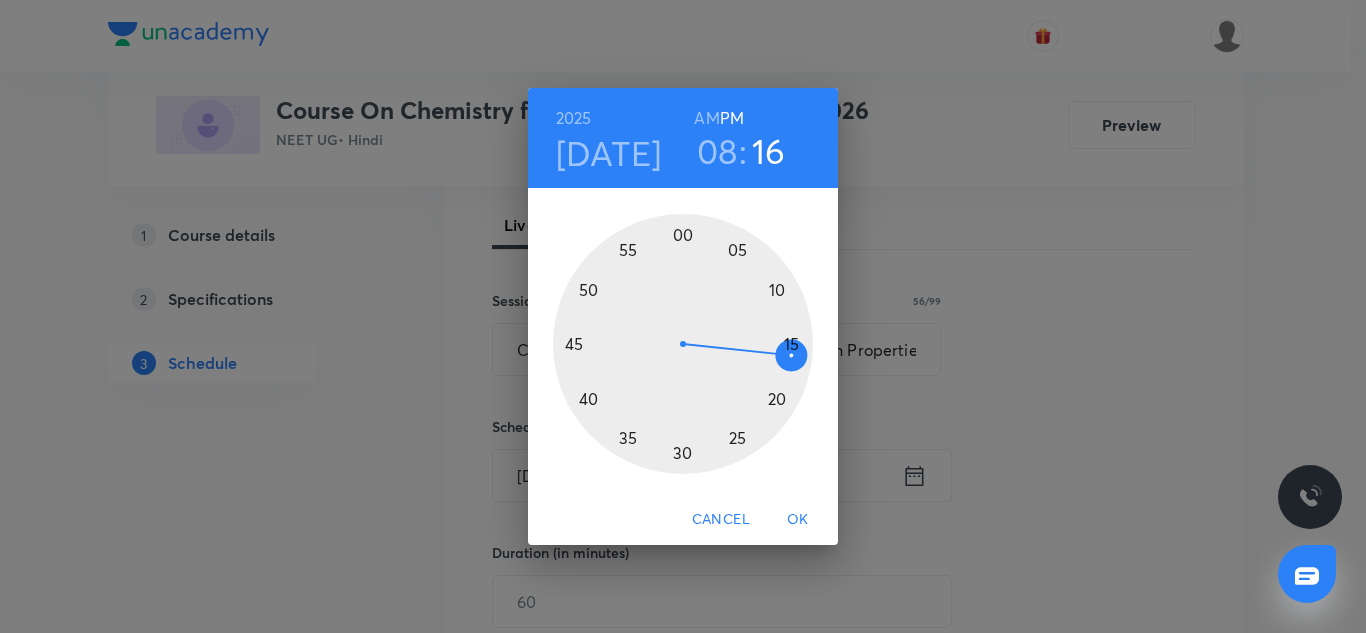 click at bounding box center [683, 344] 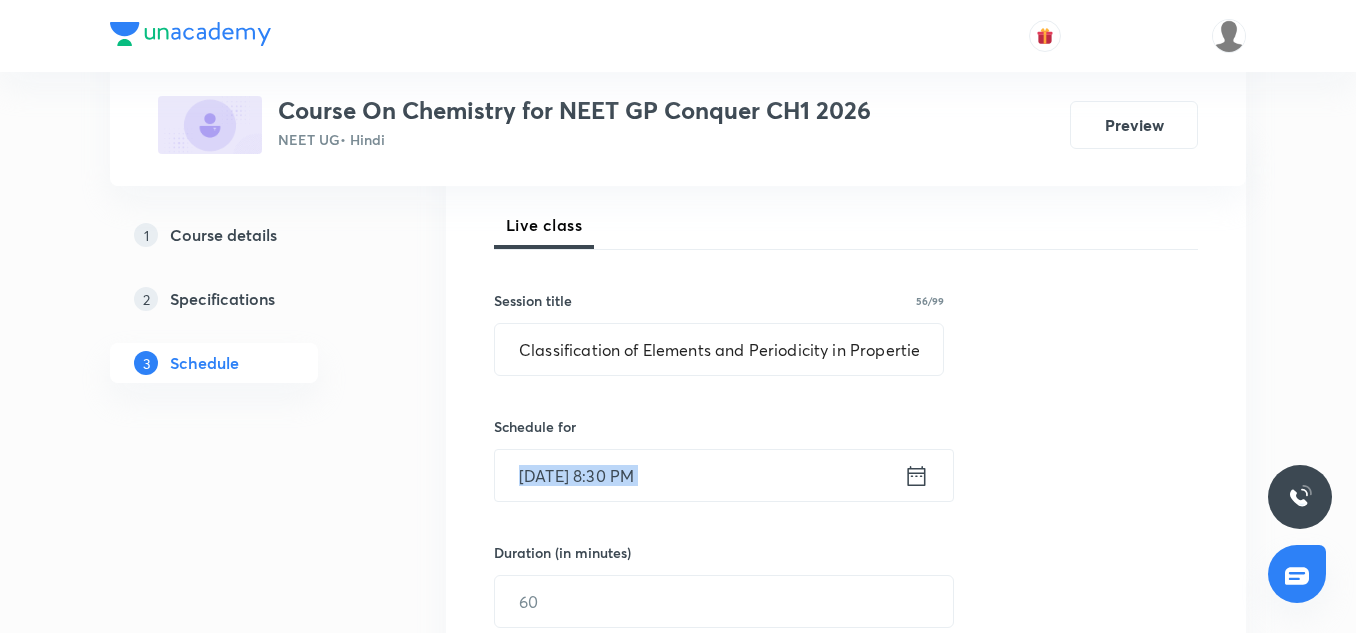 drag, startPoint x: 697, startPoint y: 508, endPoint x: 707, endPoint y: 479, distance: 30.675724 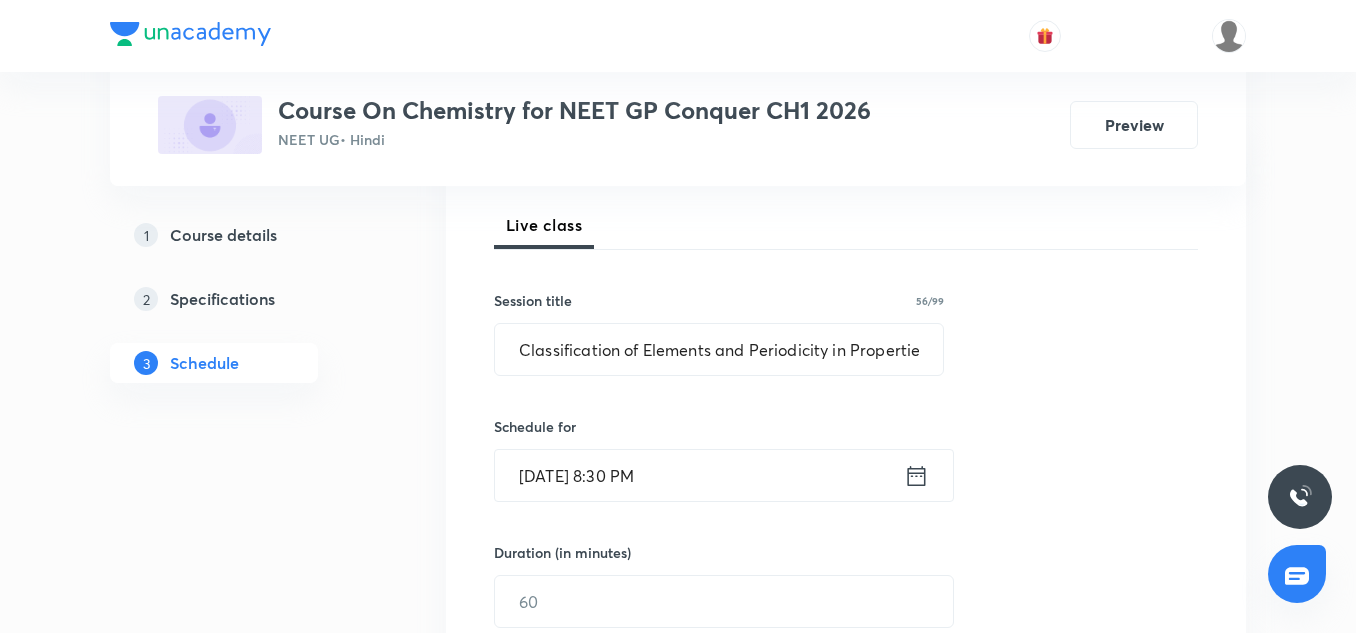 click on "Jul 14, 2025, 8:30 PM" at bounding box center (699, 475) 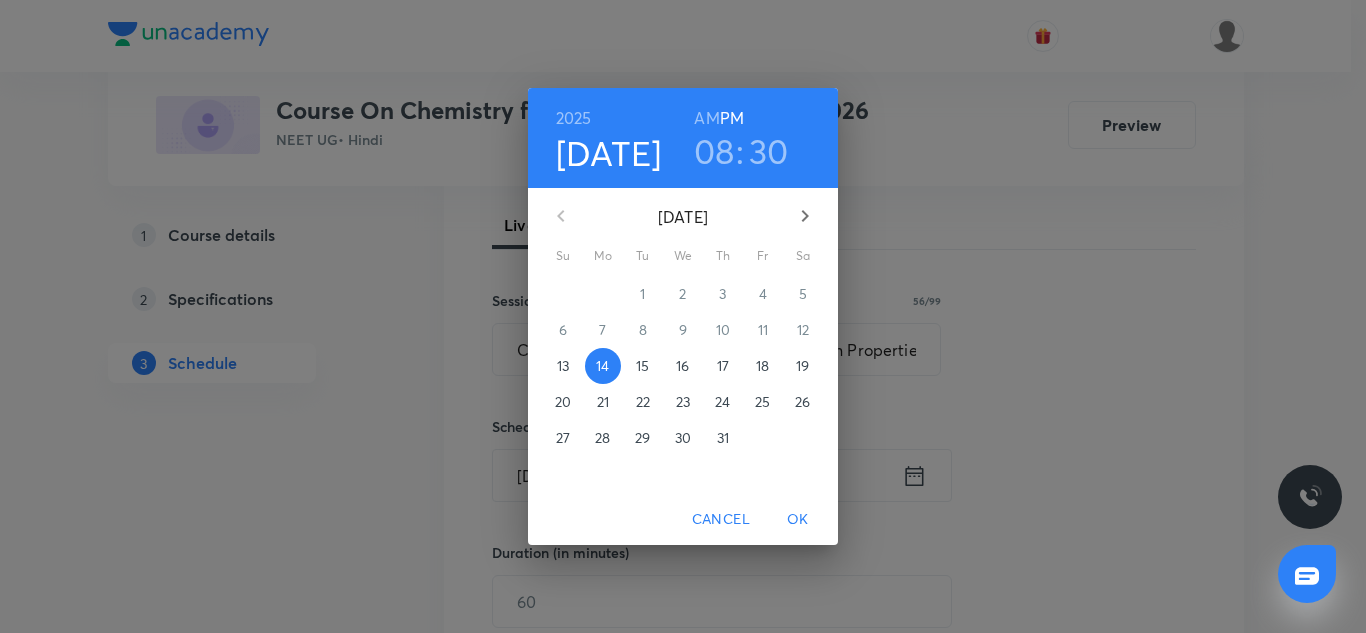 click on "AM" at bounding box center (706, 118) 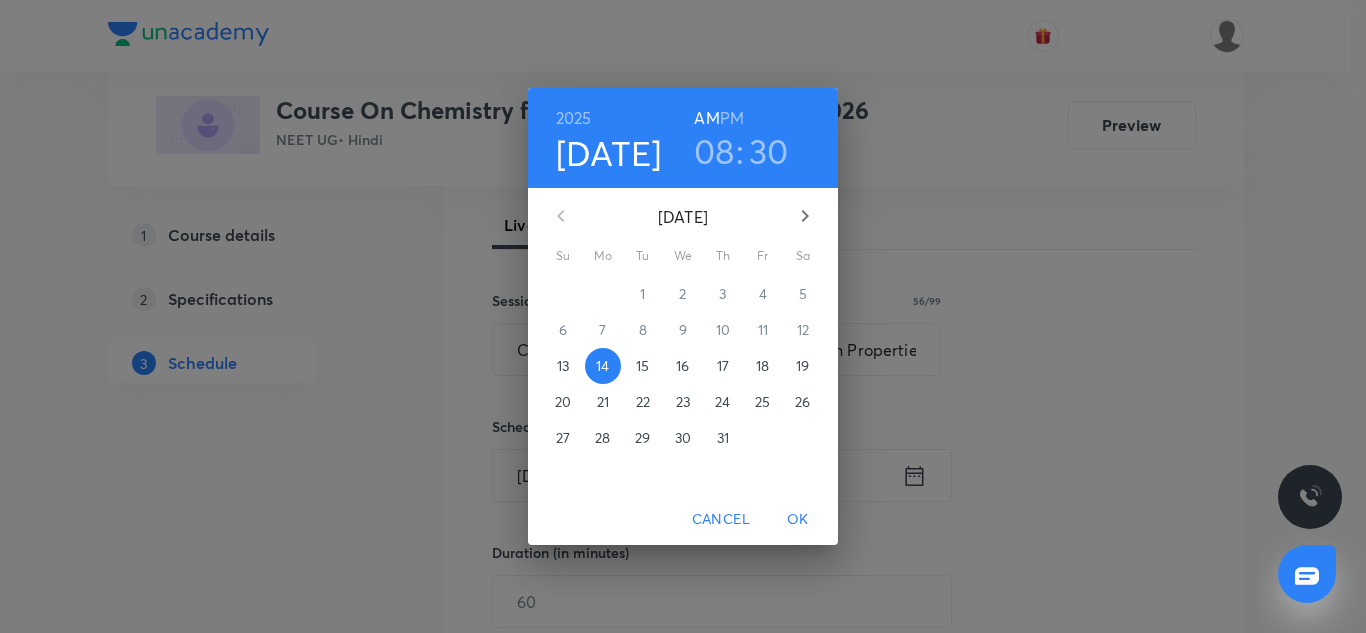click on "OK" at bounding box center (798, 519) 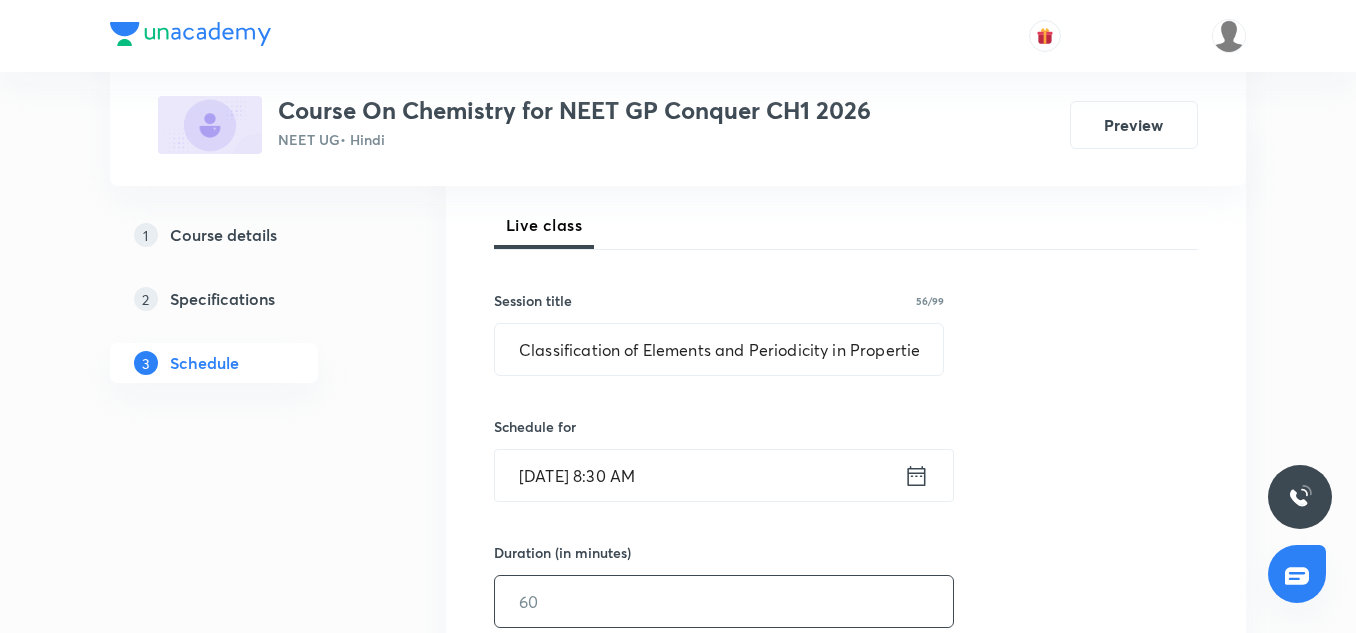 click at bounding box center (724, 601) 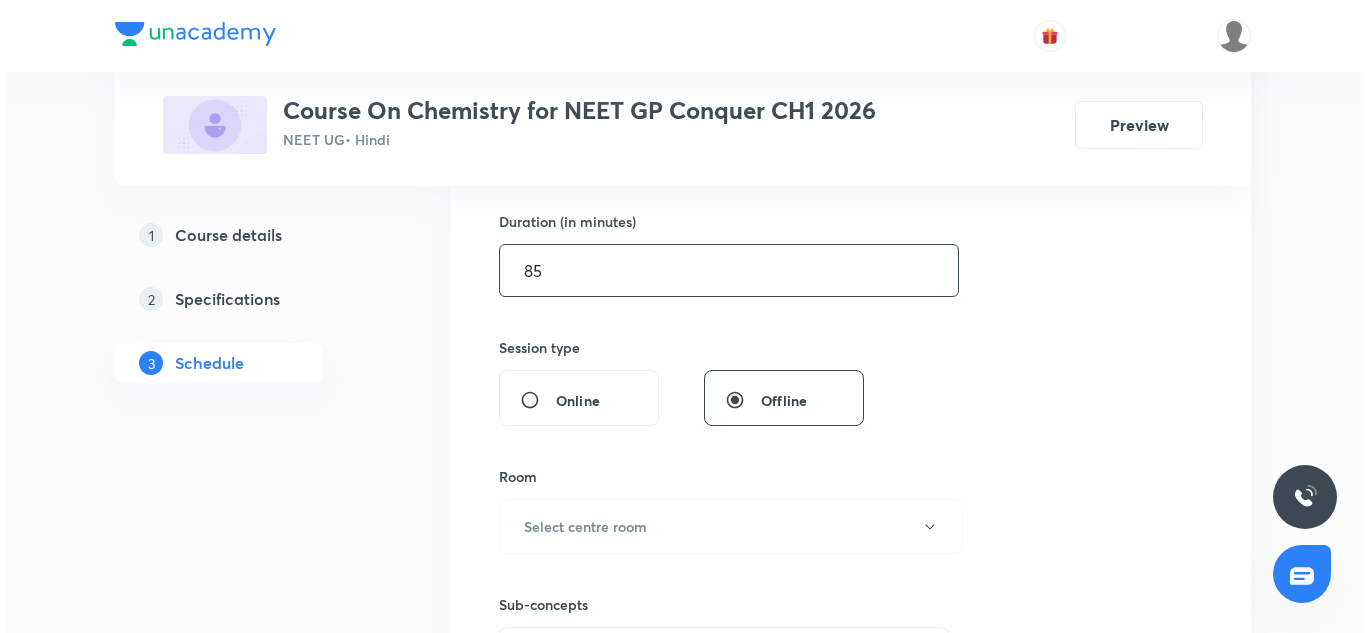 scroll, scrollTop: 610, scrollLeft: 0, axis: vertical 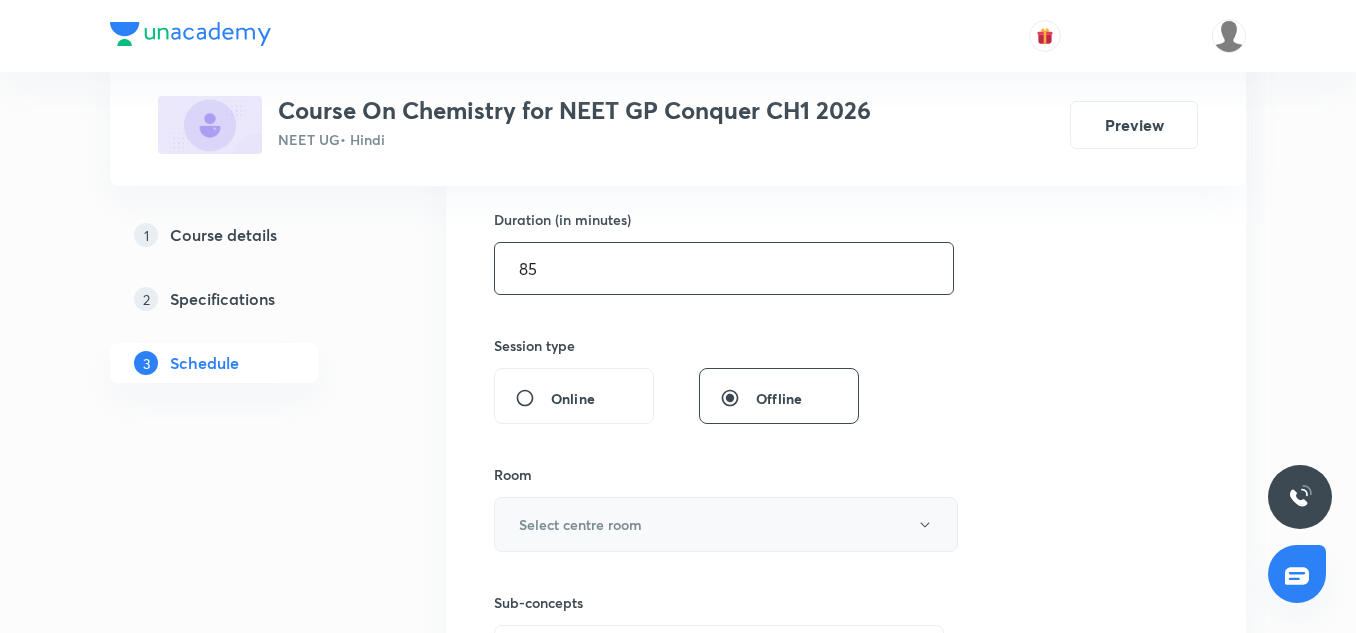 type on "85" 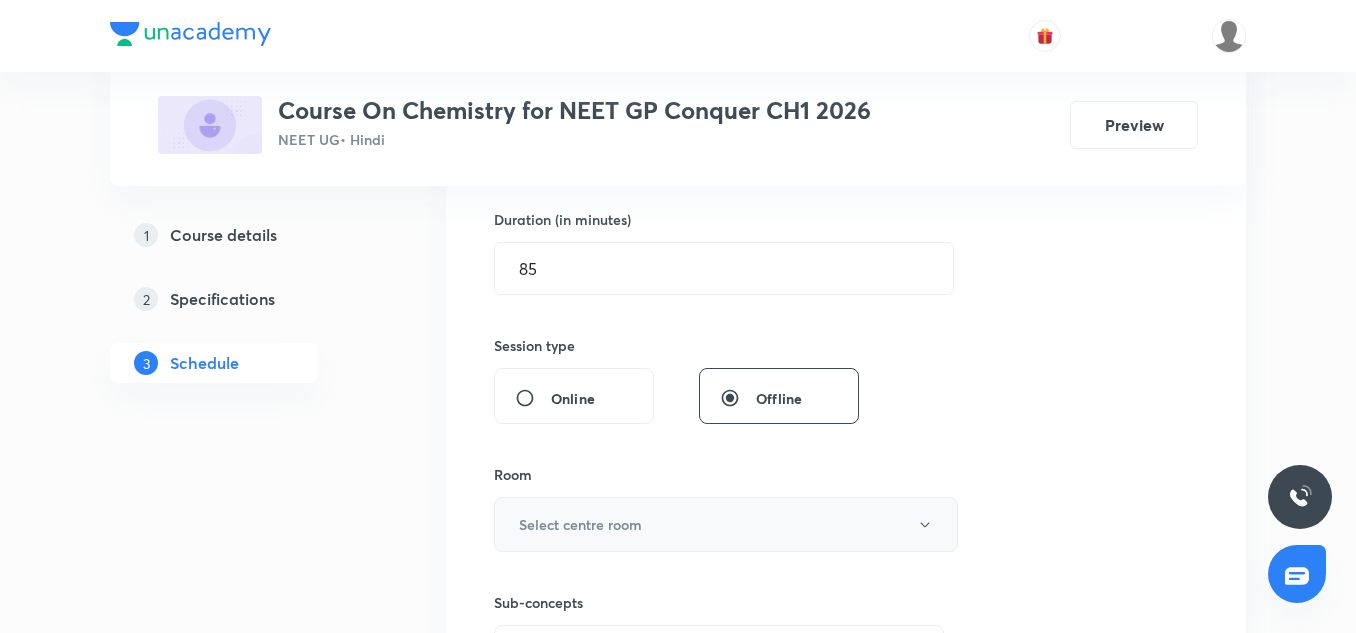 click on "Select centre room" at bounding box center [726, 524] 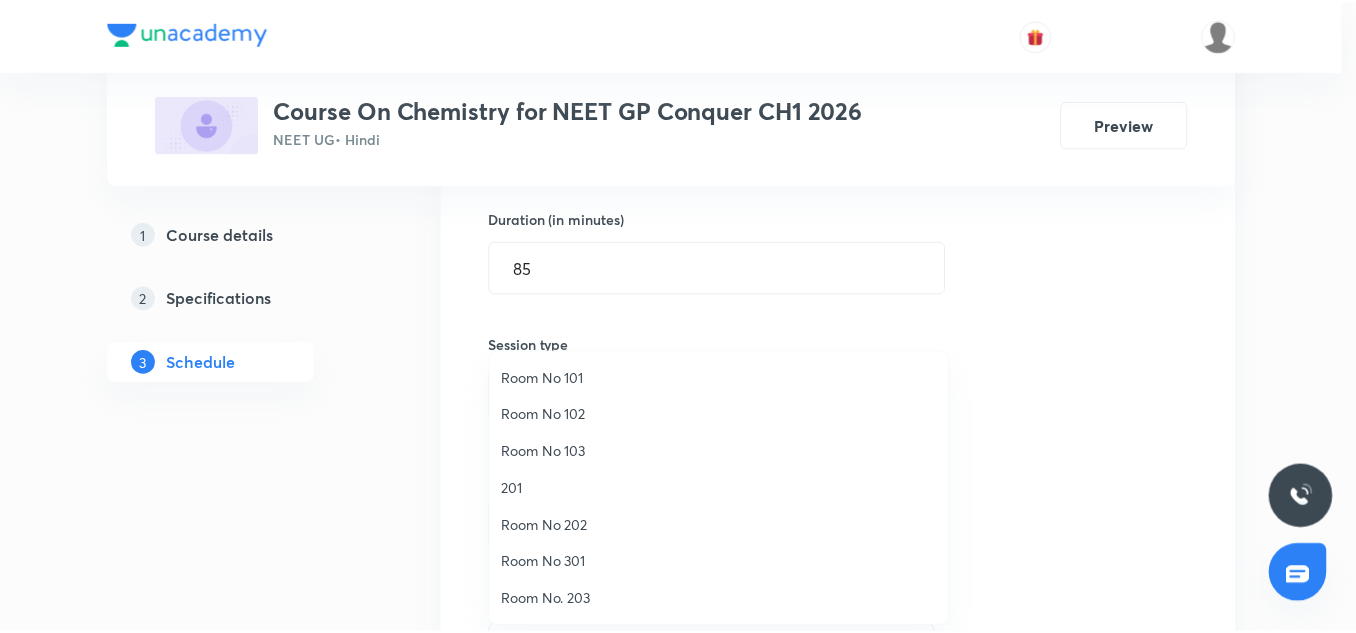 scroll, scrollTop: 28, scrollLeft: 0, axis: vertical 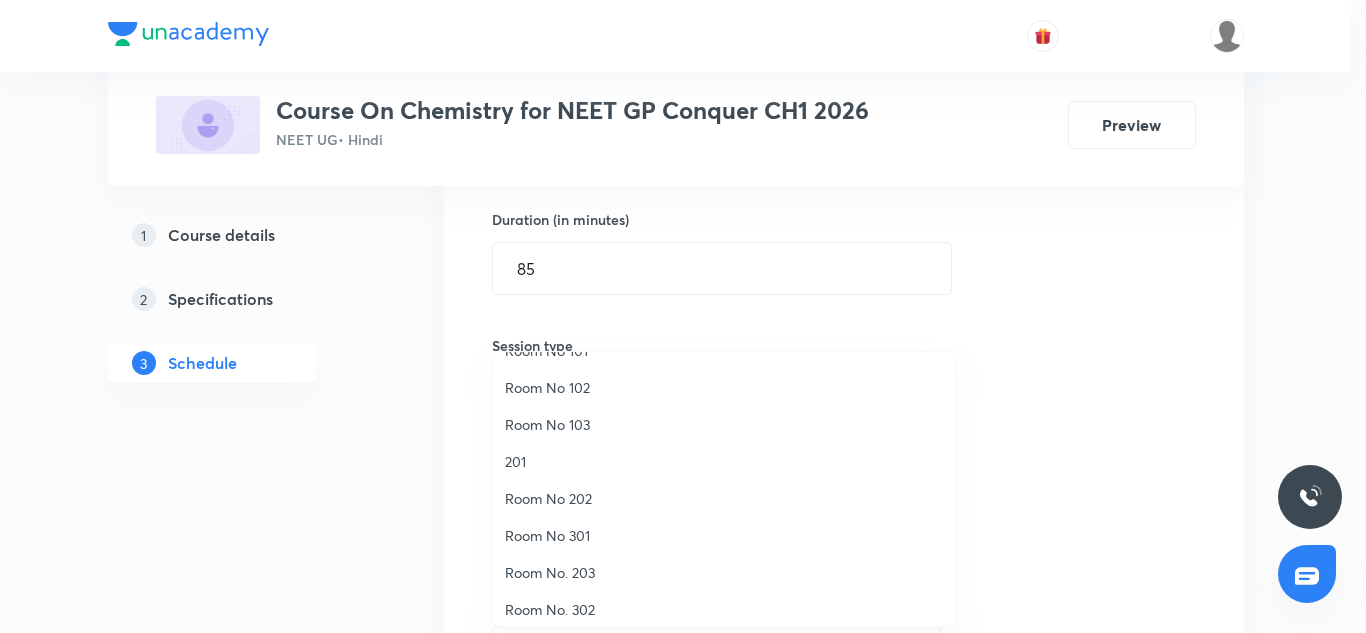 click on "201" at bounding box center [724, 461] 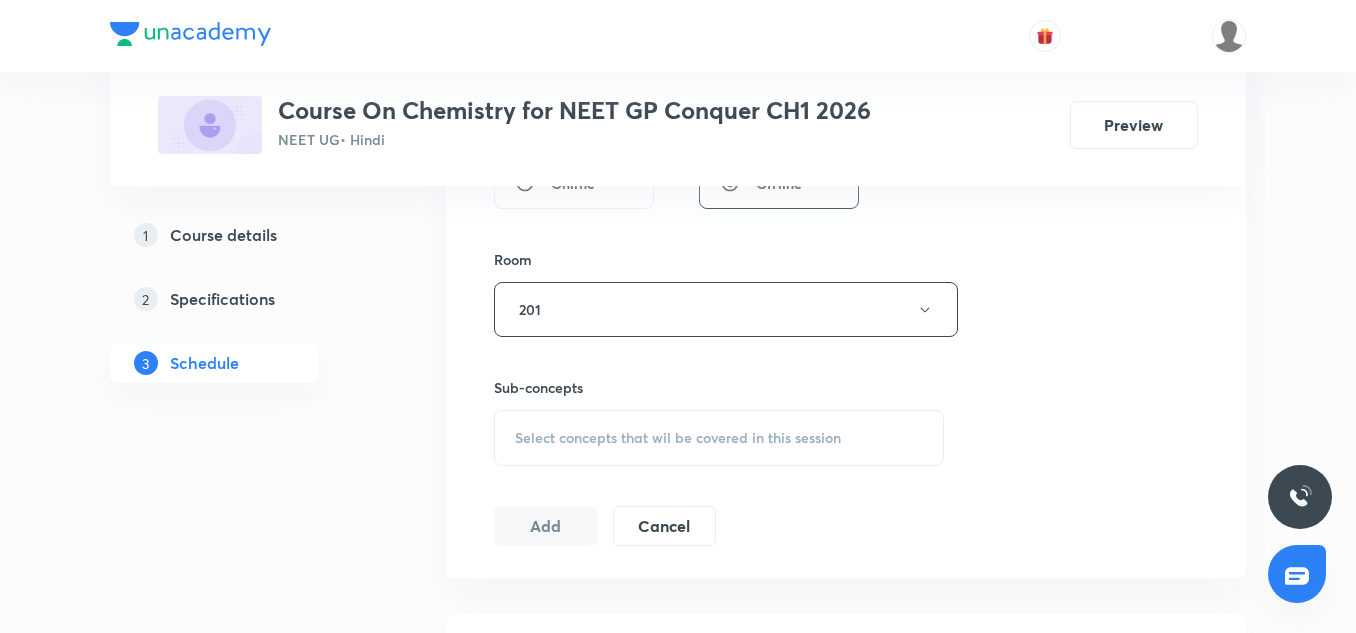 scroll, scrollTop: 846, scrollLeft: 0, axis: vertical 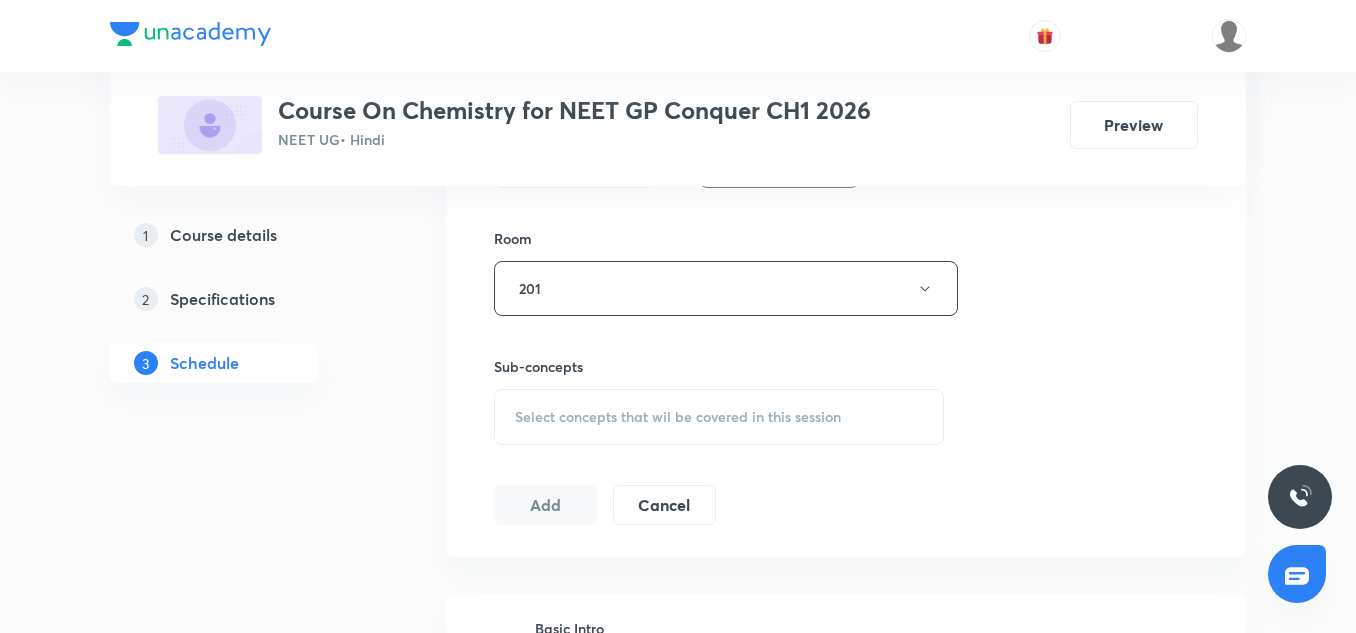 click on "Select concepts that wil be covered in this session" at bounding box center (678, 417) 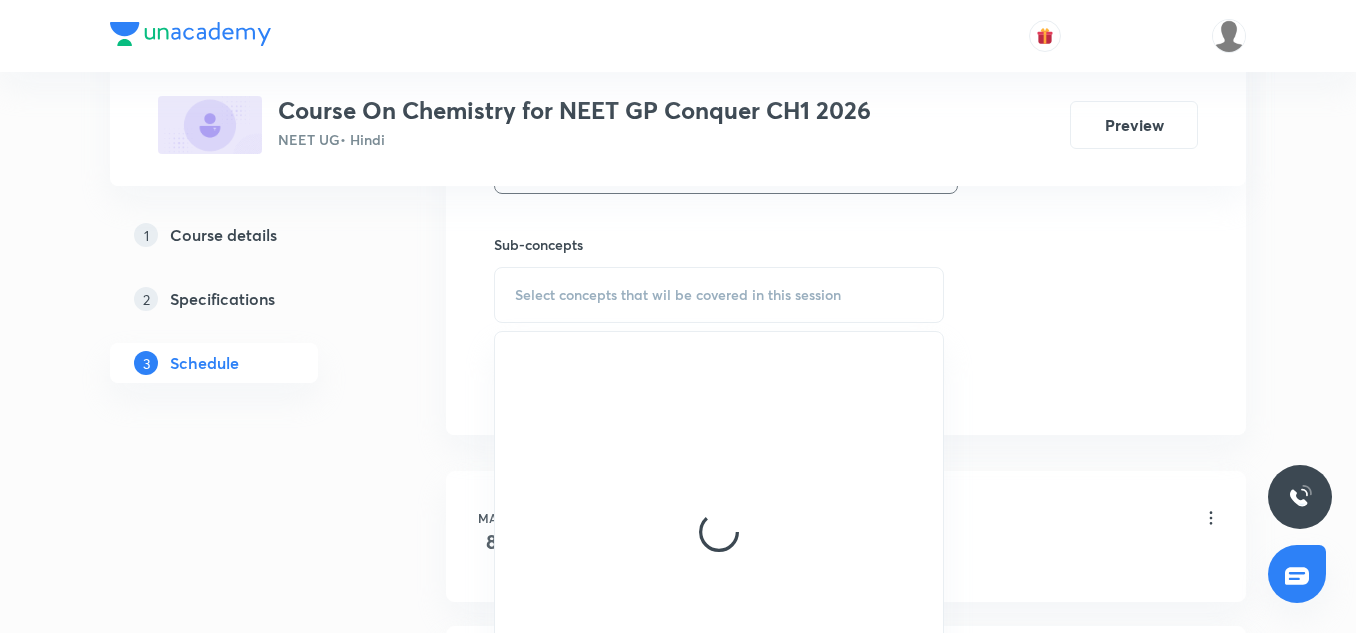 scroll, scrollTop: 1008, scrollLeft: 0, axis: vertical 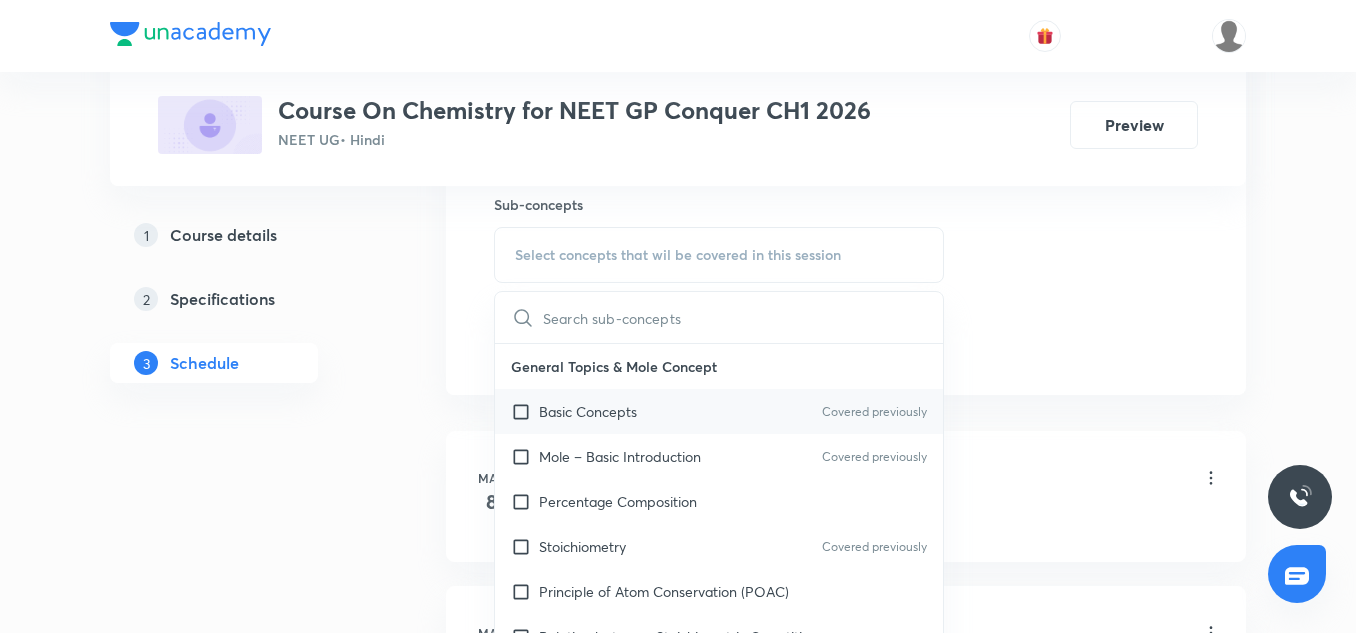 click on "Basic Concepts Covered previously" at bounding box center (719, 411) 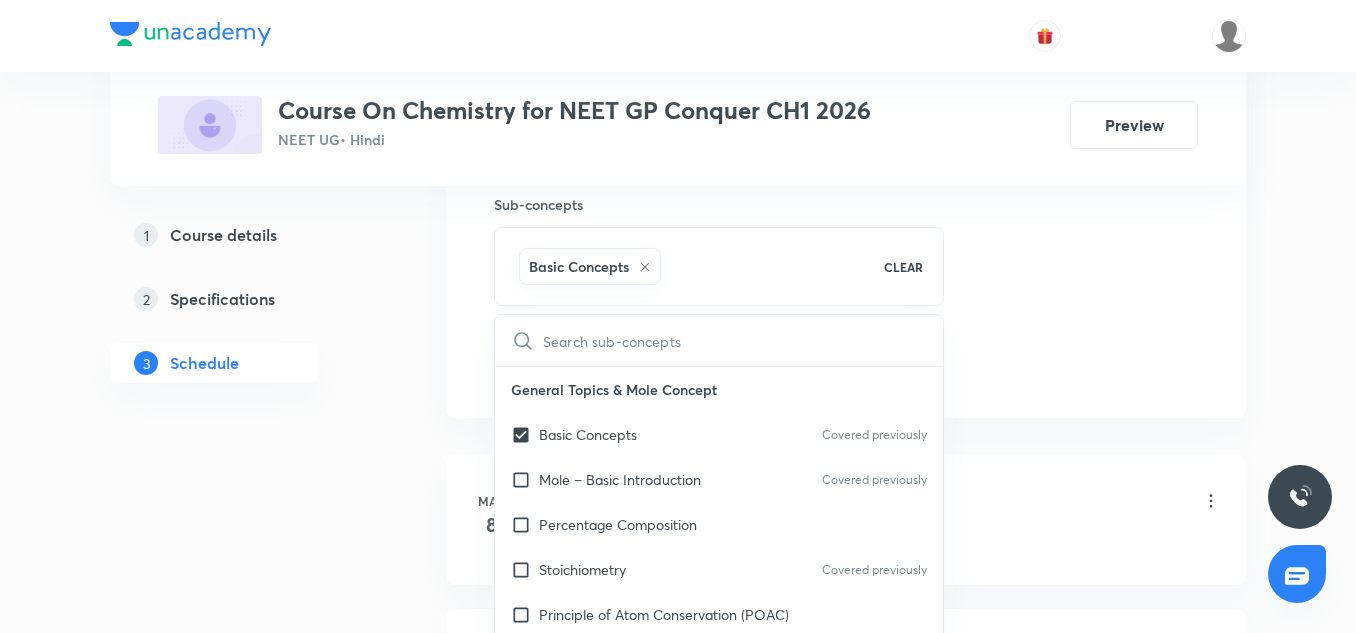 click on "Plus Courses Course On Chemistry for NEET GP Conquer CH1 2026 NEET UG  • Hindi Preview 1 Course details 2 Specifications 3 Schedule Schedule 39  classes Session  40 Live class Session title 56/99 Classification of Elements and Periodicity in Properties ​ Schedule for Jul 14, 2025, 8:30 AM ​ Duration (in minutes) 85 ​   Session type Online Offline Room 201 Sub-concepts Basic Concepts CLEAR ​ General Topics & Mole Concept Basic Concepts Covered previously Mole – Basic Introduction Covered previously Percentage Composition Stoichiometry Covered previously Principle of Atom Conservation (POAC) Relation between Stoichiometric Quantities Application of Mole Concept: Gravimetric Analysis Electronic Configuration Of Atoms (Hund's rule)  Quantum Numbers (Magnetic Quantum no.) Quantum Numbers(Pauli's Exclusion law) Mean Molar Mass or Molecular Mass Variation of Conductivity with Concentration Mechanism of Corrosion Atomic Structure Discovery Of Electron Some Prerequisites of Physics Atomic Models Spectrum 8" at bounding box center [678, 2865] 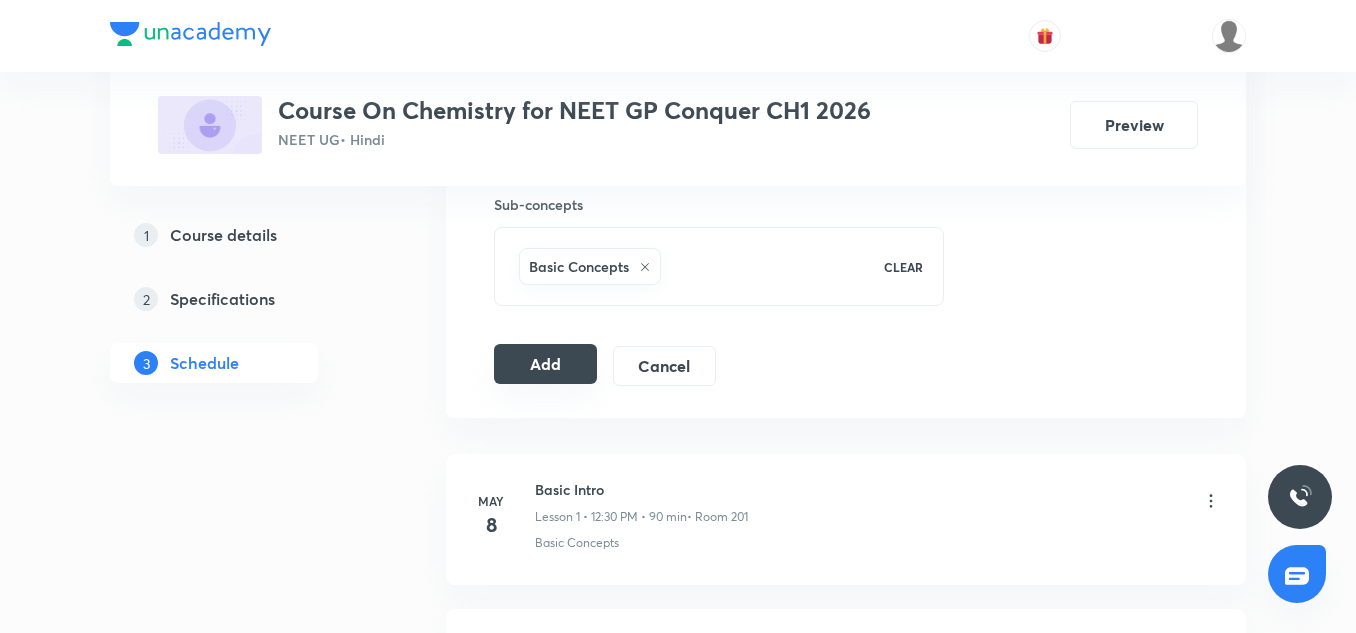 click on "Add" at bounding box center (545, 364) 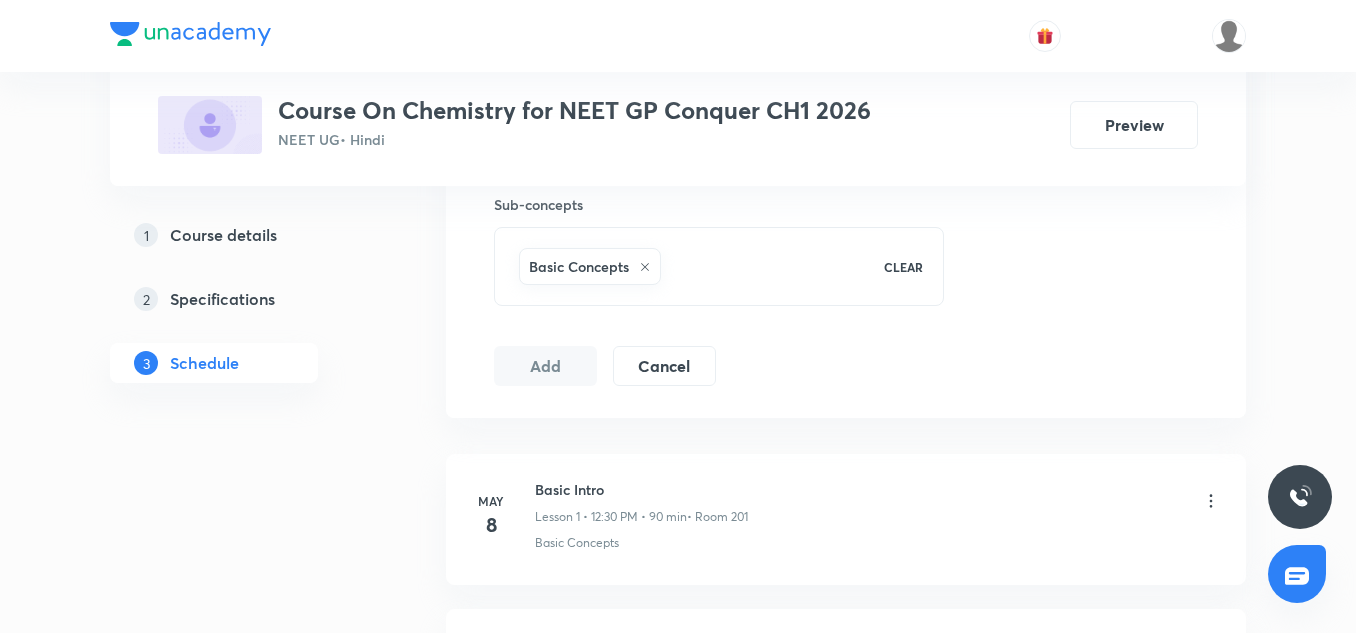 type 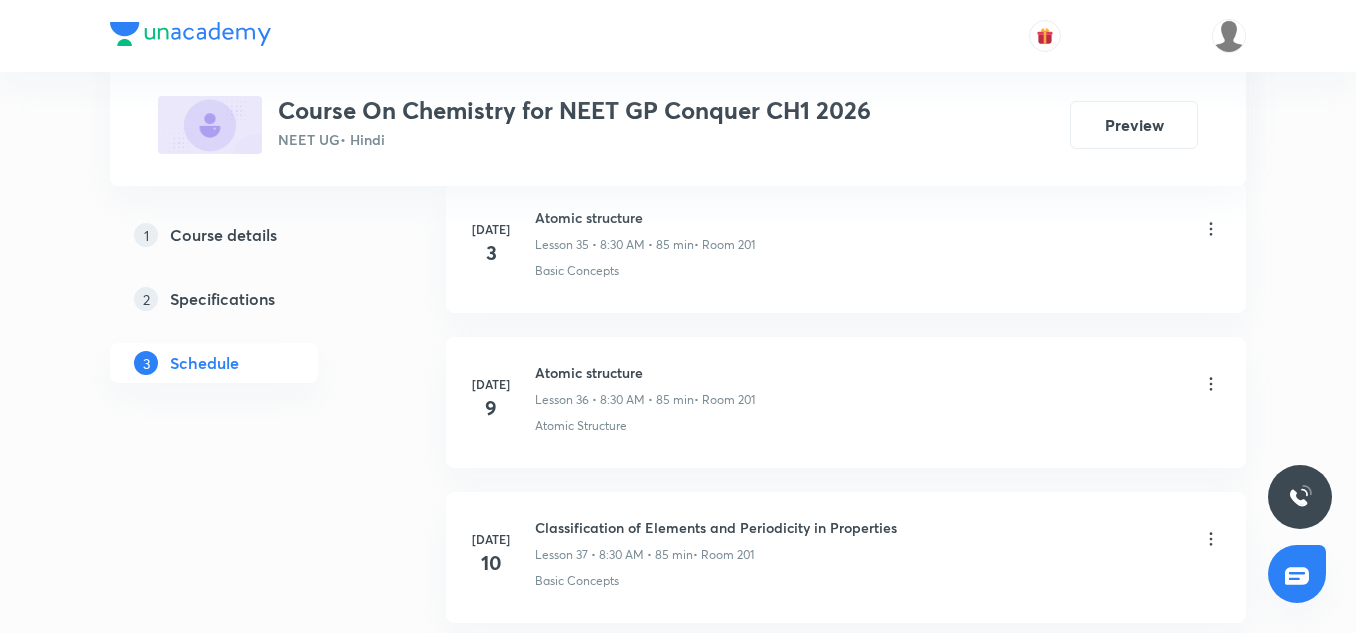 scroll, scrollTop: 7038, scrollLeft: 0, axis: vertical 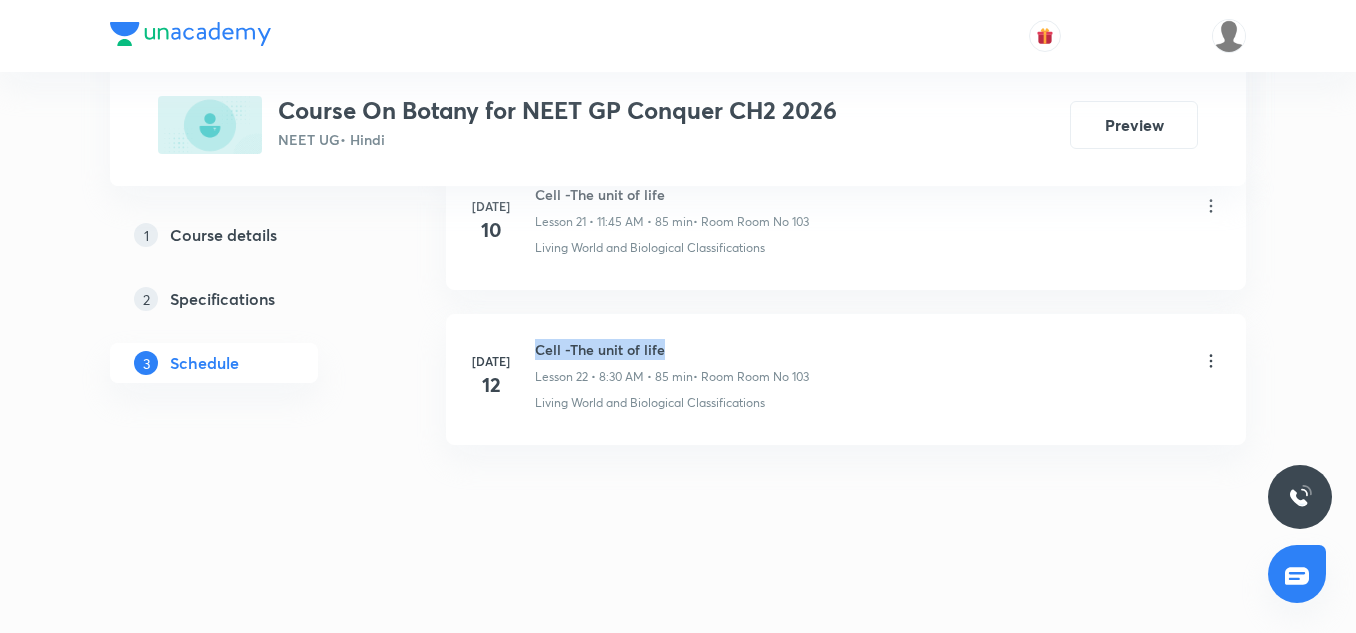 click on "[DATE] Cell -The unit of life Lesson 22 • 8:30 AM • 85 min  • Room Room No 103 Living World and Biological Classifications" at bounding box center [846, 375] 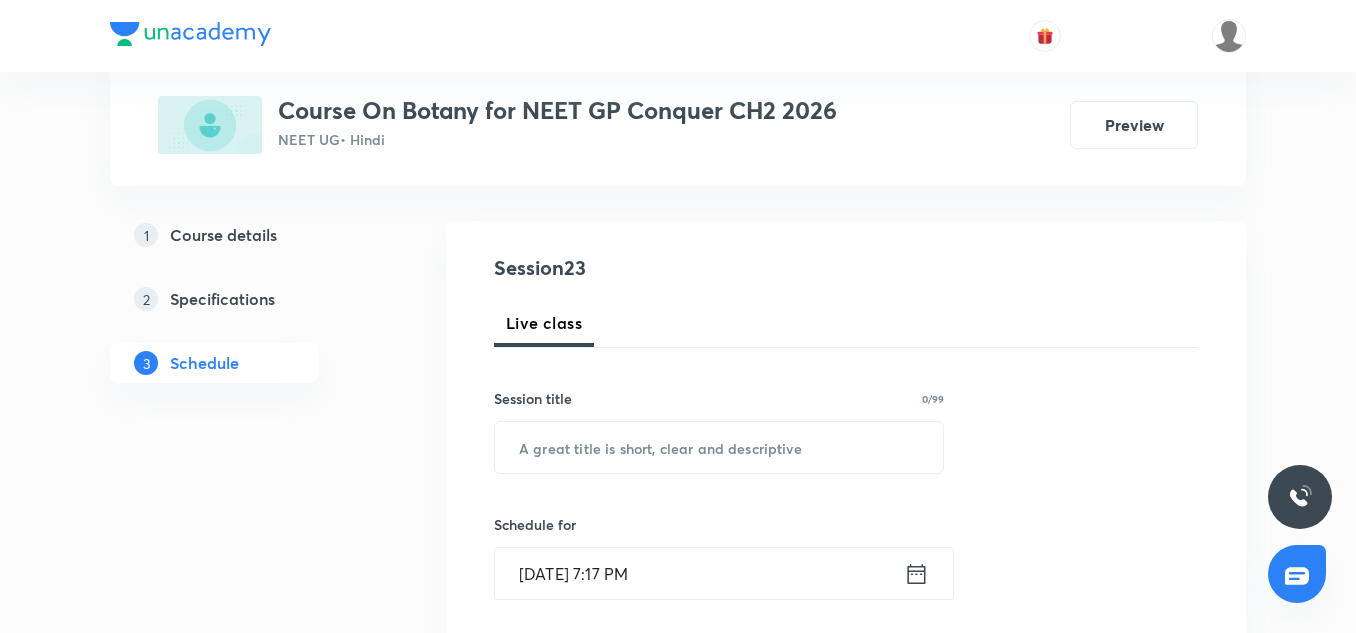 scroll, scrollTop: 180, scrollLeft: 0, axis: vertical 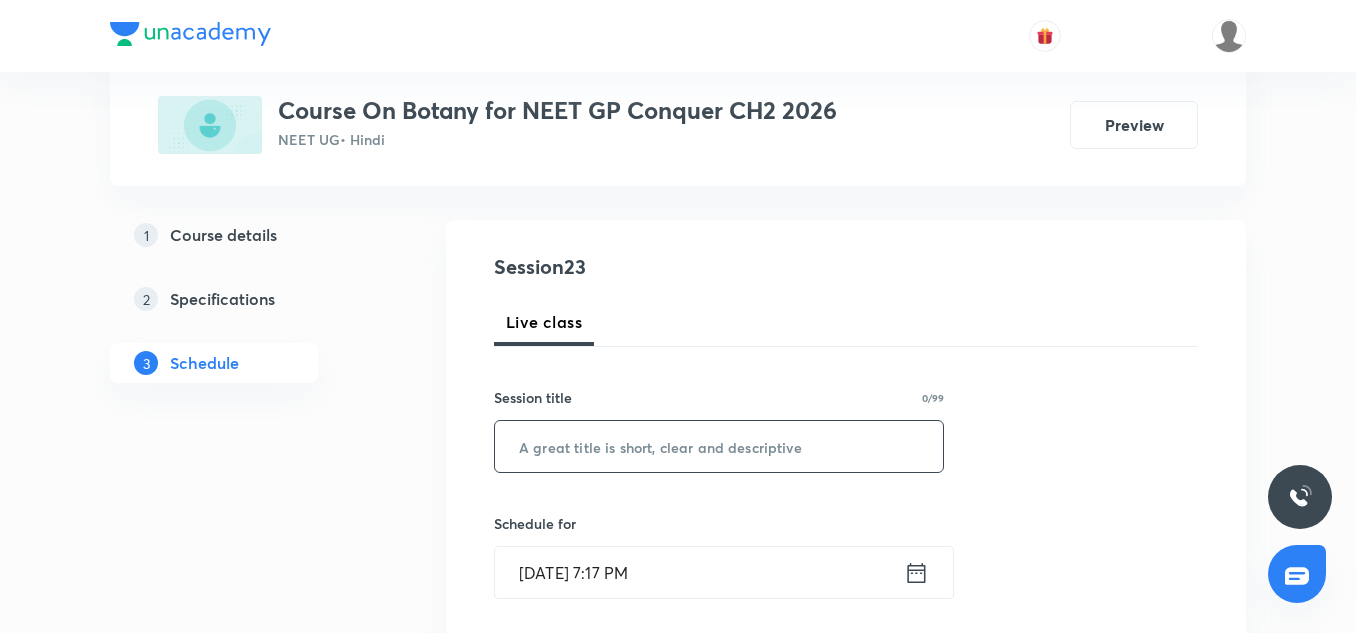 click at bounding box center (719, 446) 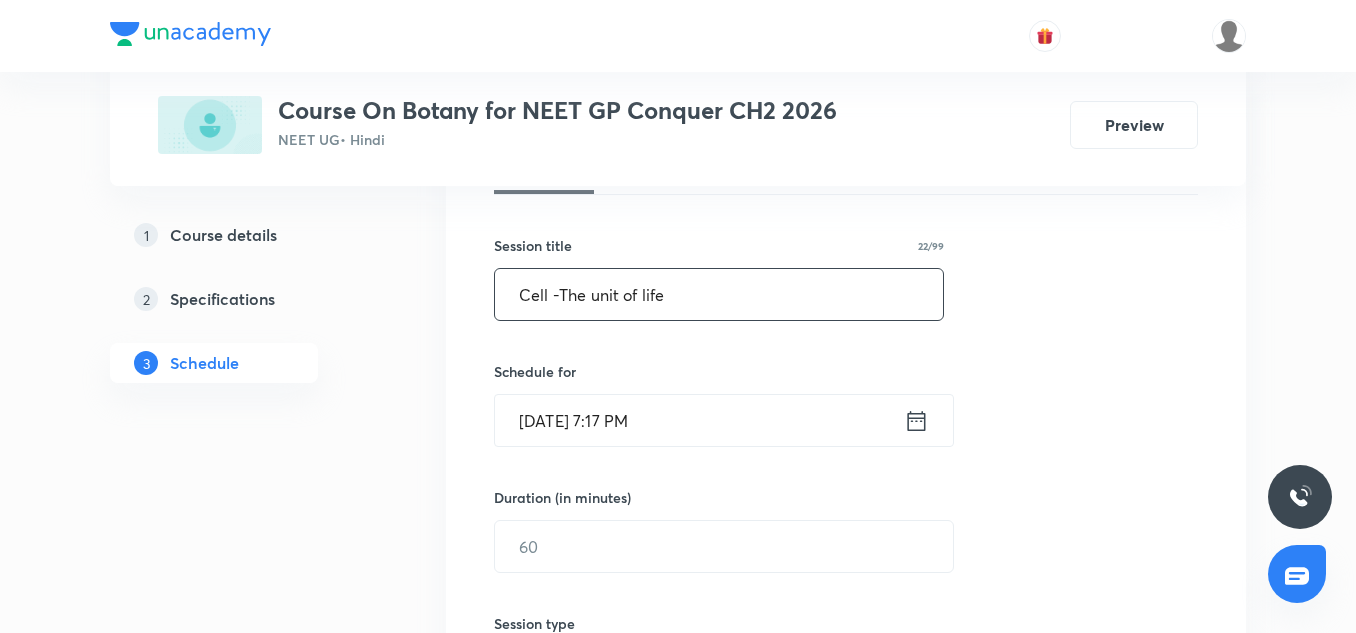 scroll, scrollTop: 339, scrollLeft: 0, axis: vertical 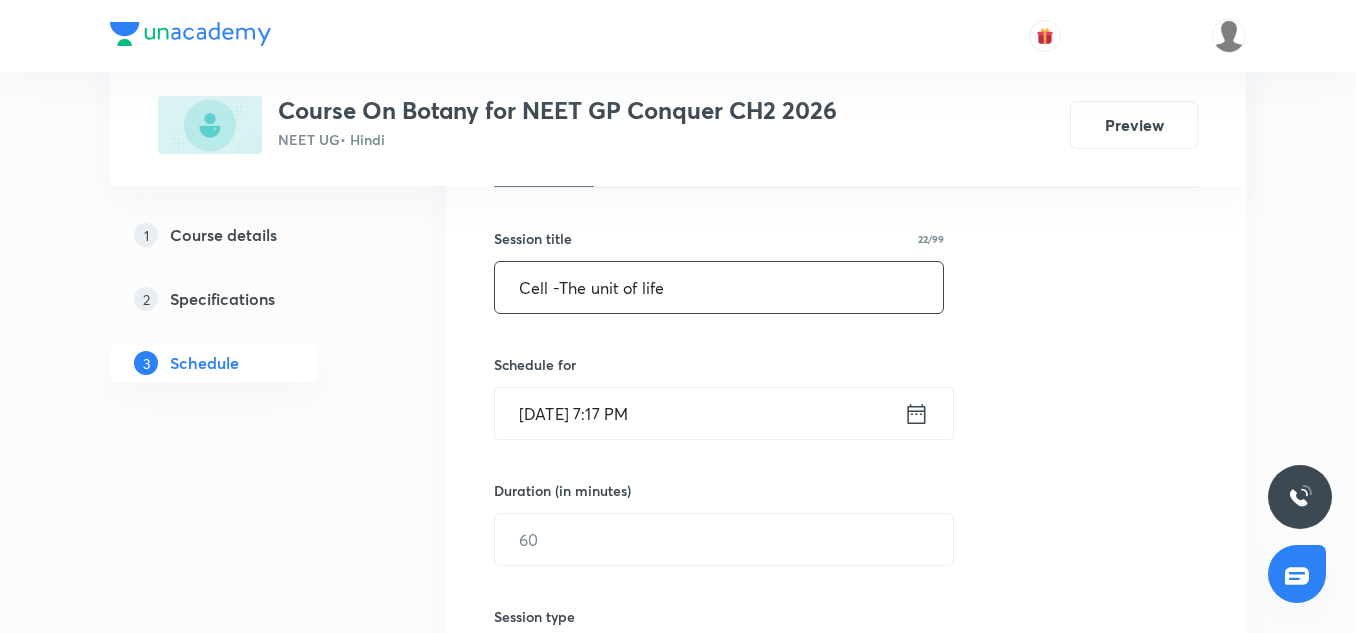 type on "Cell -The unit of life" 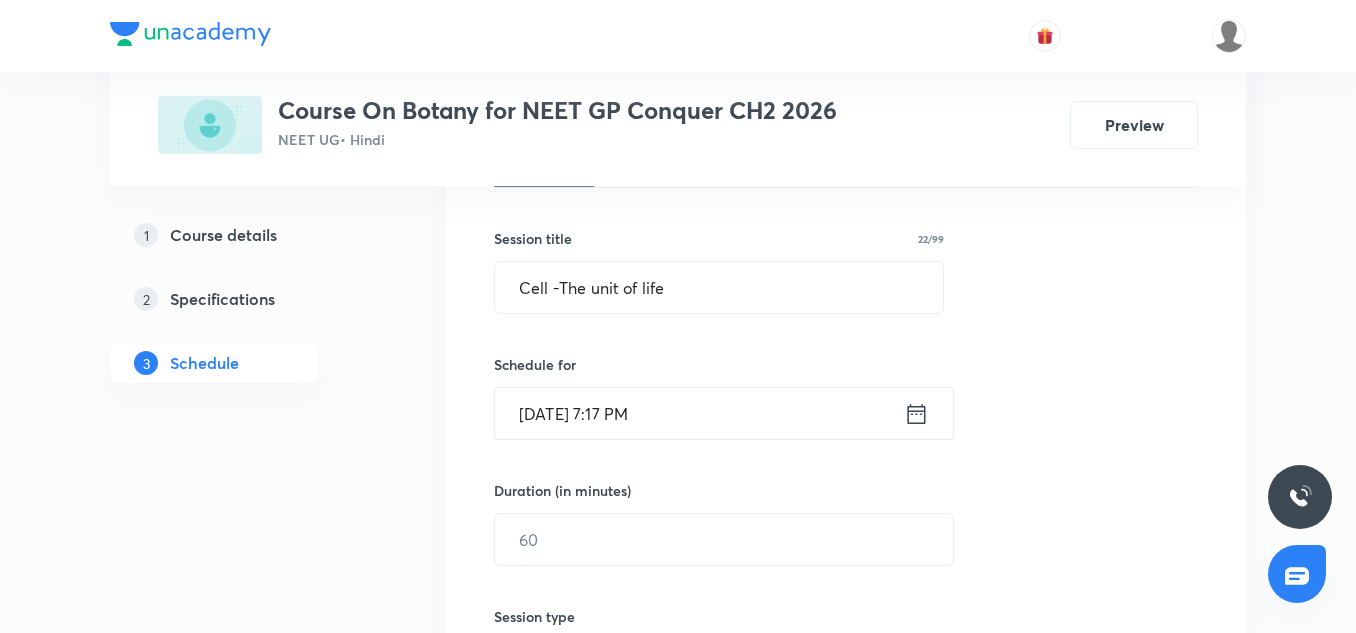 click 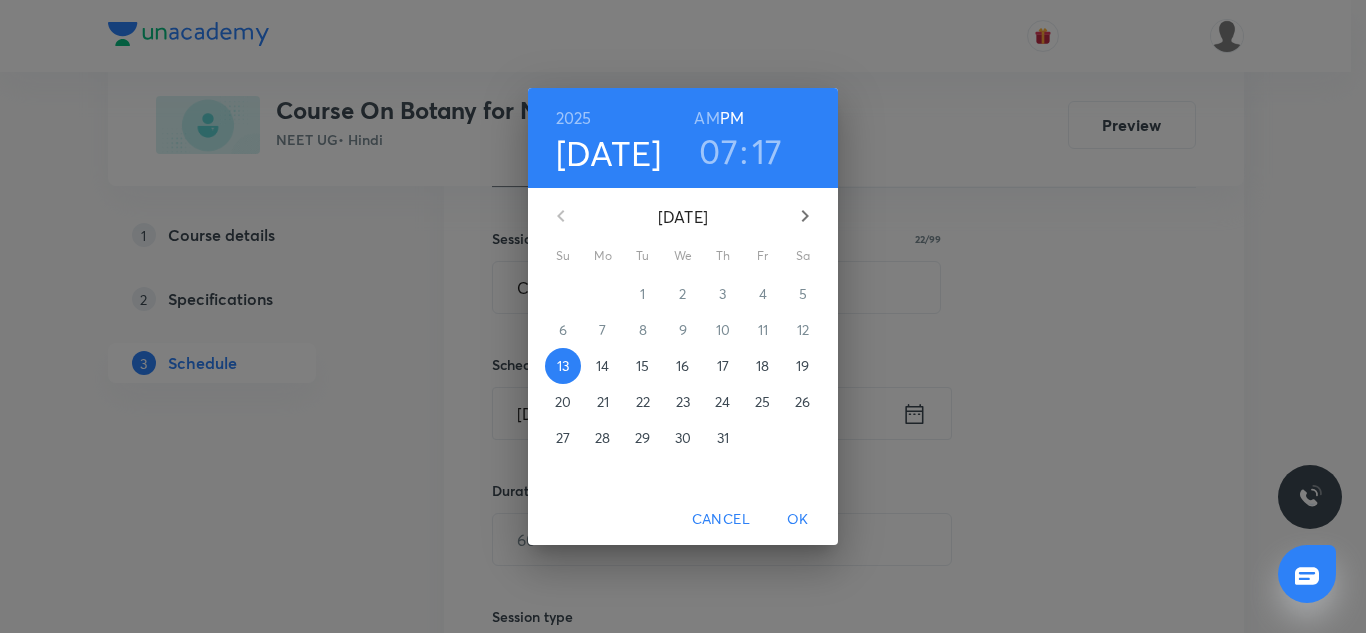 click on "14" at bounding box center (603, 366) 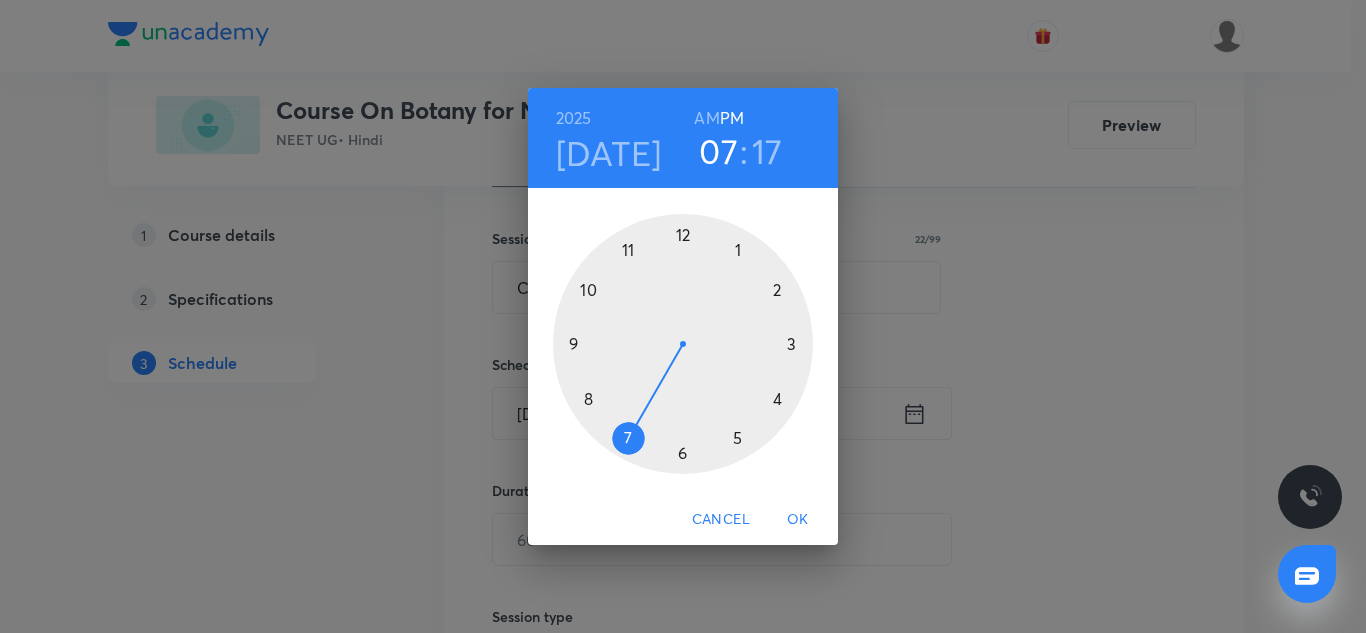 click on "AM" at bounding box center [706, 118] 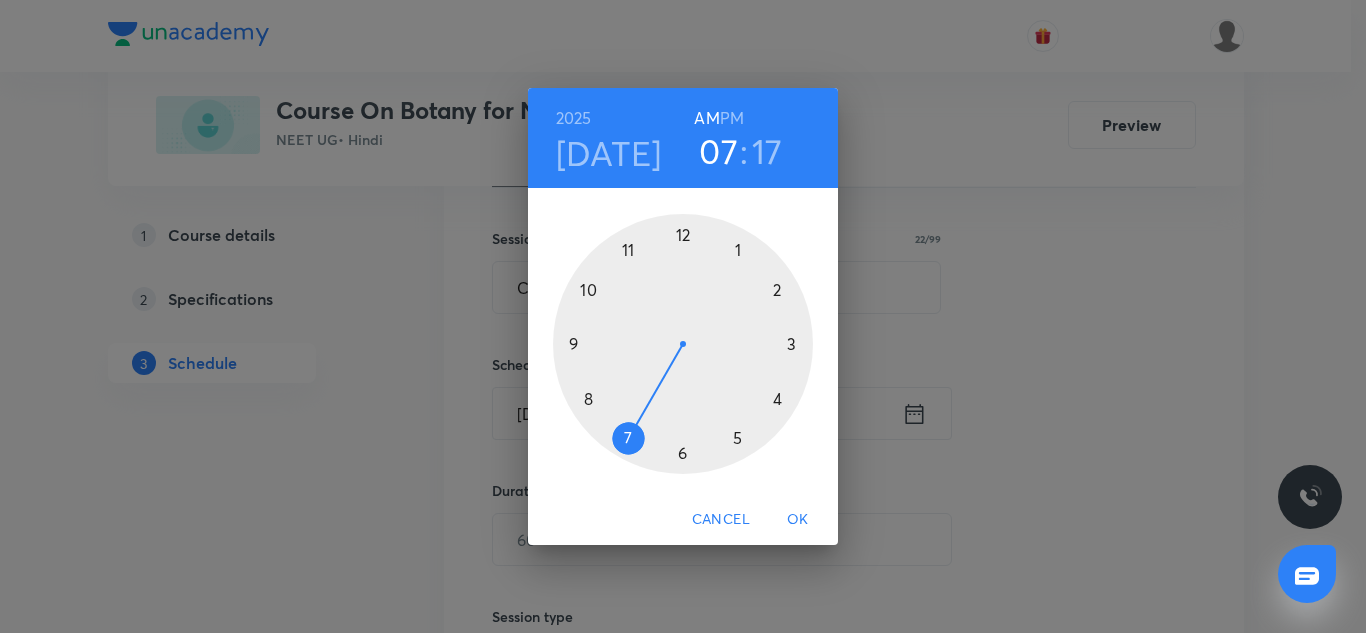 click at bounding box center (683, 344) 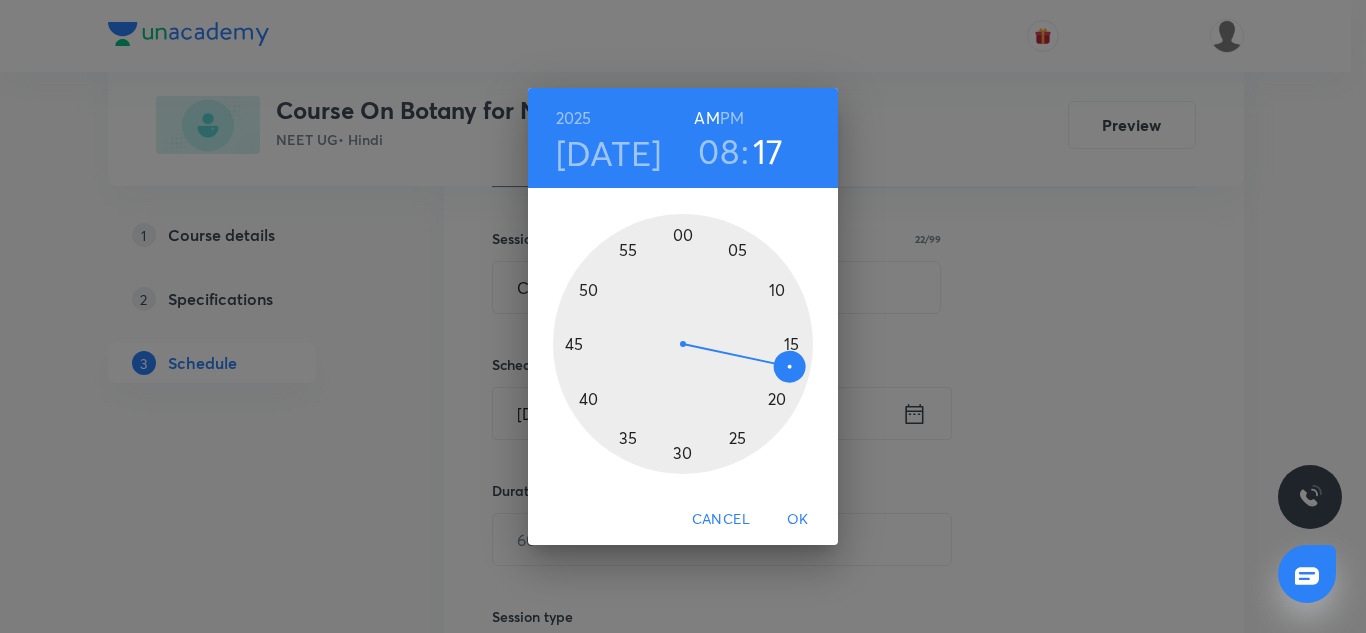 click at bounding box center (683, 344) 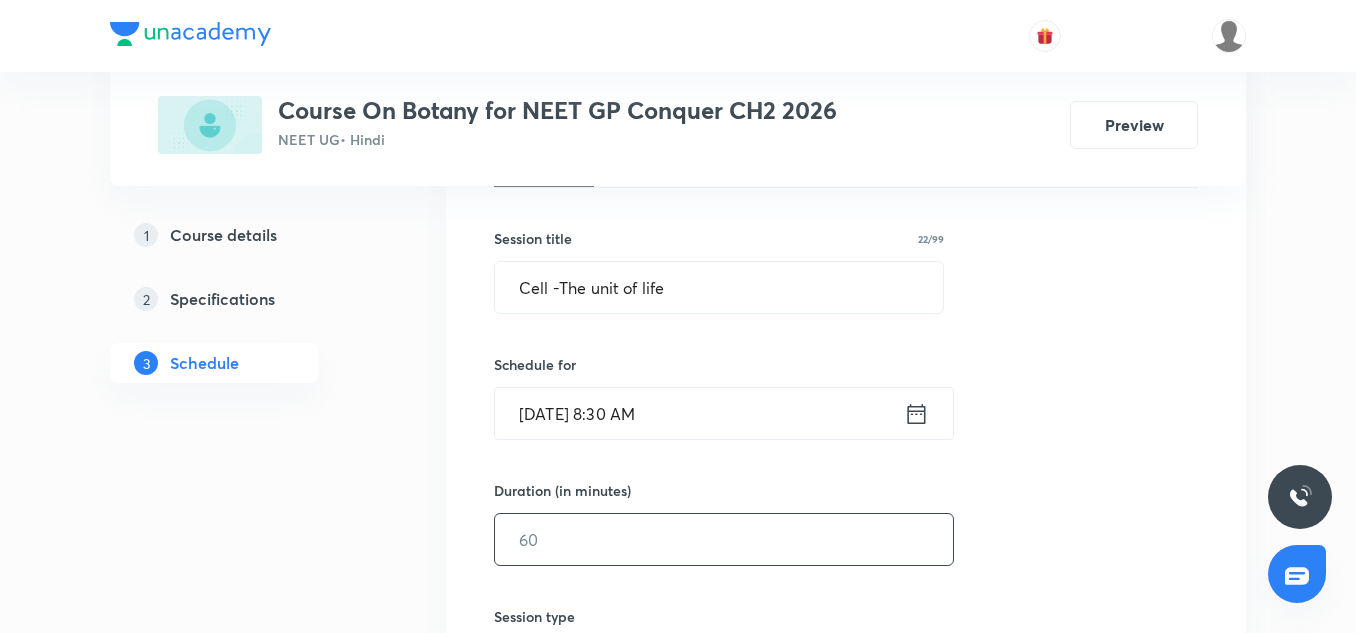 click at bounding box center (724, 539) 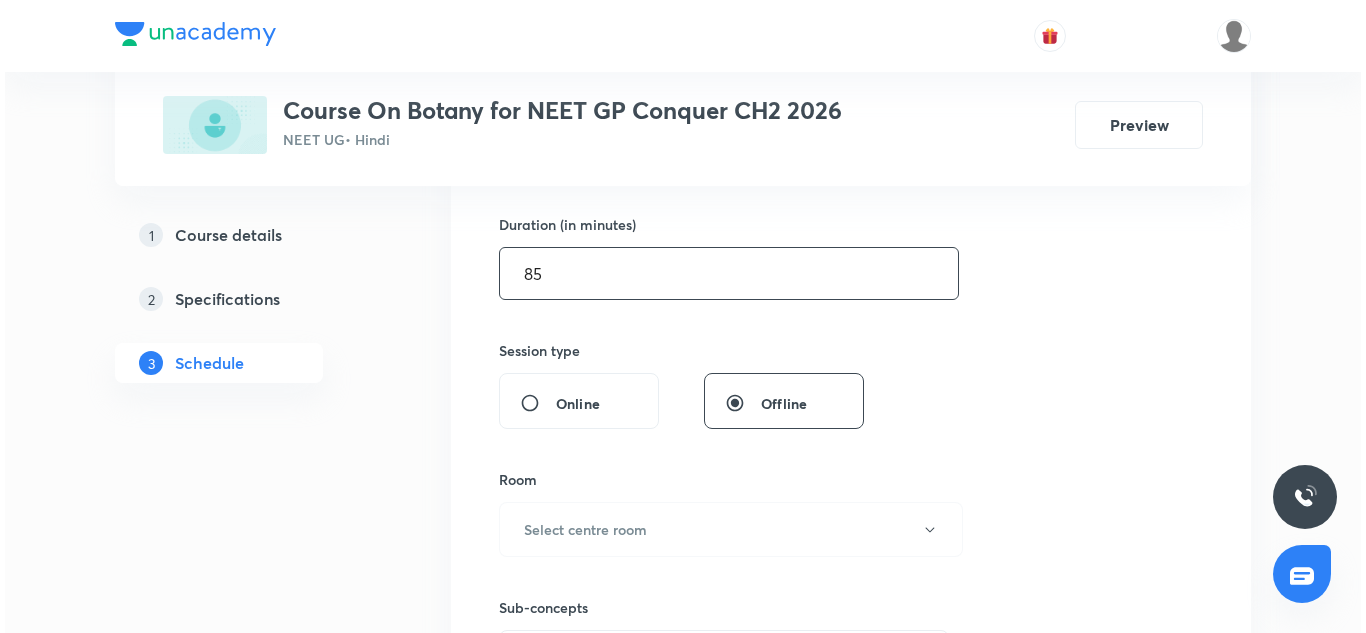 scroll, scrollTop: 607, scrollLeft: 0, axis: vertical 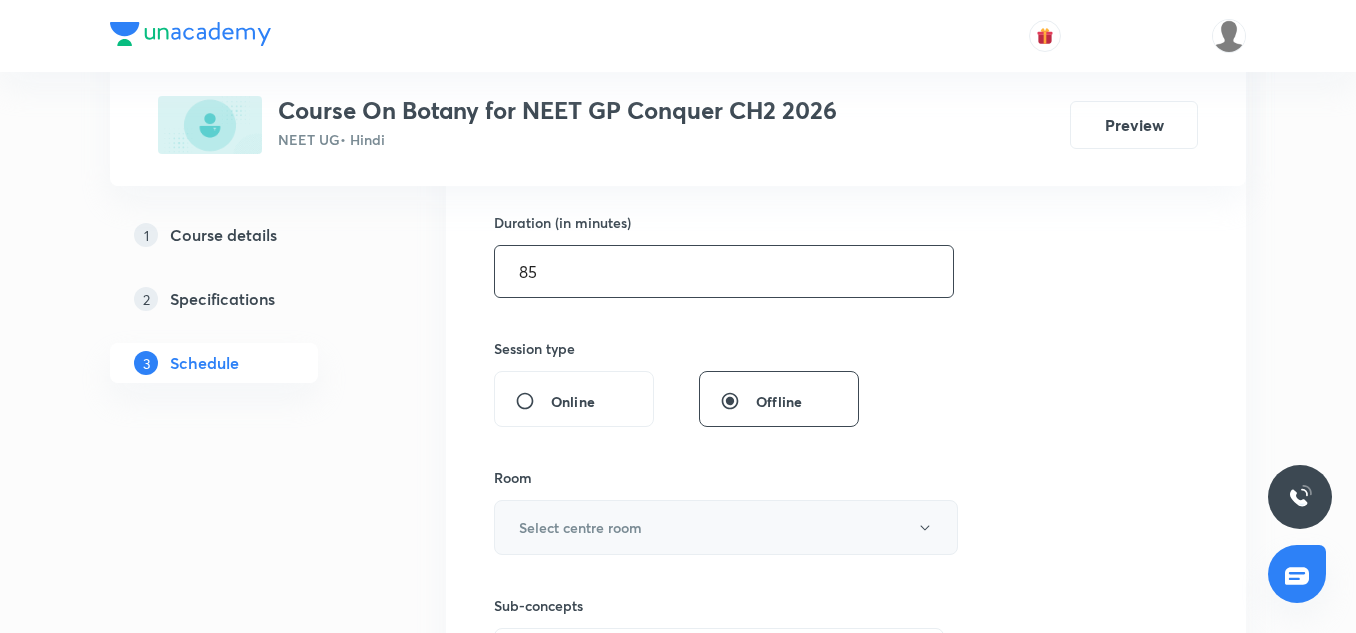 type on "85" 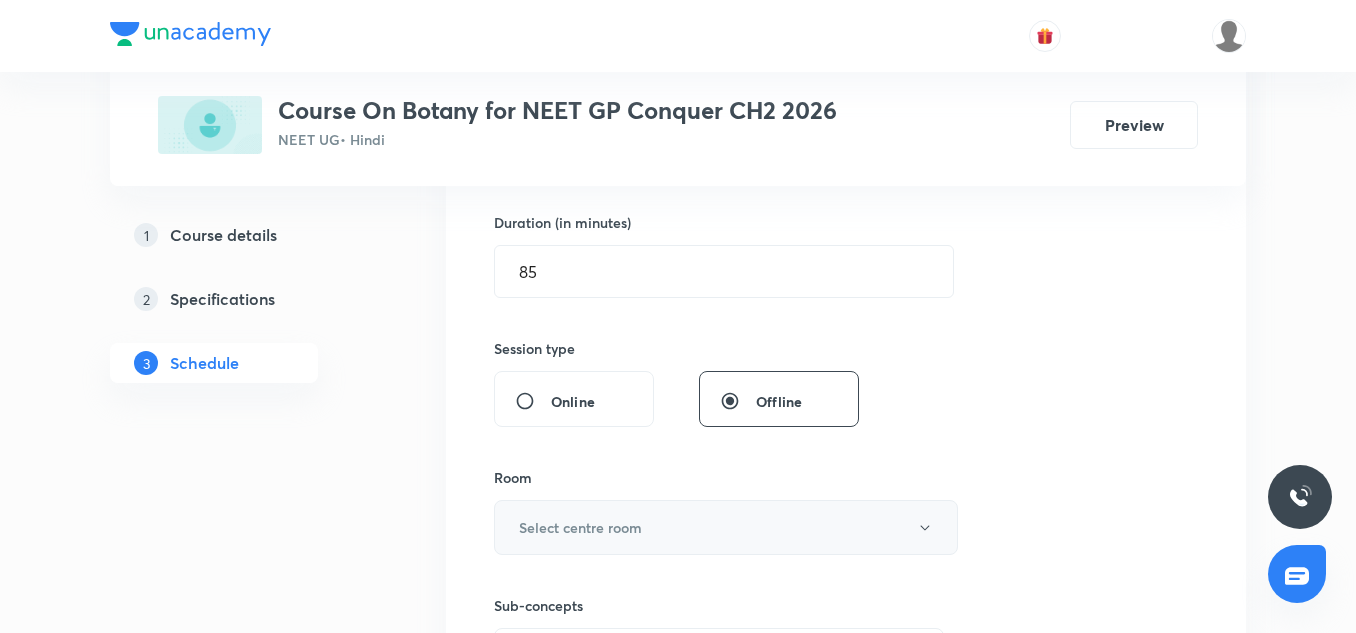 click on "Select centre room" at bounding box center (580, 527) 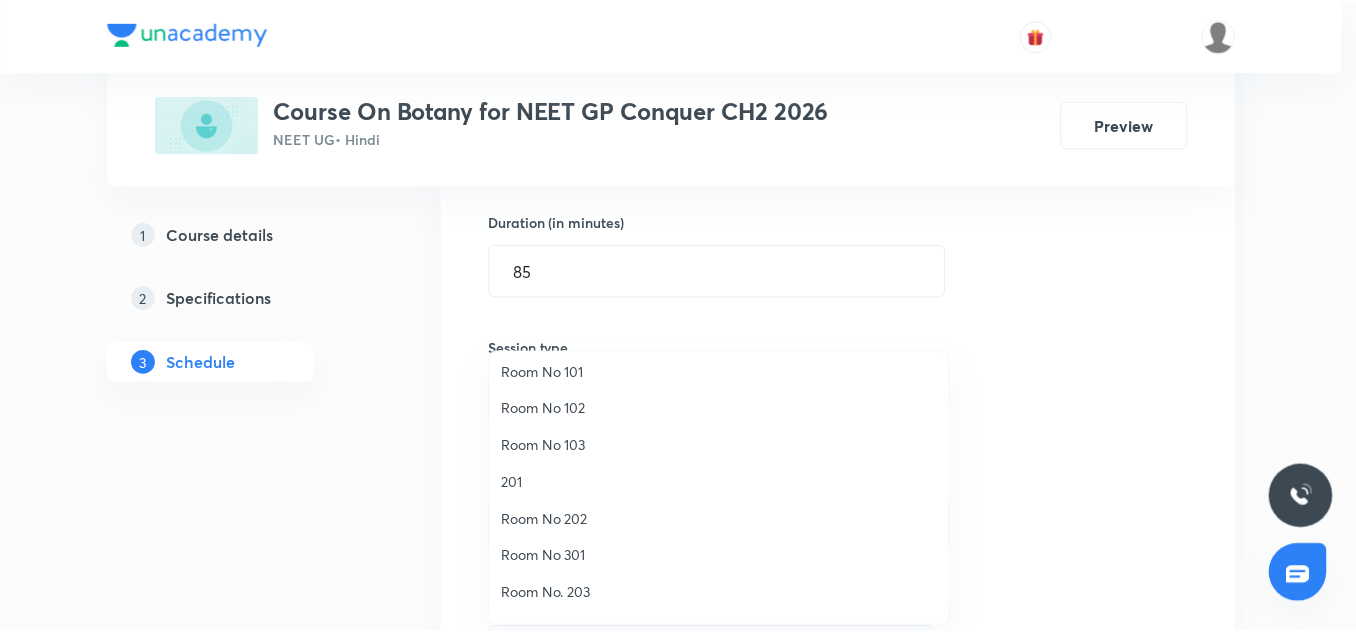 scroll, scrollTop: 0, scrollLeft: 0, axis: both 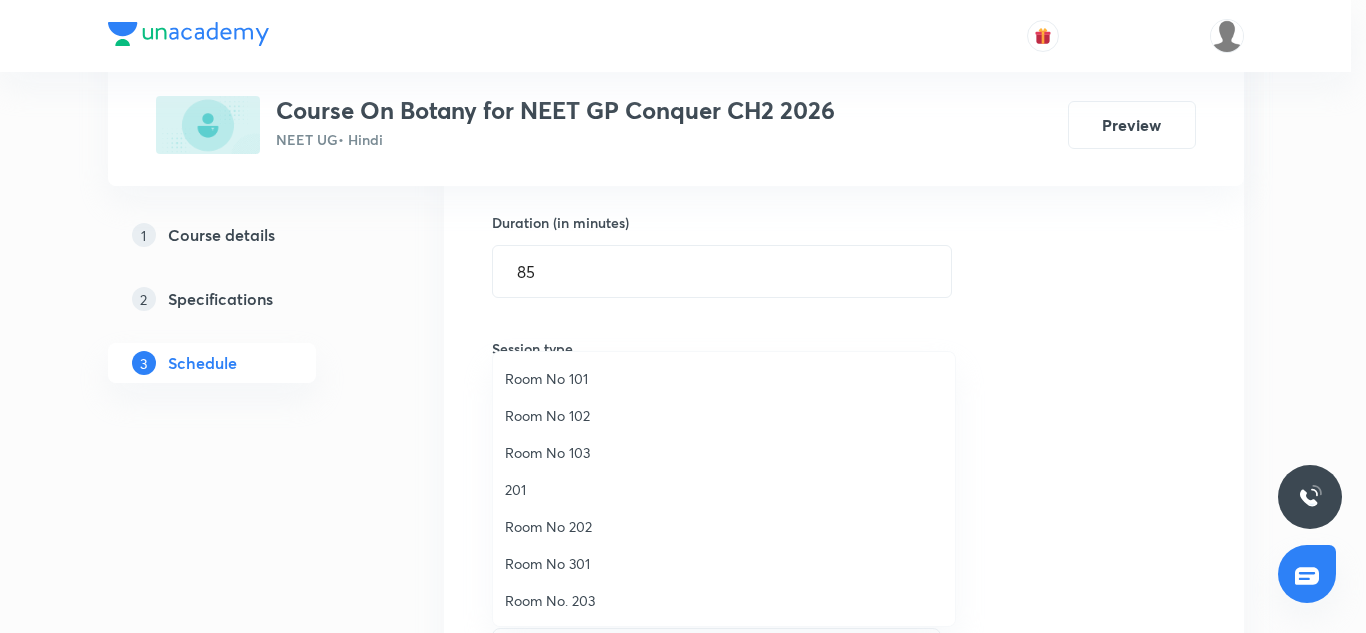 click on "Room No 103" at bounding box center (724, 452) 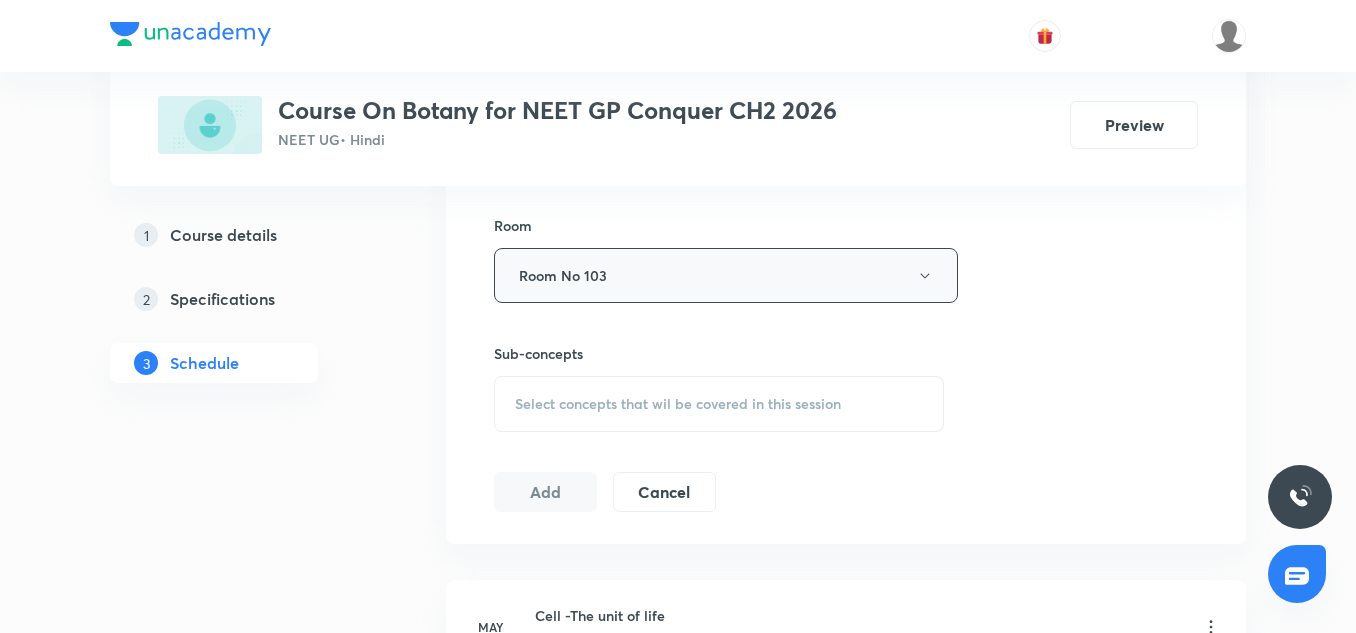 scroll, scrollTop: 860, scrollLeft: 0, axis: vertical 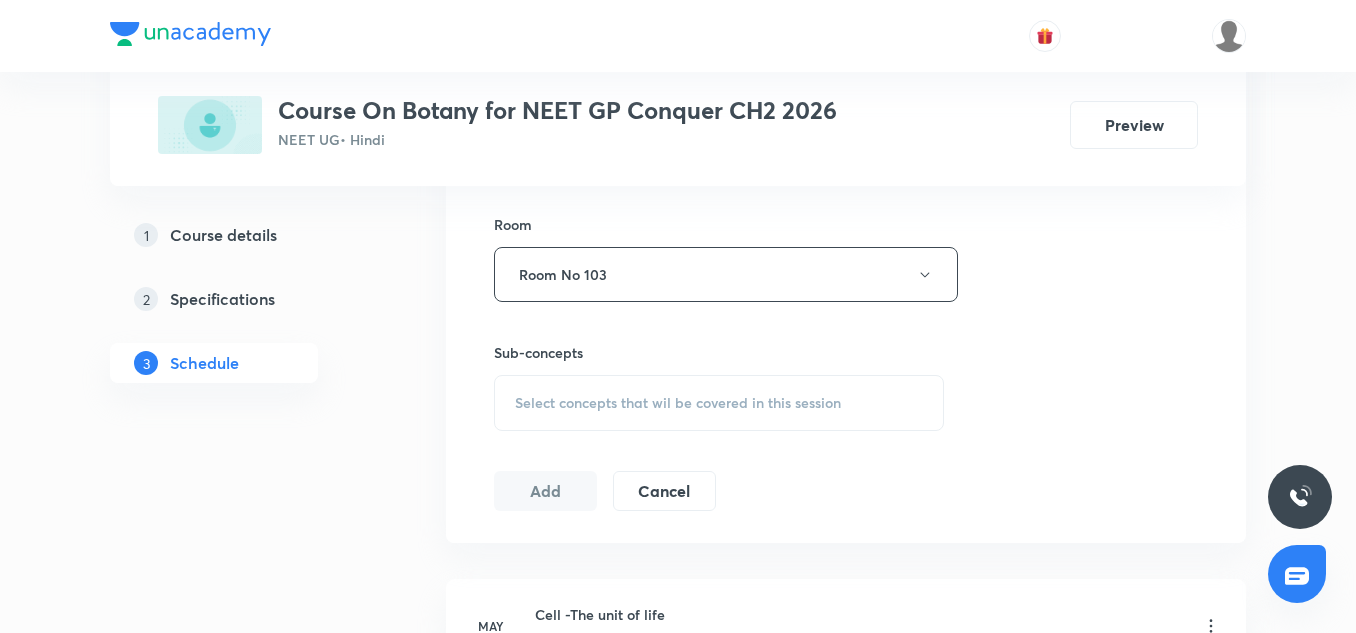 click on "Select concepts that wil be covered in this session" at bounding box center [719, 403] 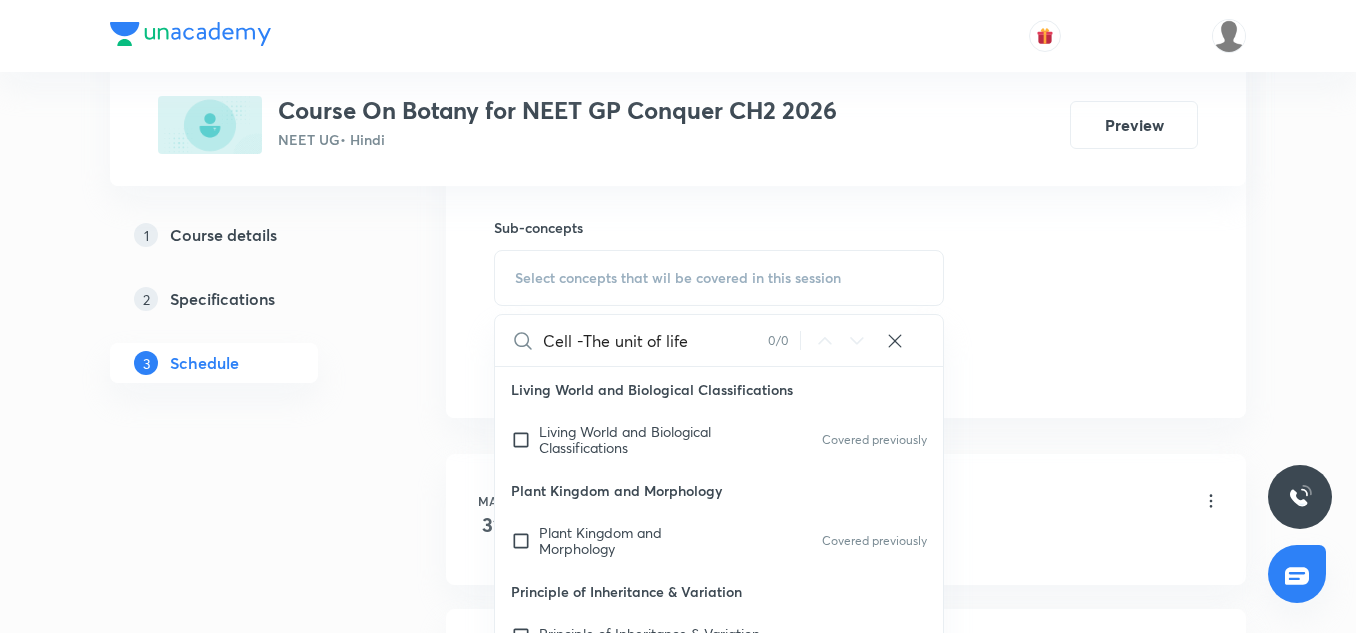 scroll, scrollTop: 986, scrollLeft: 0, axis: vertical 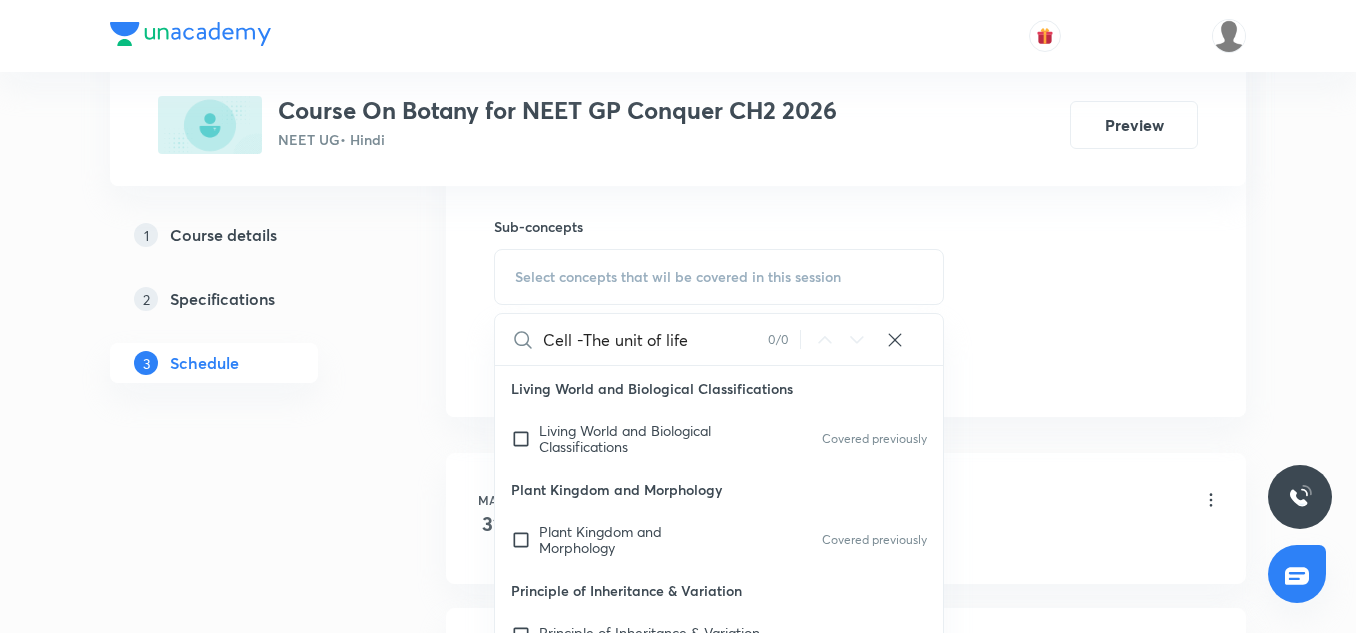 type on "Cell -The unit of life" 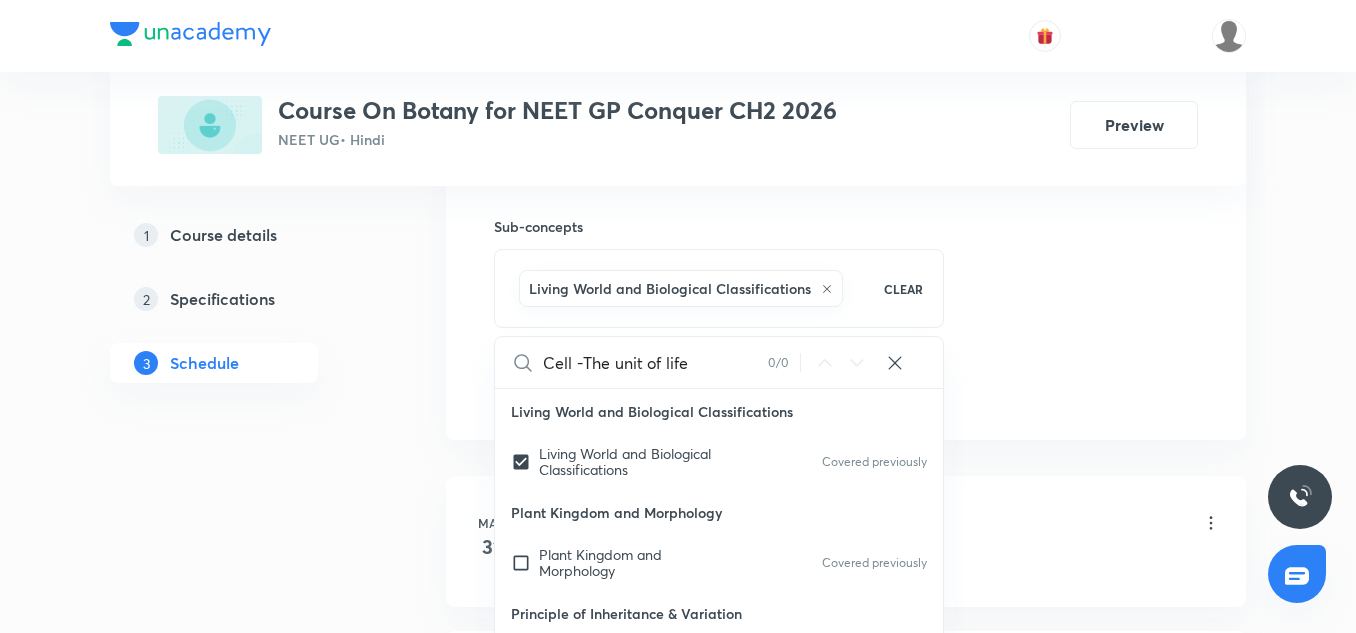 click on "Session  23 Live class Session title 22/99 Cell -The unit of life ​ Schedule for [DATE] 8:30 AM ​ Duration (in minutes) 85 ​   Session type Online Offline Room Room No 103 Sub-concepts Living World and Biological Classifications  [MEDICAL_DATA] -The unit of life 0 / 0 ​ Living World and Biological Classifications  Living World and Biological Classifications  Covered previously Plant Kingdom and  Morphology Plant Kingdom and  Morphology Covered previously Principle of Inheritance &  Variation Principle of Inheritance &  Variation Molecular Basis of Inheritance, Molecular Basis of Inheritance Anatomy of Flowering Plants, Photosynthesis, Anatomy of Flowering Plants, Photosynthesis, Respiration, Plant Growth & Development Respiration, Plant Growth & Development Biological Classification, Plant Kingdom, Morphology of Flowering Plants Biological Classification, Plant Kingdom, Morphology of Flowering Plants Organism & Populations,Ecosystem, Biodiversity & Conservation  Organism & Population Add Cancel" at bounding box center [846, -73] 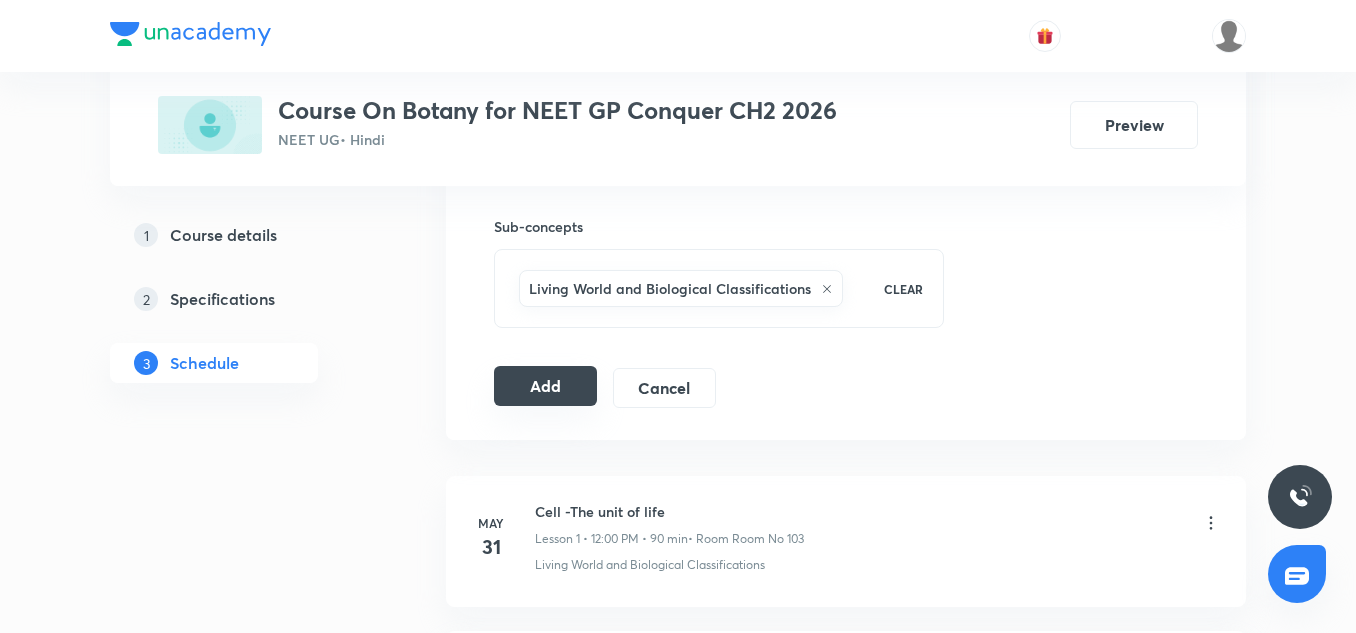 click on "Add" at bounding box center [545, 386] 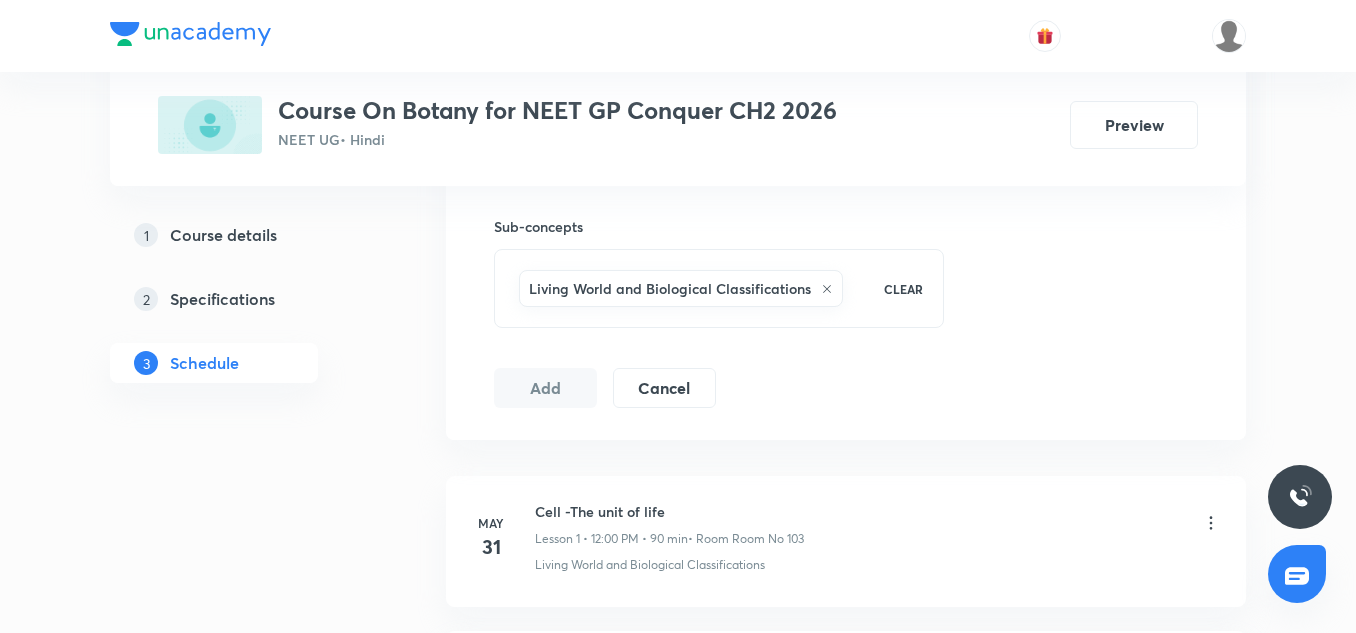 type 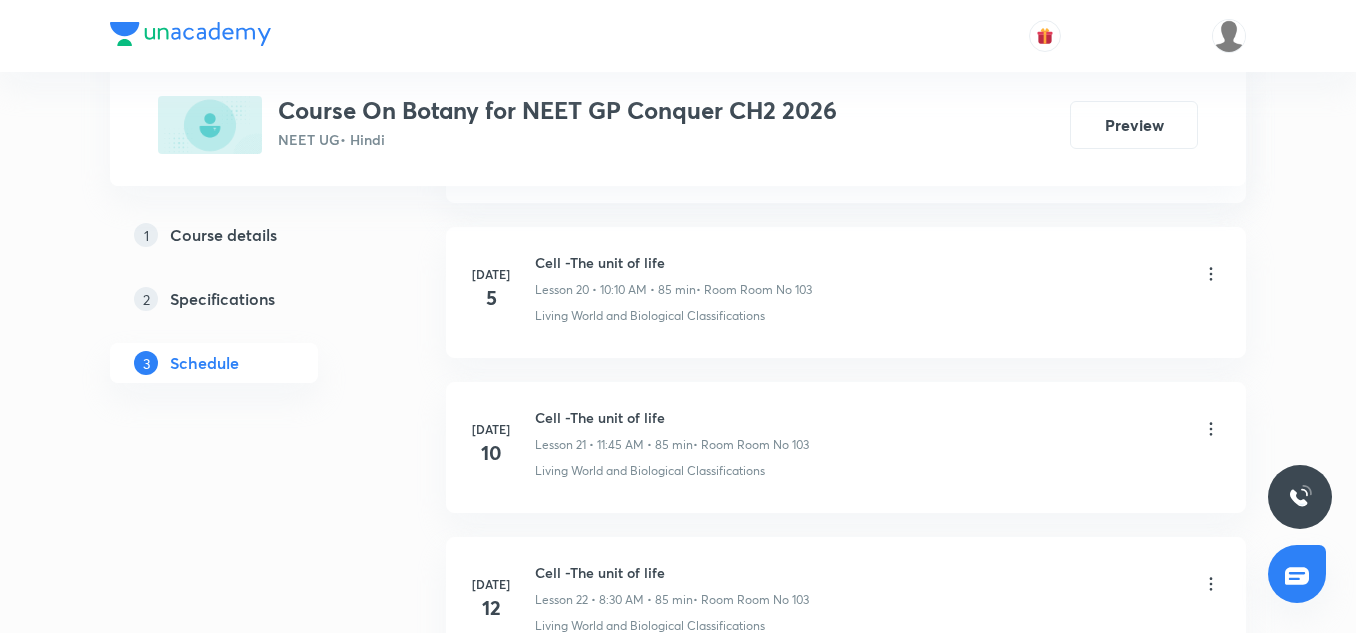 scroll, scrollTop: 4403, scrollLeft: 0, axis: vertical 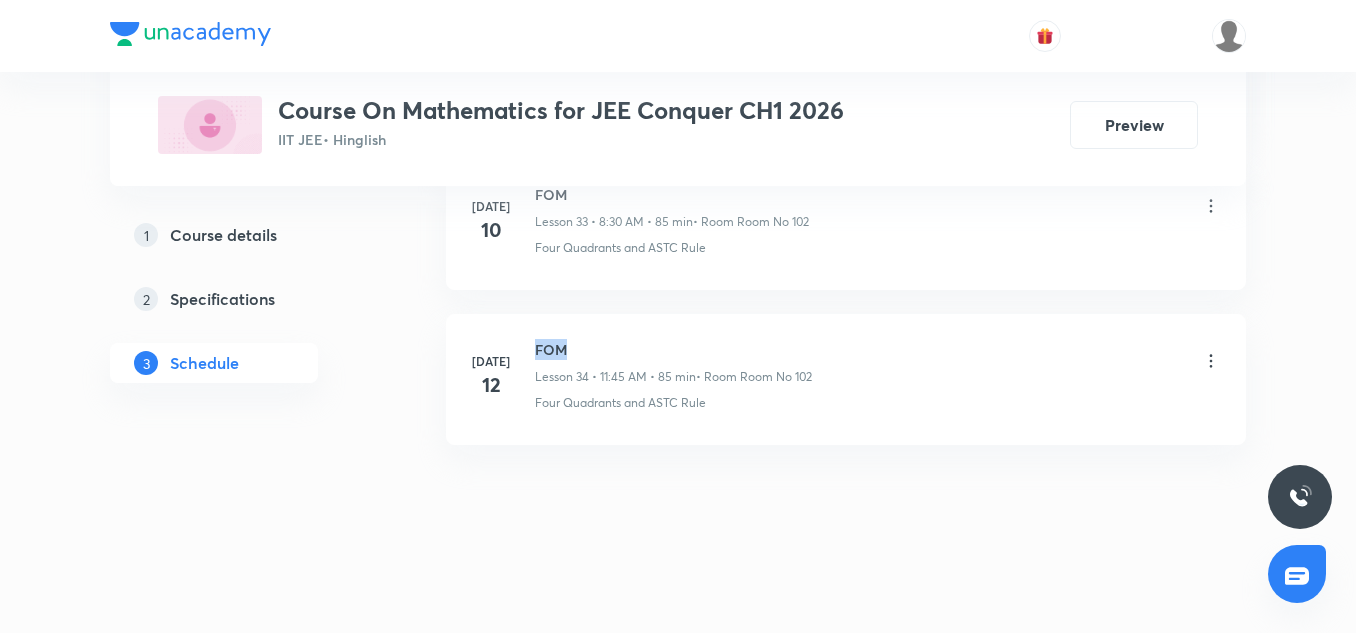click on "FOM" at bounding box center (673, 349) 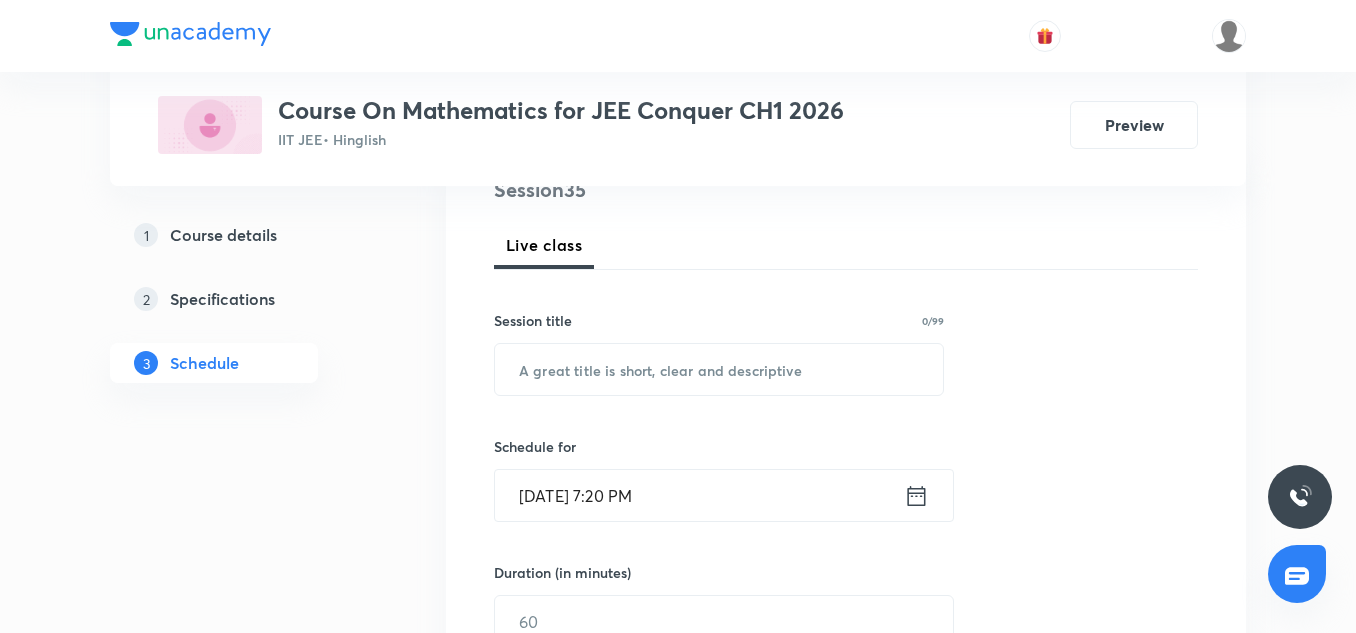 scroll, scrollTop: 286, scrollLeft: 0, axis: vertical 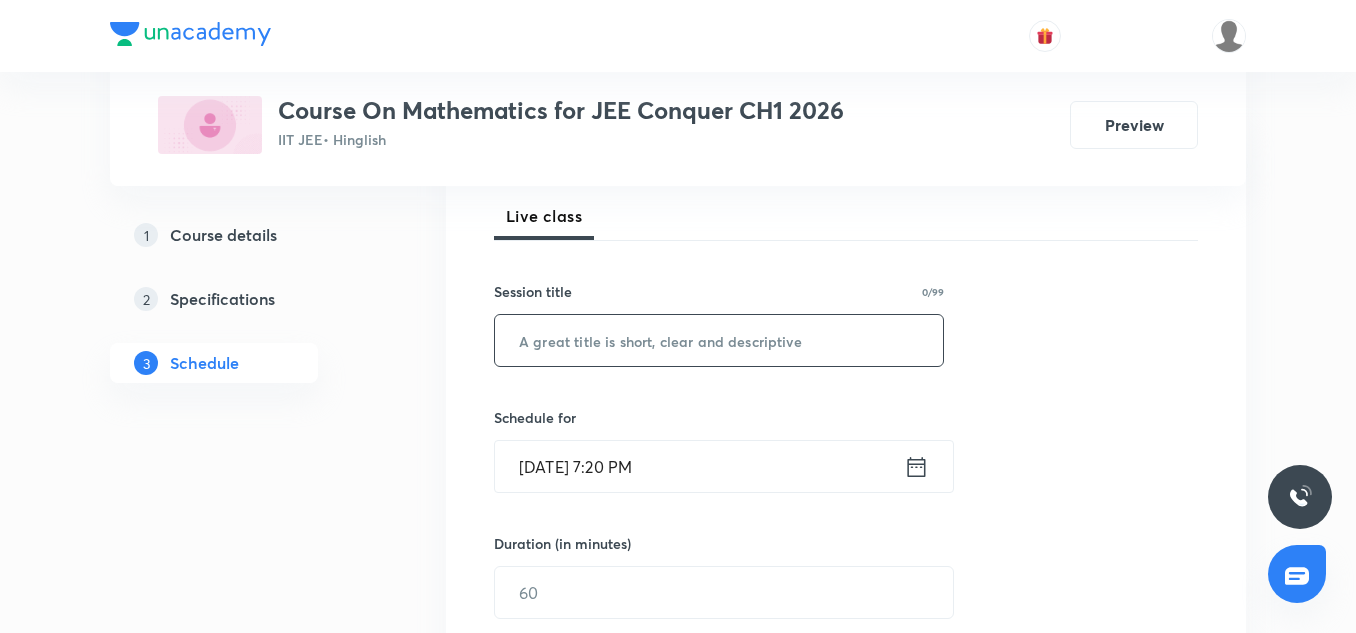 click at bounding box center [719, 340] 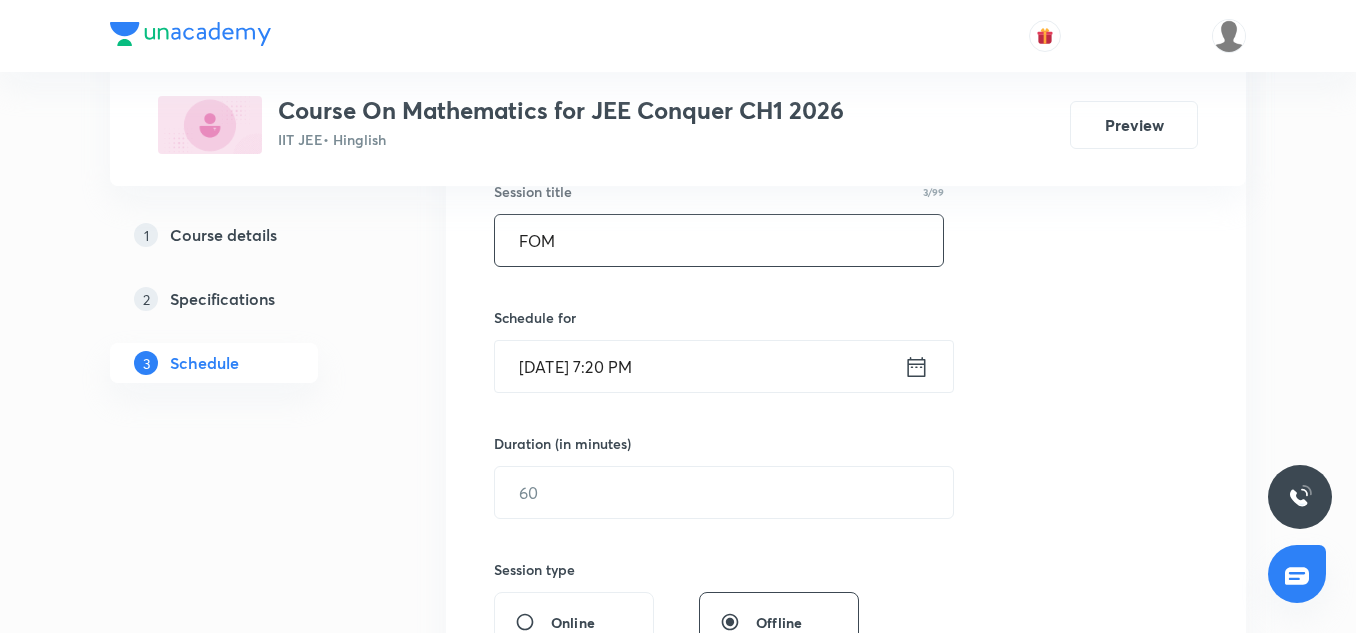 scroll, scrollTop: 387, scrollLeft: 0, axis: vertical 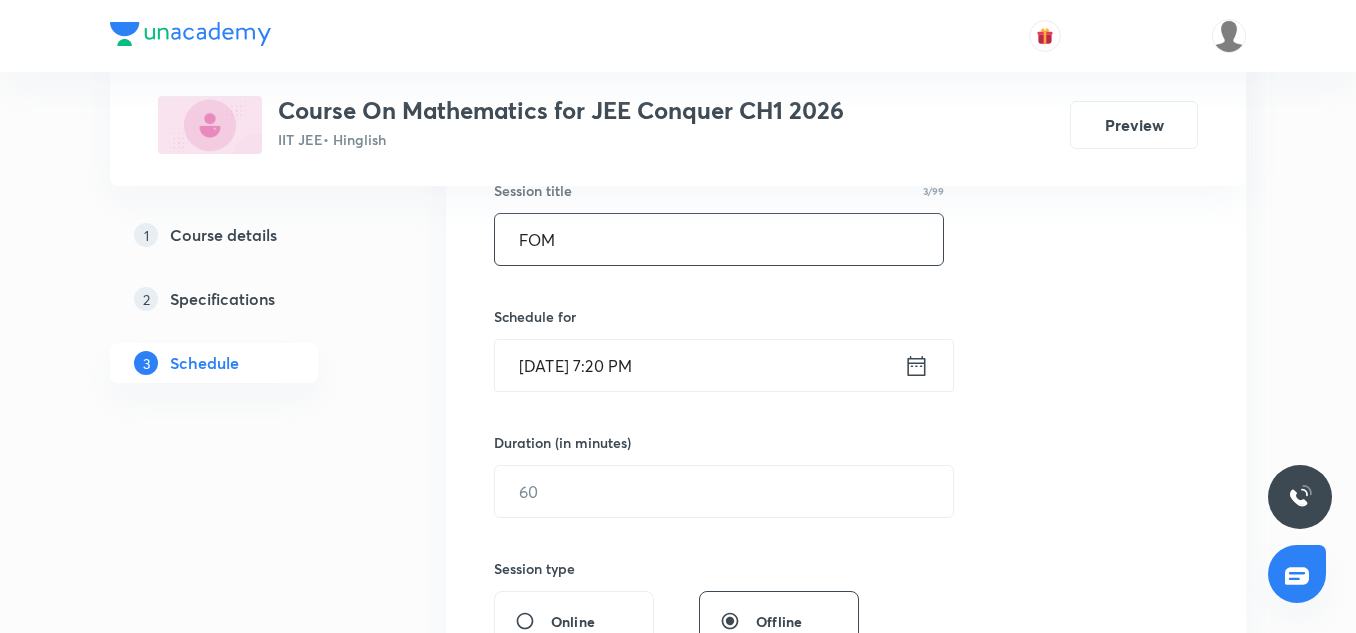 type on "FOM" 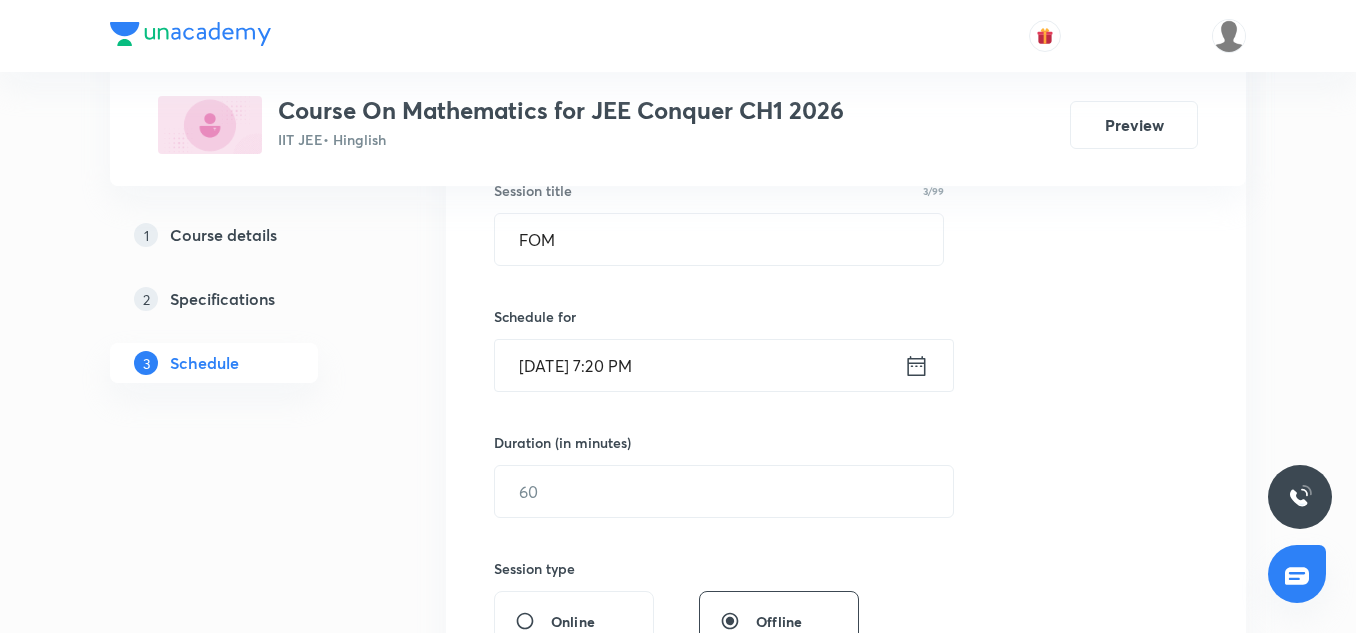 click 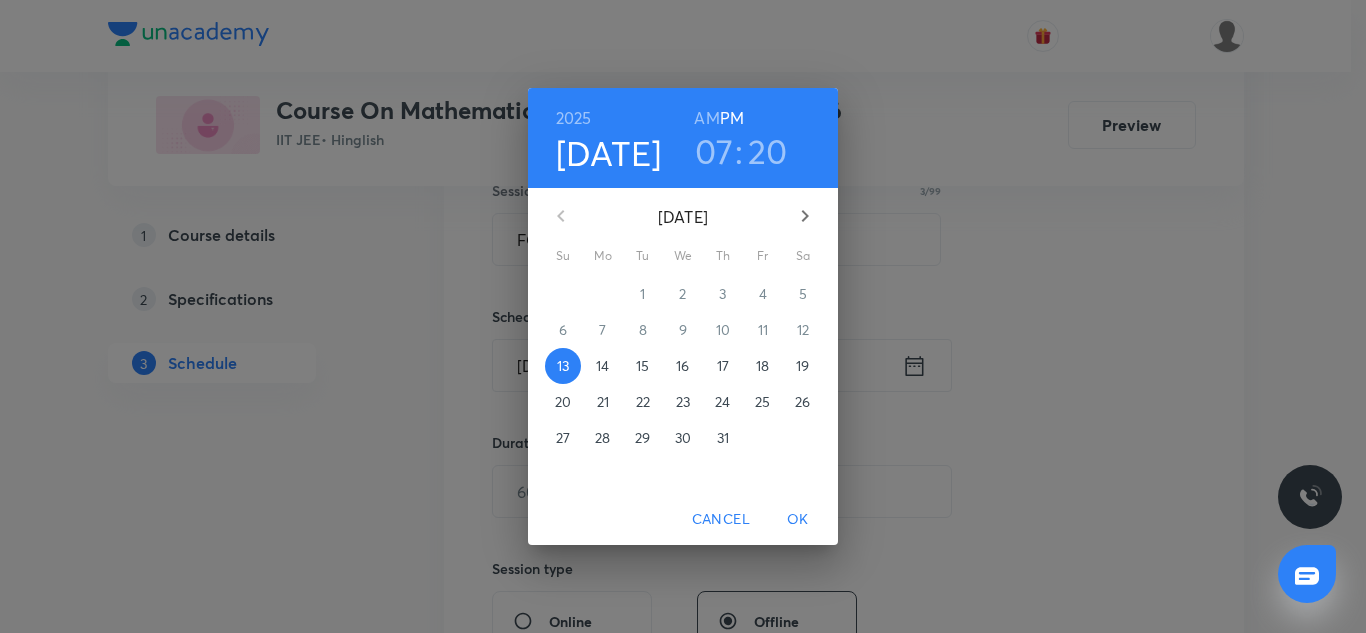 click on "14" at bounding box center [602, 366] 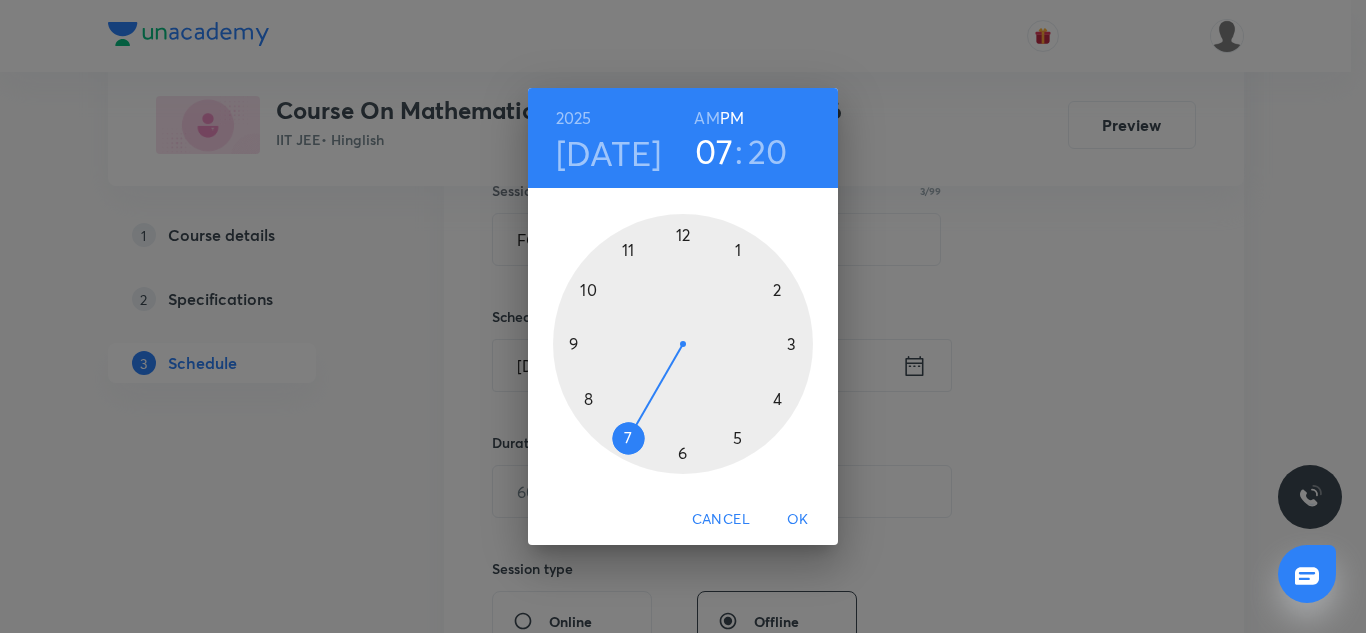click at bounding box center (683, 344) 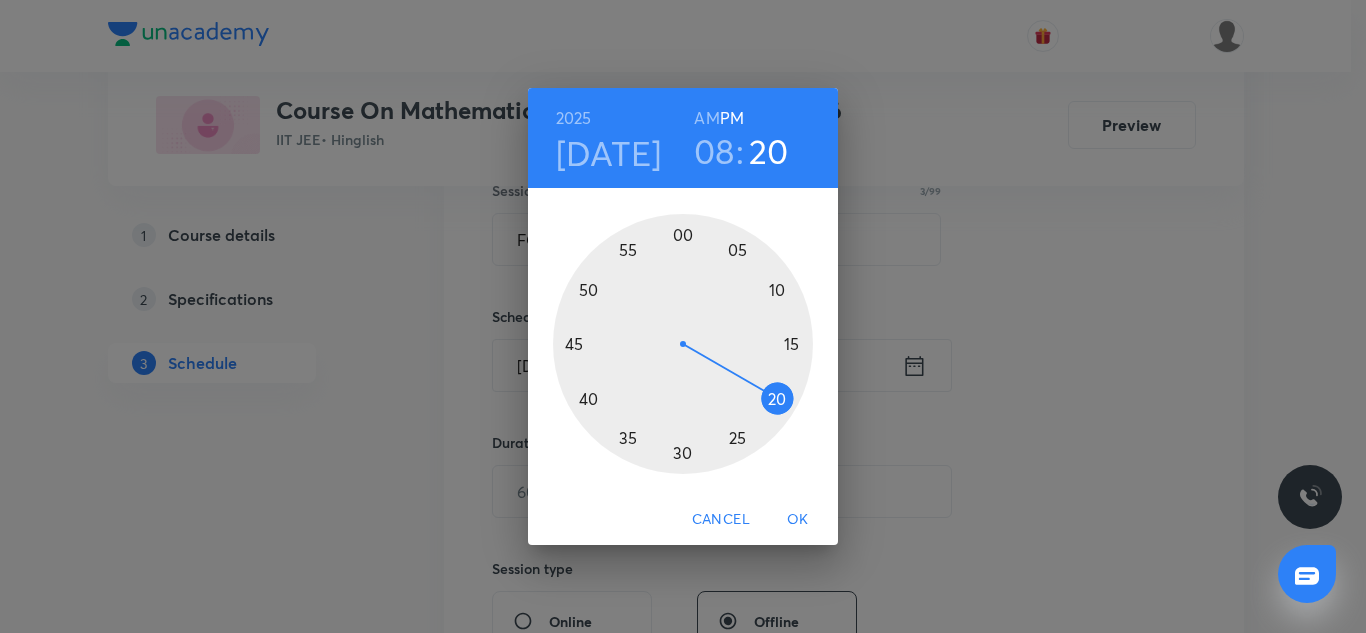 click at bounding box center (683, 344) 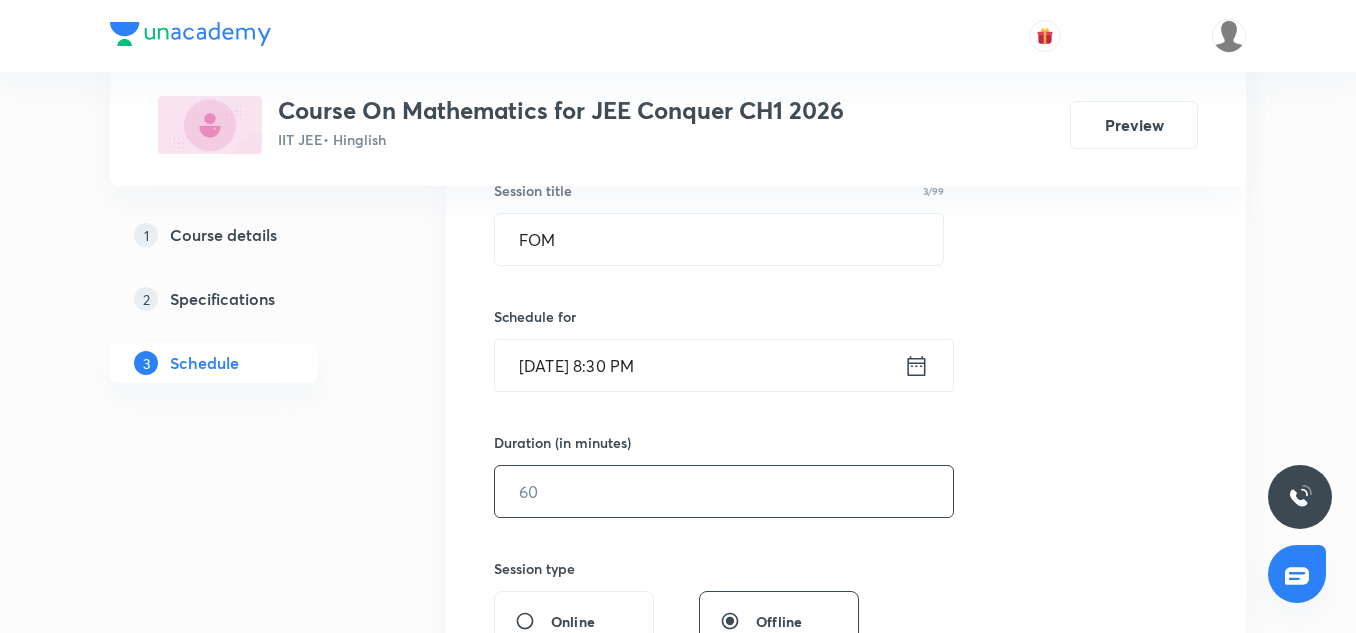 click at bounding box center (724, 491) 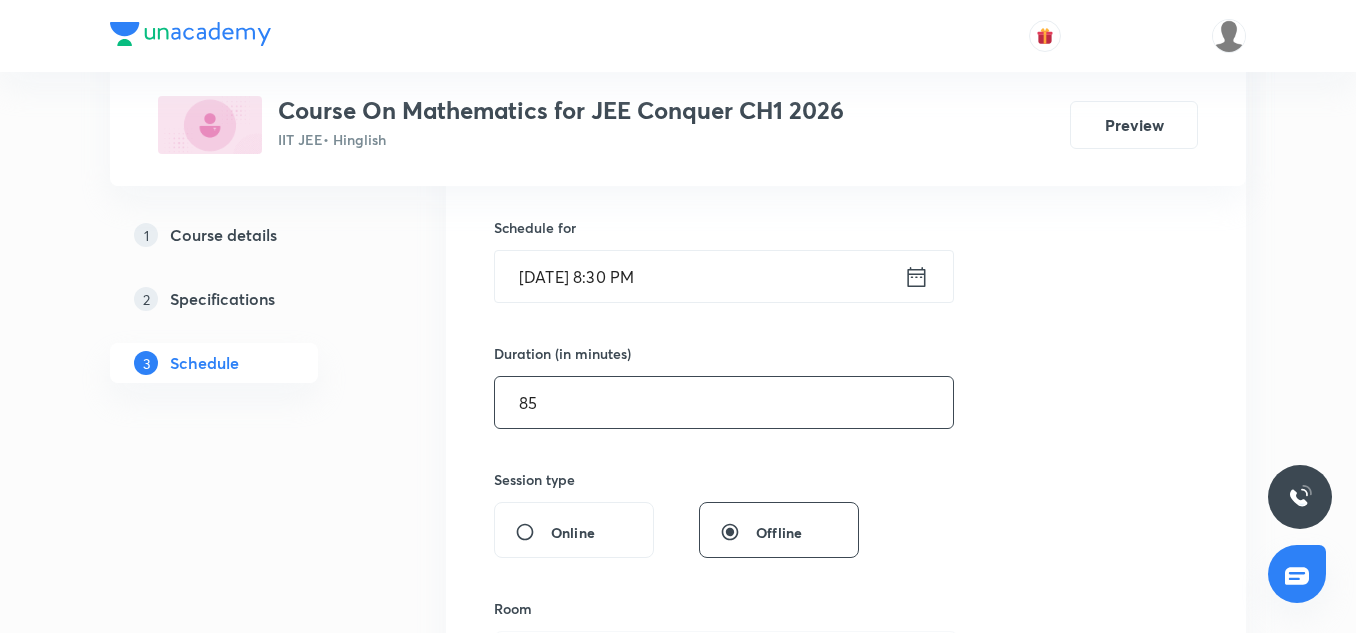 scroll, scrollTop: 465, scrollLeft: 0, axis: vertical 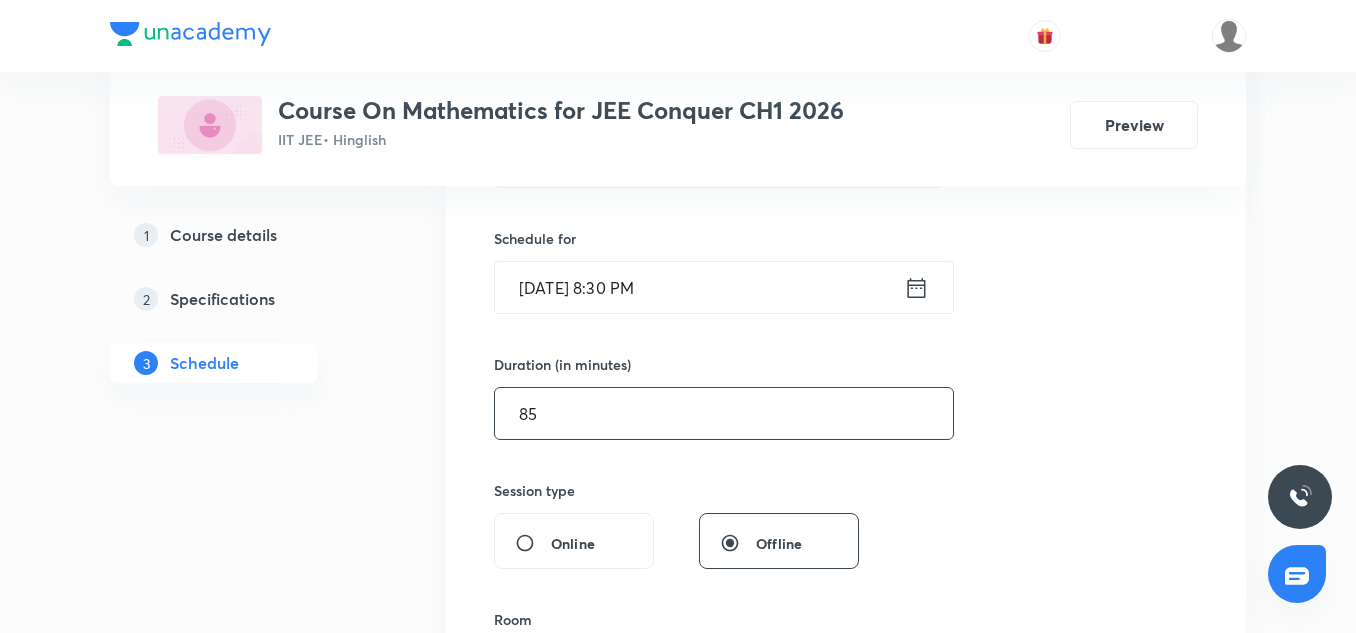 type on "85" 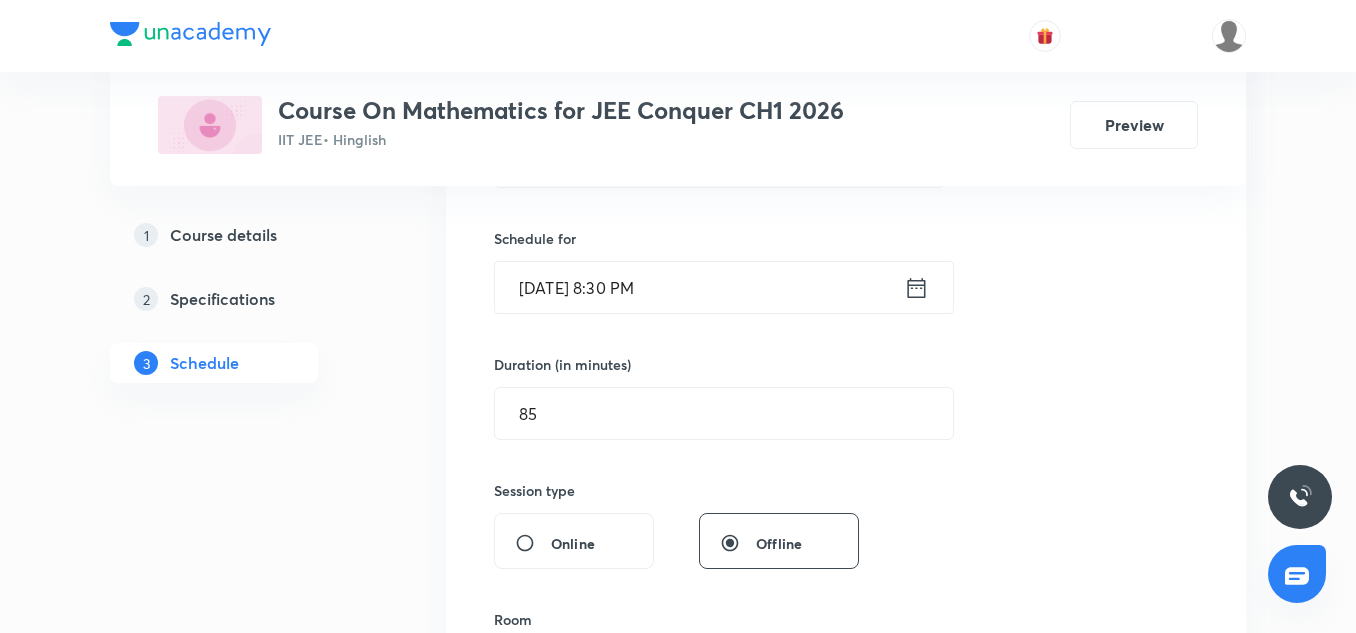 click 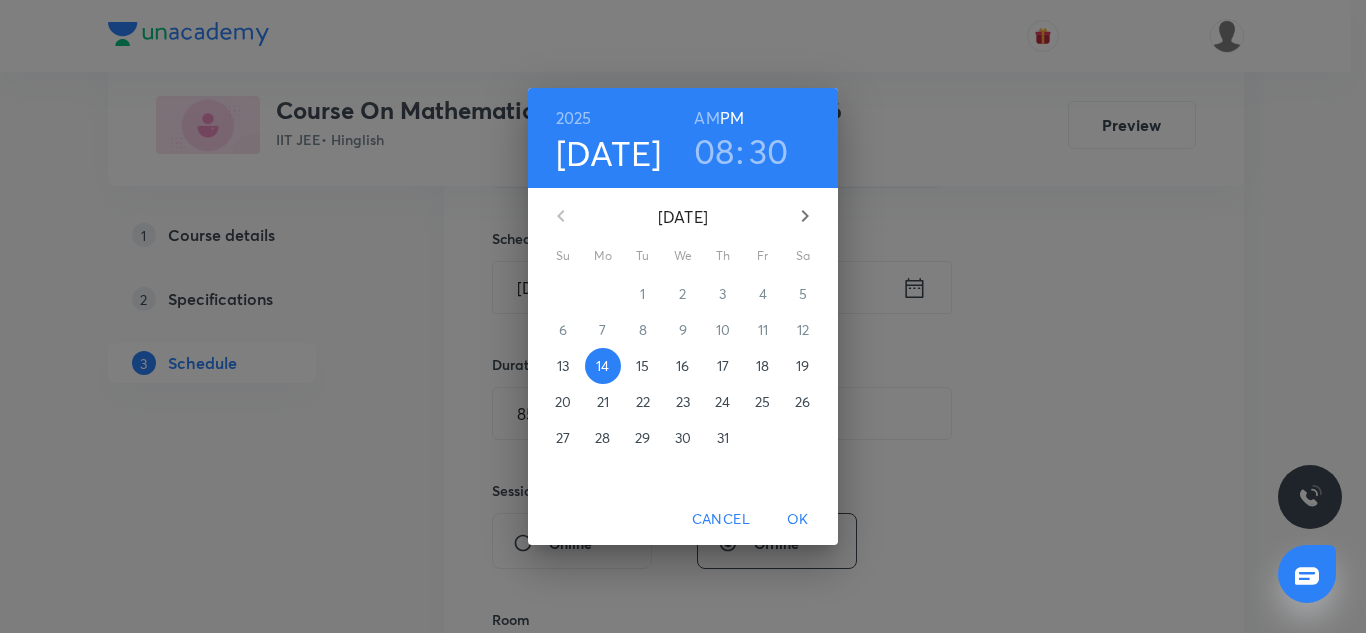 click on "AM" at bounding box center [706, 118] 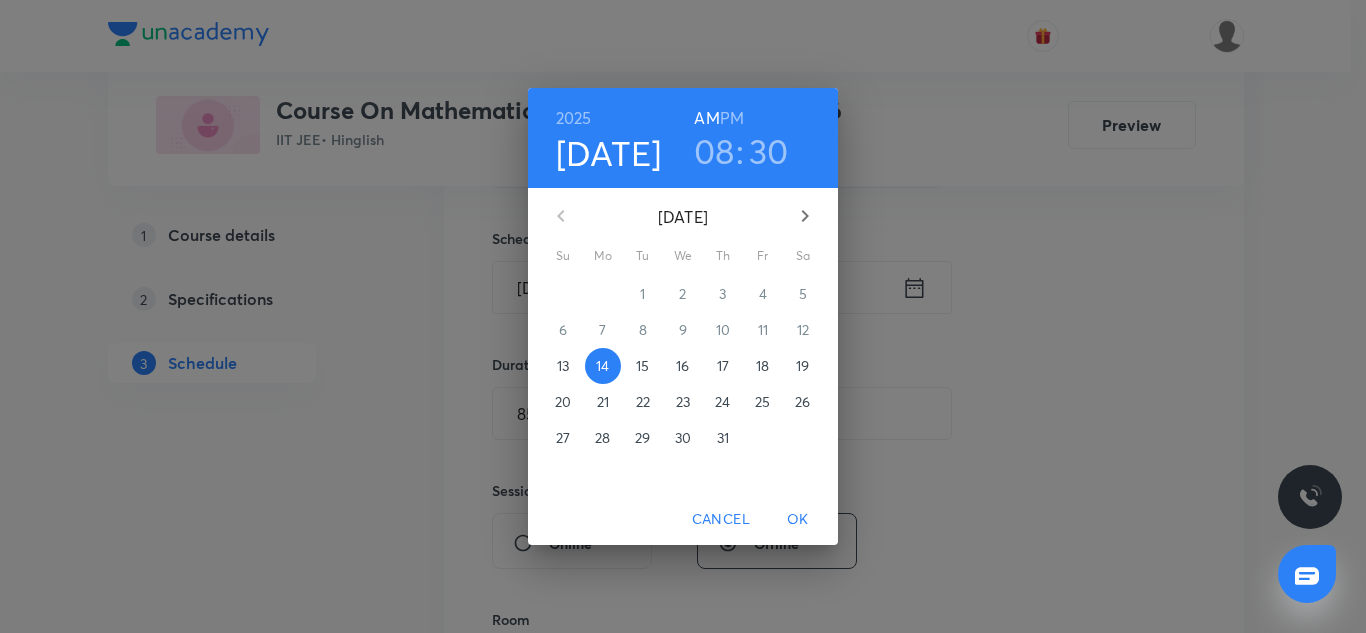 click on "OK" at bounding box center (798, 519) 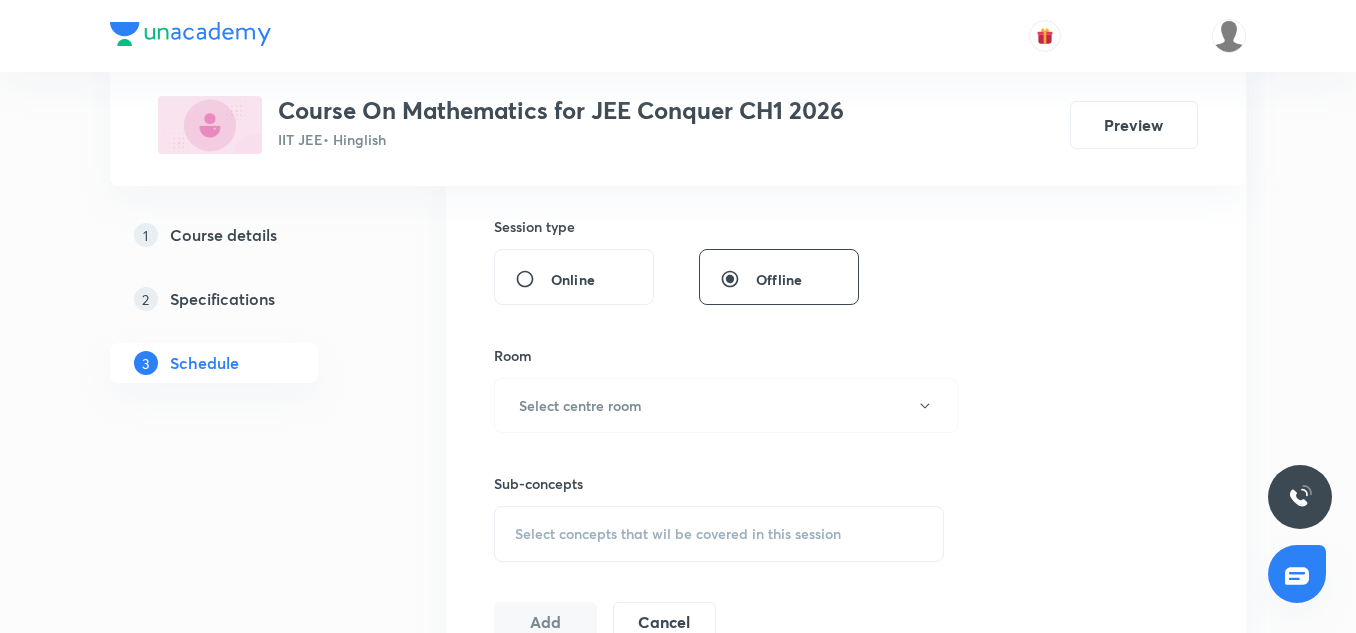 scroll, scrollTop: 787, scrollLeft: 0, axis: vertical 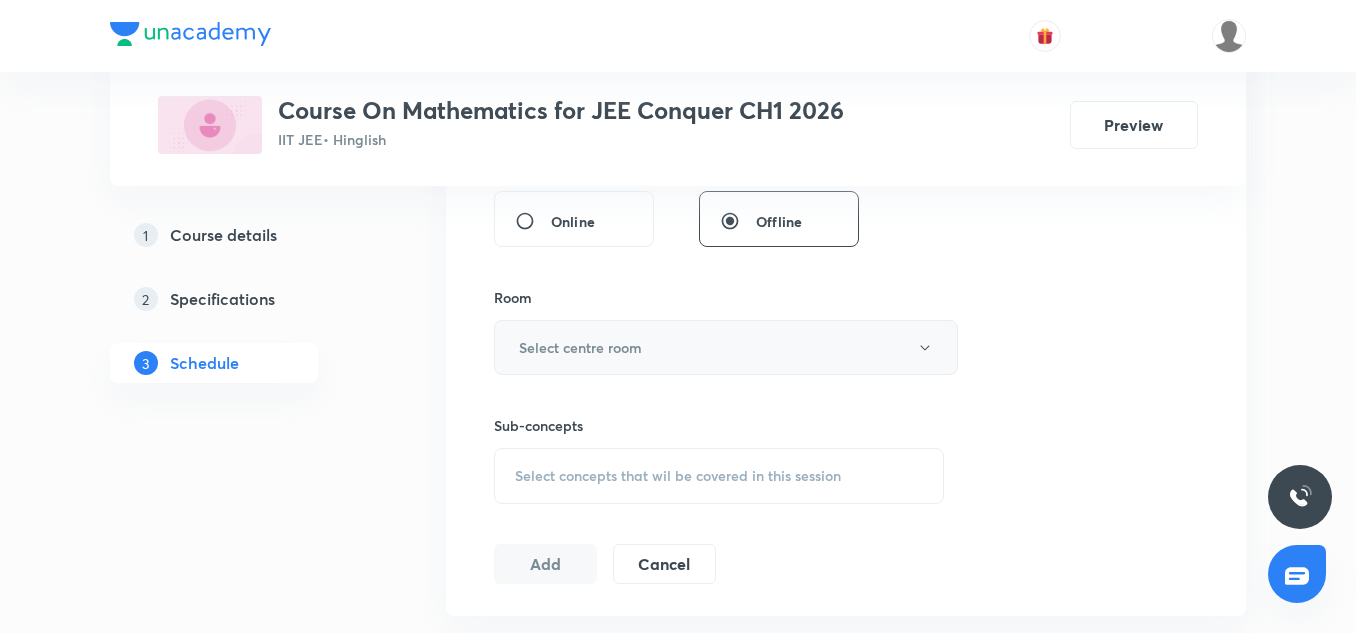 click on "Select centre room" at bounding box center [726, 347] 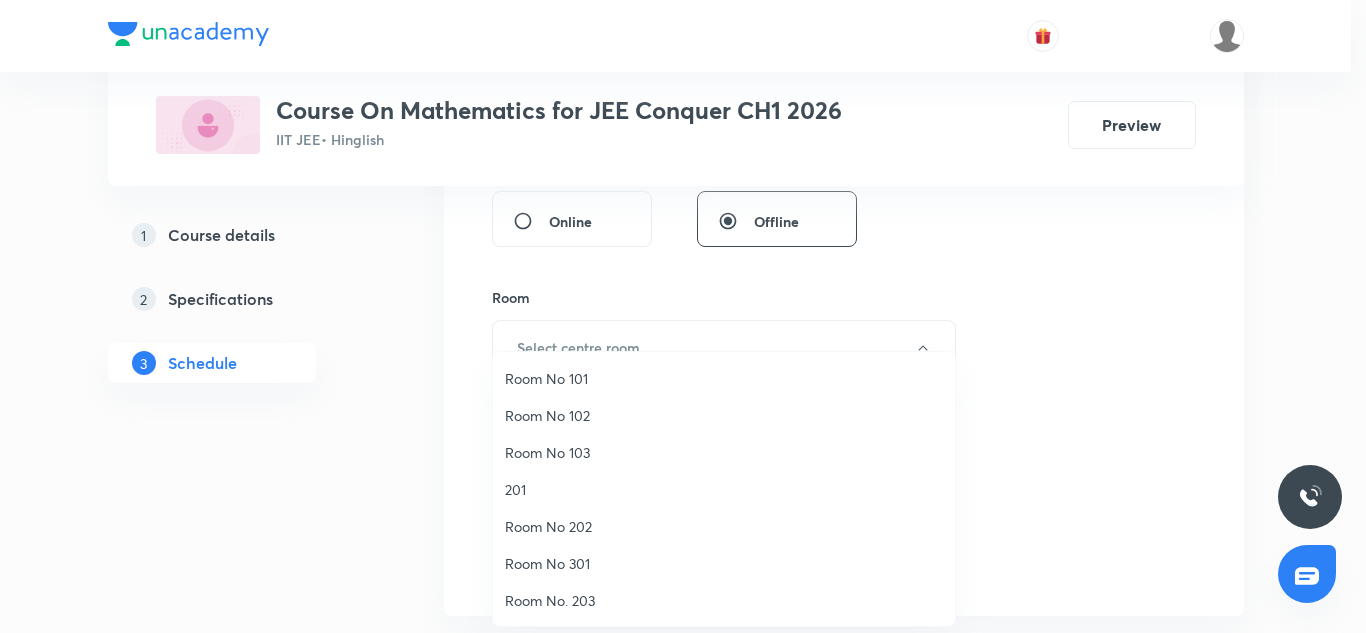 click on "Room No 102" at bounding box center (724, 415) 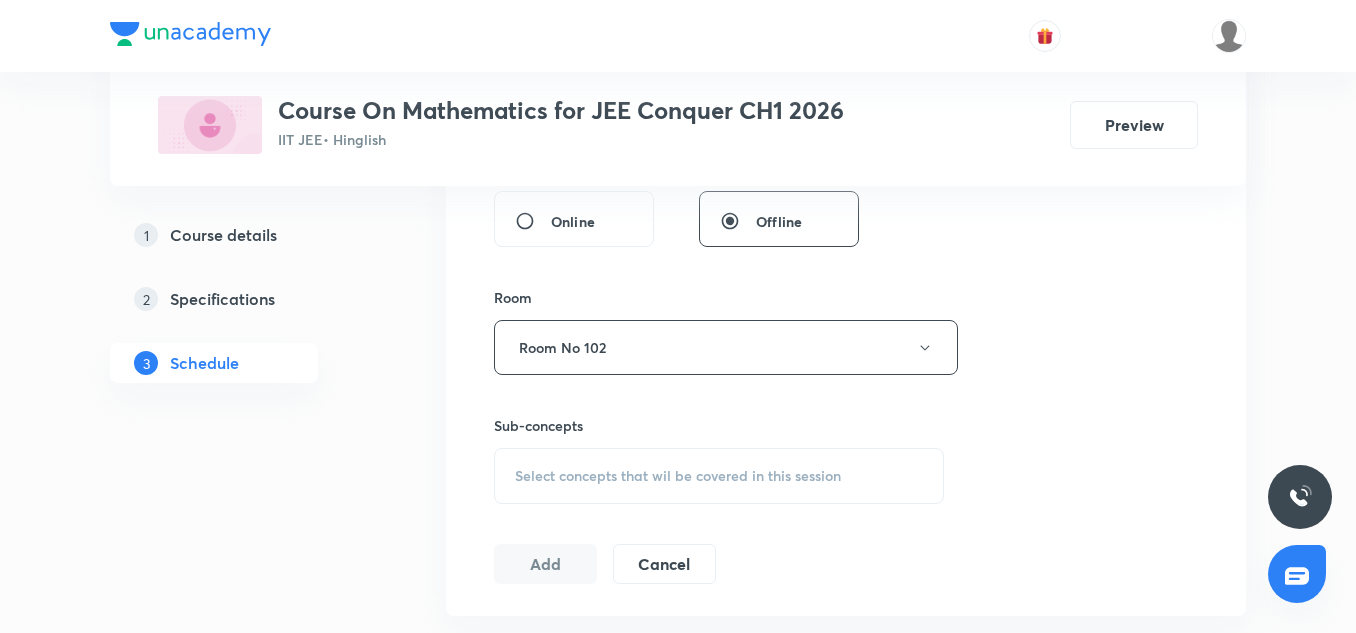 click on "Select concepts that wil be covered in this session" at bounding box center (678, 476) 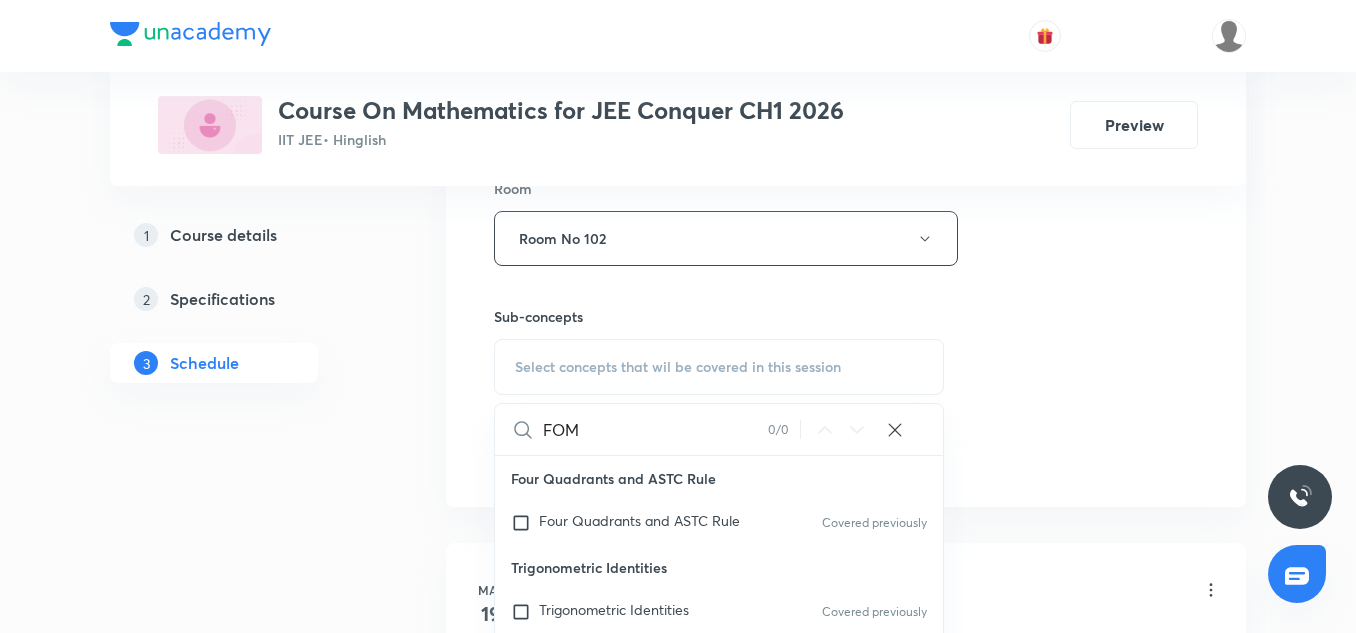scroll, scrollTop: 897, scrollLeft: 0, axis: vertical 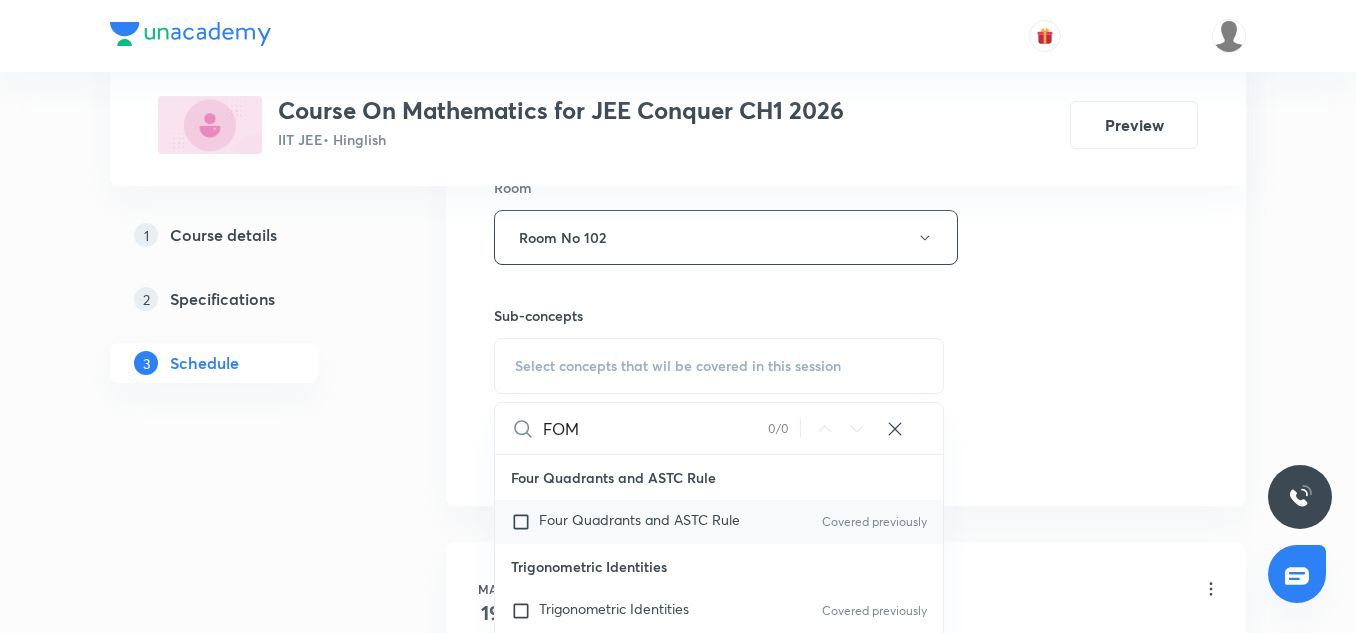 type on "FOM" 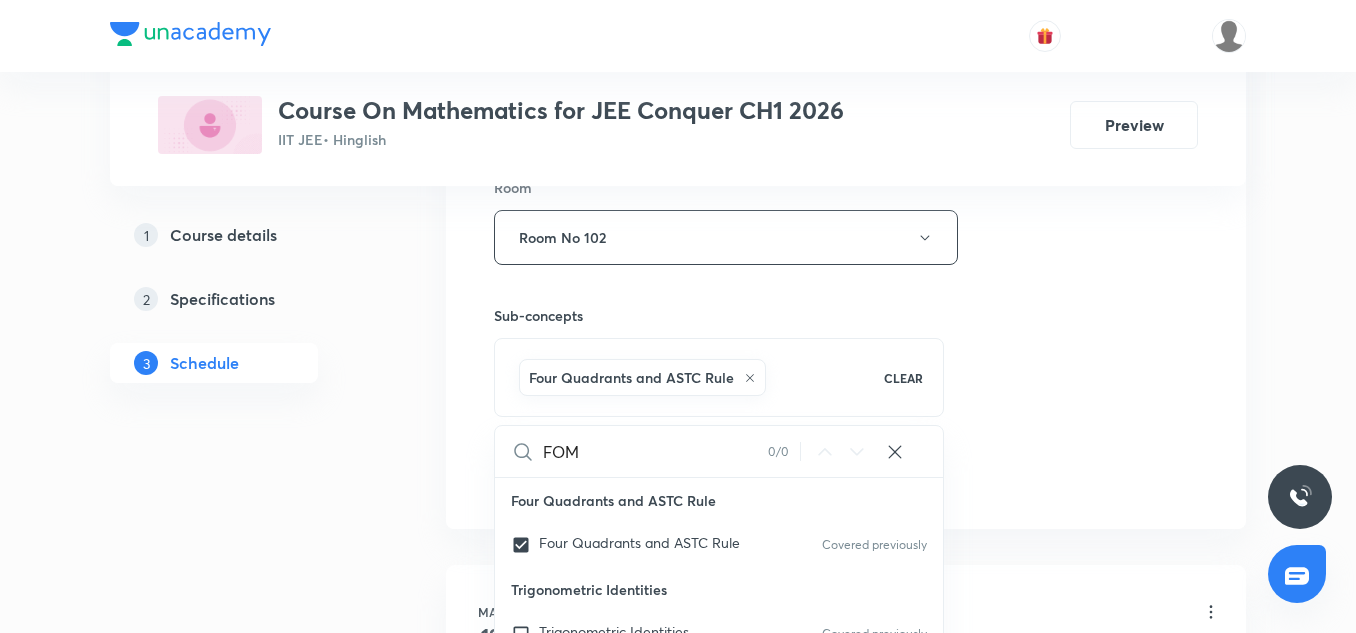 click on "Session  35 Live class Session title 3/99 FOM ​ Schedule for Jul 14, 2025, 8:30 AM ​ Duration (in minutes) 85 ​   Session type Online Offline Room Room No 102 Sub-concepts Four Quadrants and ASTC Rule CLEAR FOM 0 / 0 ​ Four Quadrants and ASTC Rule Four Quadrants and ASTC Rule Covered previously Trigonometric Identities Trigonometric Identities Covered previously Trigonometric Ratios Trigonometric Identities Covered previously System of Measurement of Angle System of Measurement of Angle Angle Angle Trigonometry Trigonometry Geometrical Expression Geometrical Expression Arithmetic Progression Arithmetic Progression Componendo and Dividendo Rule Componendo and Dividendo Rule Logarithm Logarithm Binomial Expression Binomial Expression Quadratic Equation Quadratic Equation Basic Maths used in Physics Basic Maths used in Physics Scalar or Dot Product of Two Vectors Scalar or Dot Product of Two Vectors Axis or axes Axis or axes Origin Origin Resolution of a Vector into Components Vector Vector Function Add" at bounding box center [846, 16] 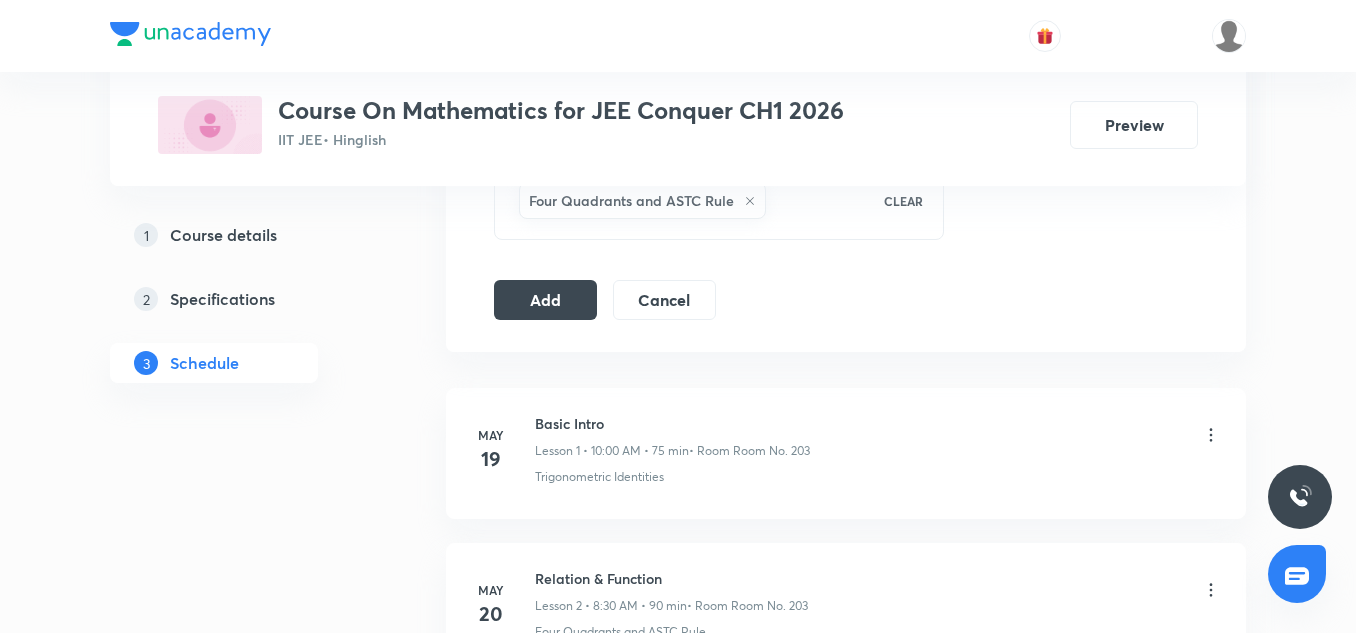 scroll, scrollTop: 1093, scrollLeft: 0, axis: vertical 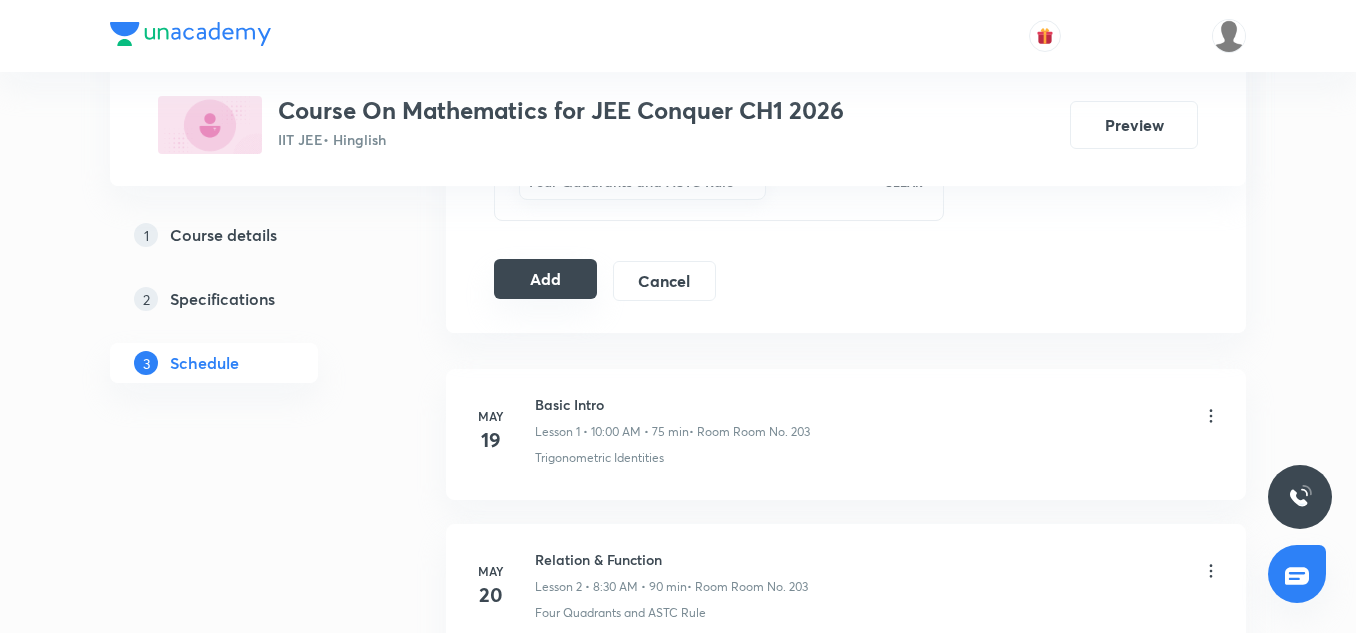 click on "Add" at bounding box center (545, 279) 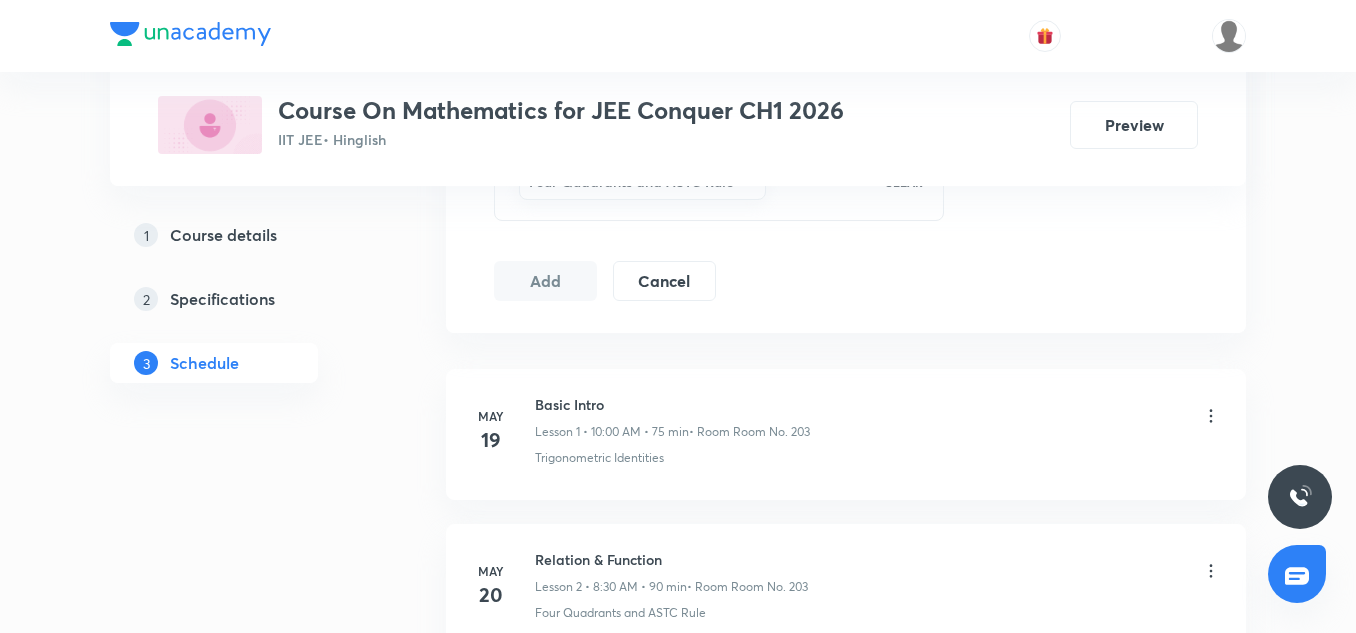 type 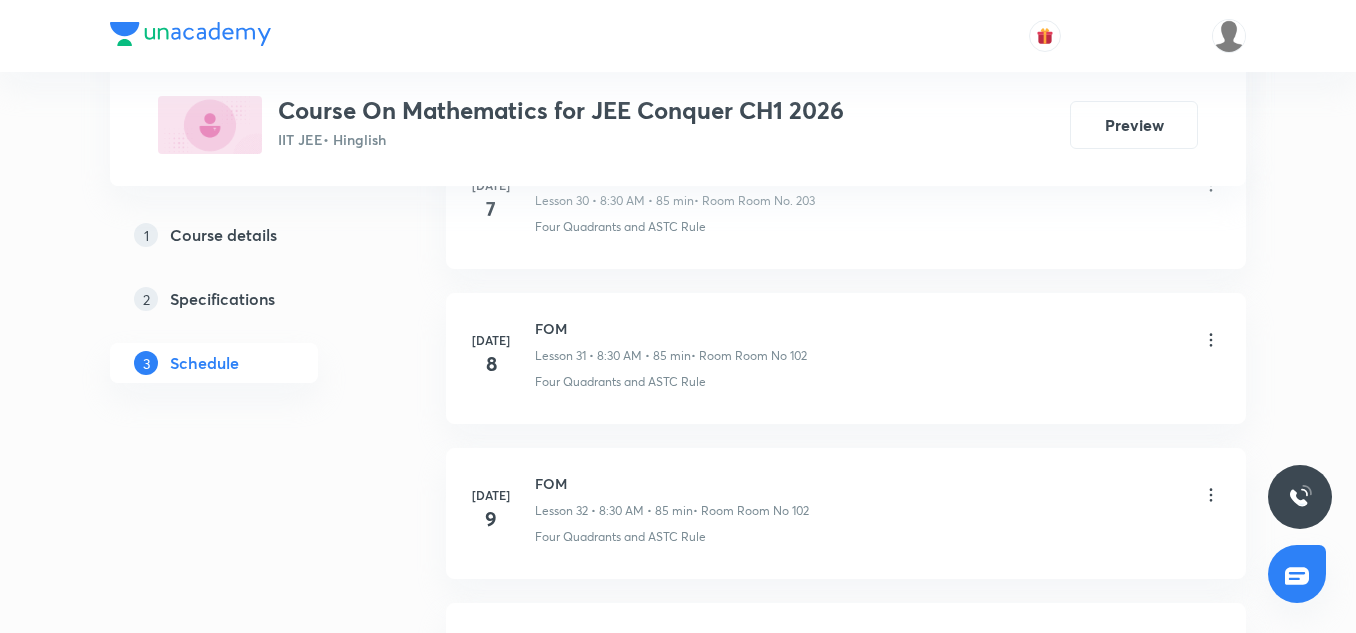 scroll, scrollTop: 6263, scrollLeft: 0, axis: vertical 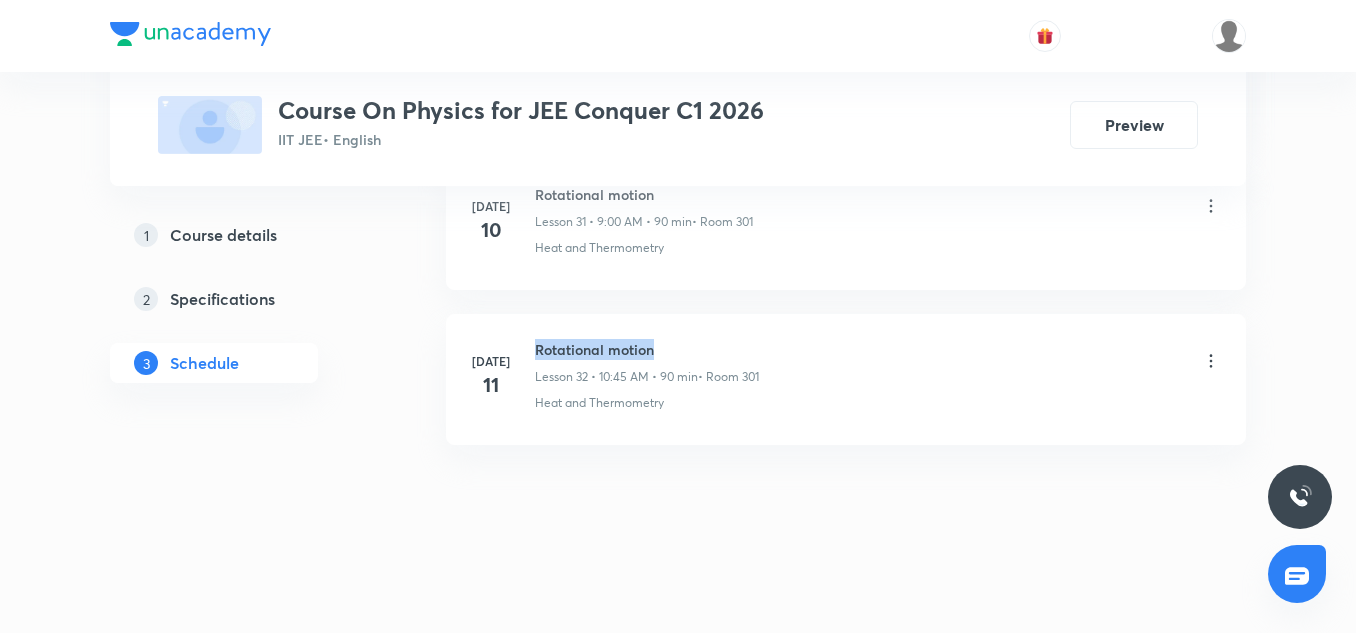click on "Rotational motion" at bounding box center [647, 349] 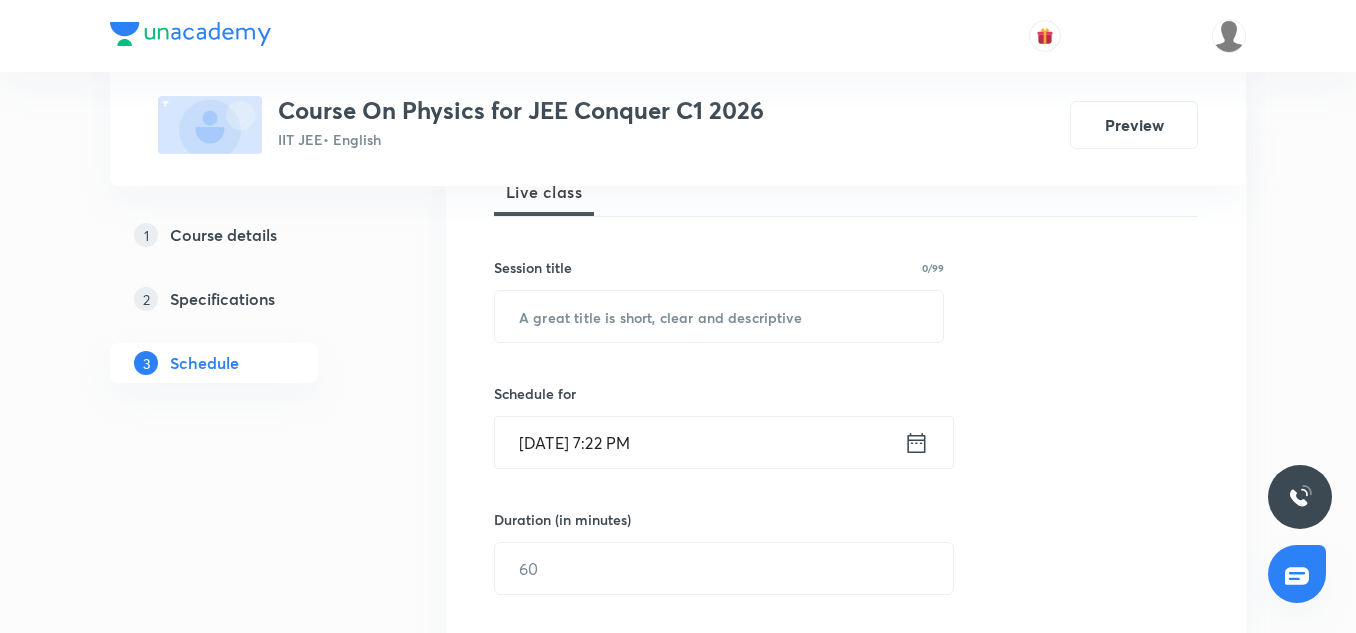 scroll, scrollTop: 309, scrollLeft: 0, axis: vertical 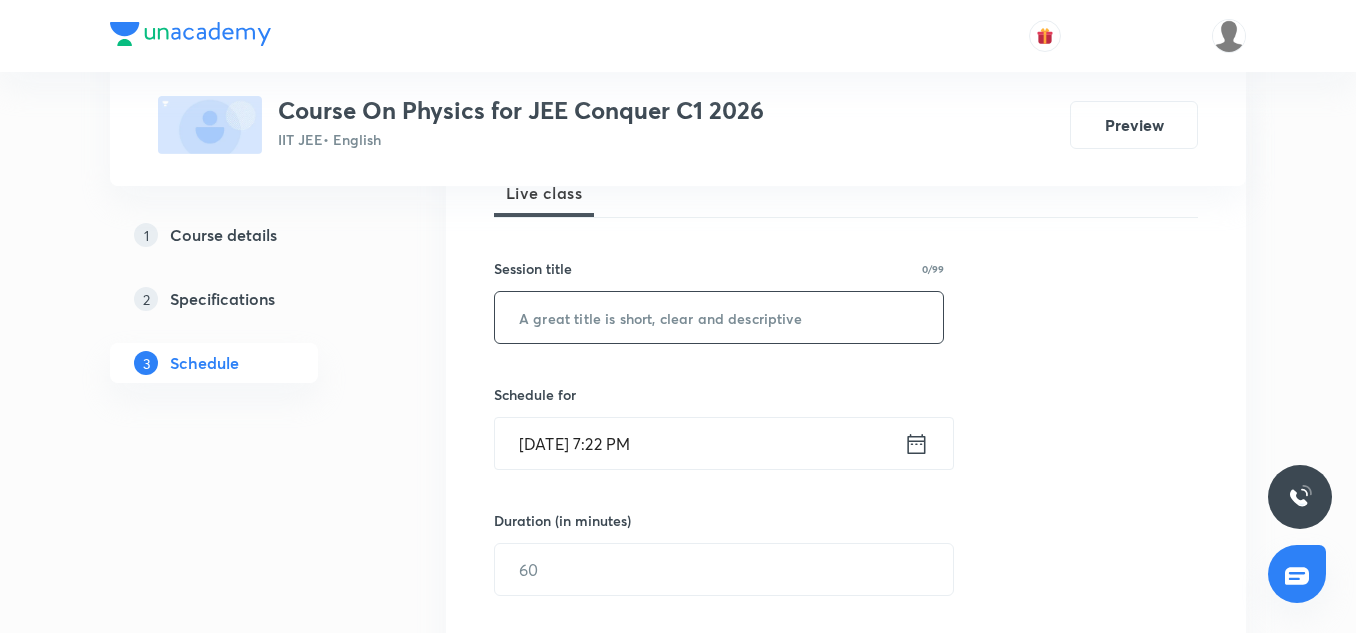 click at bounding box center [719, 317] 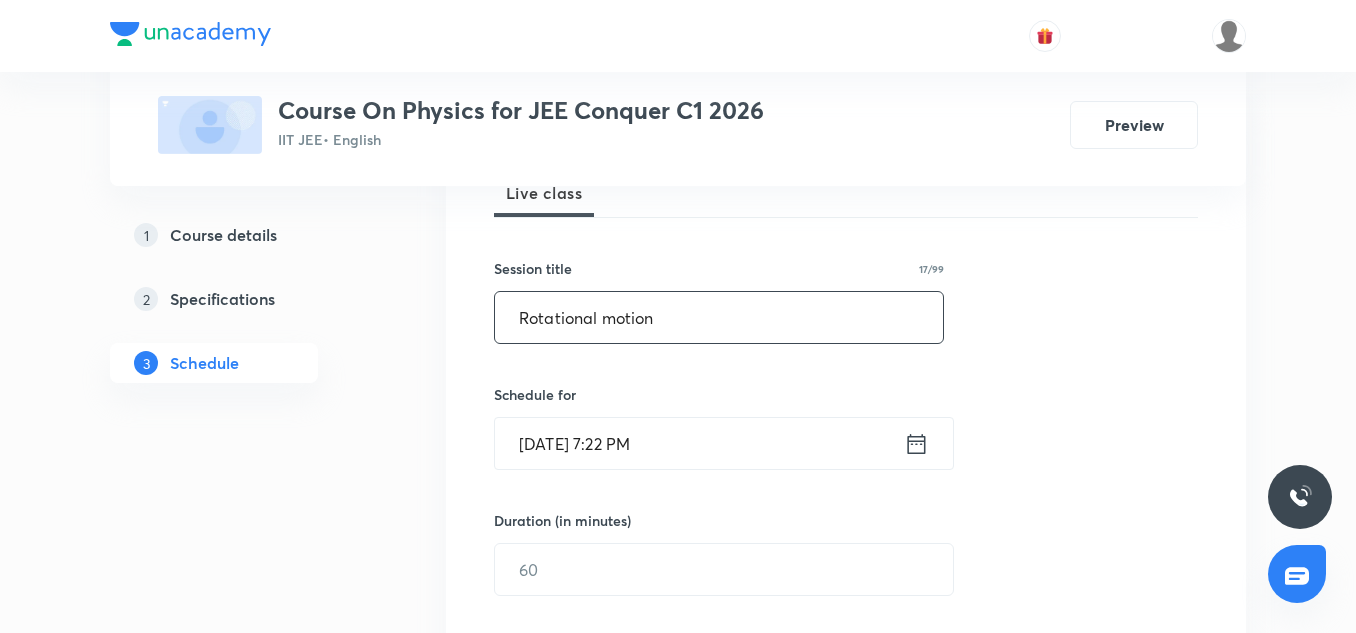 type on "Rotational motion" 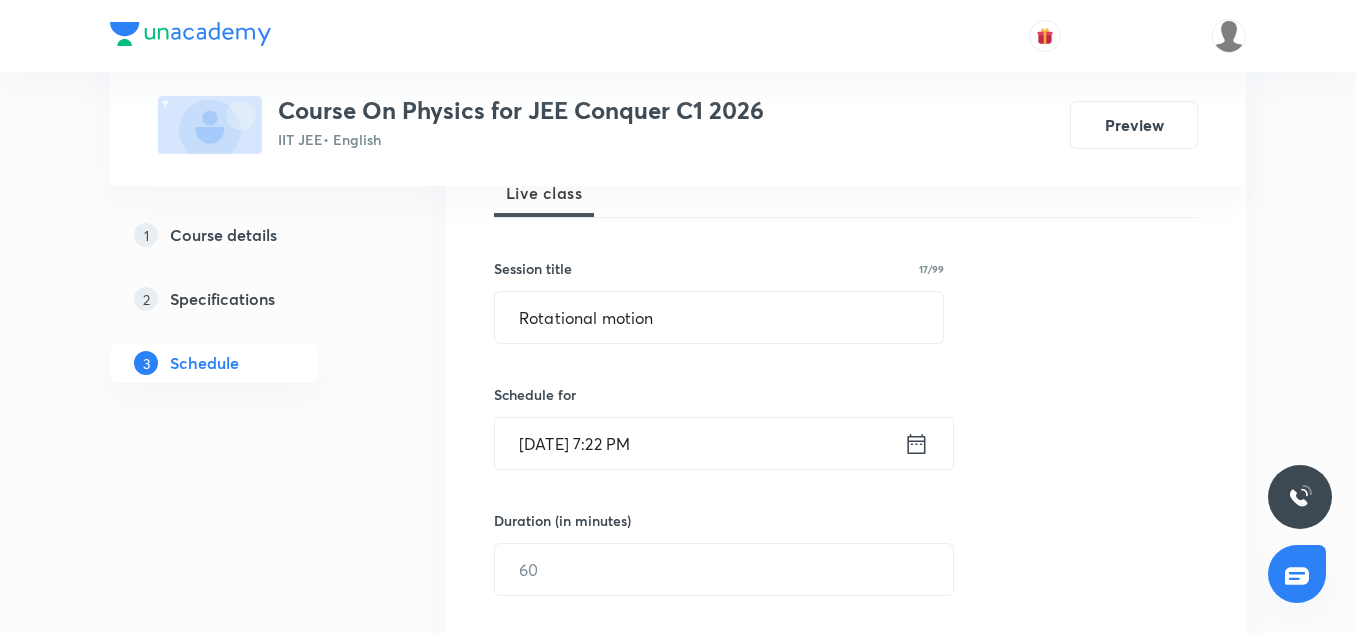 click 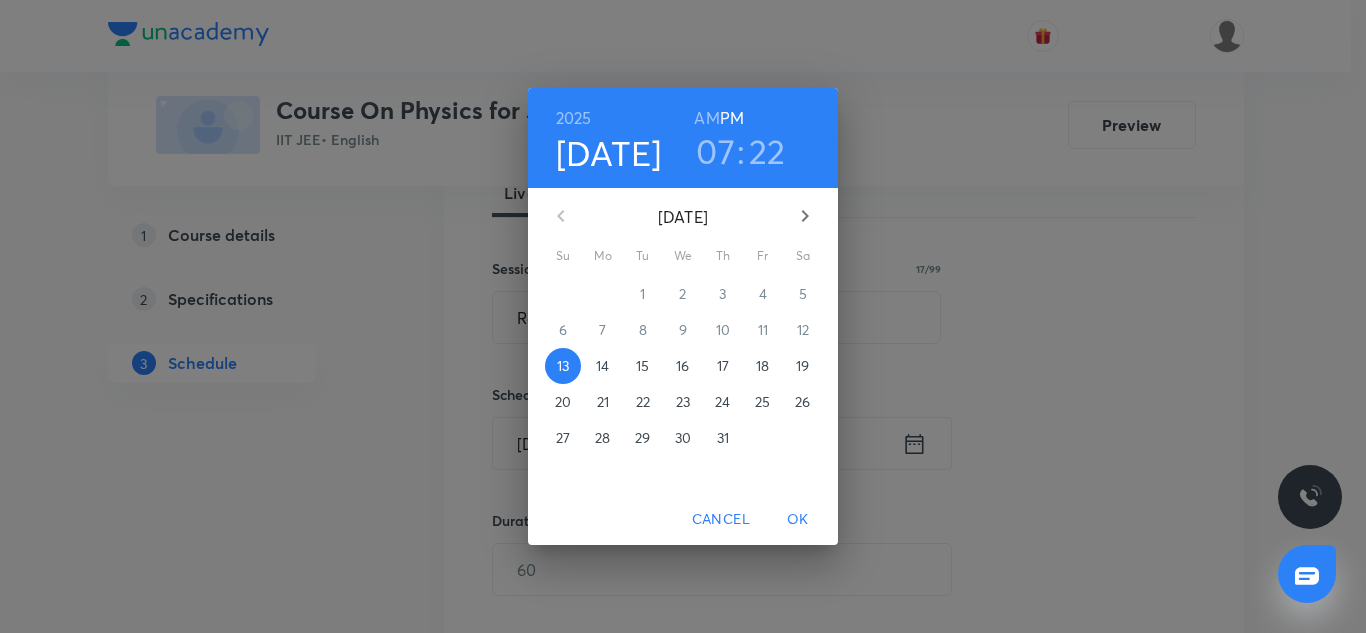 click on "14" at bounding box center (603, 366) 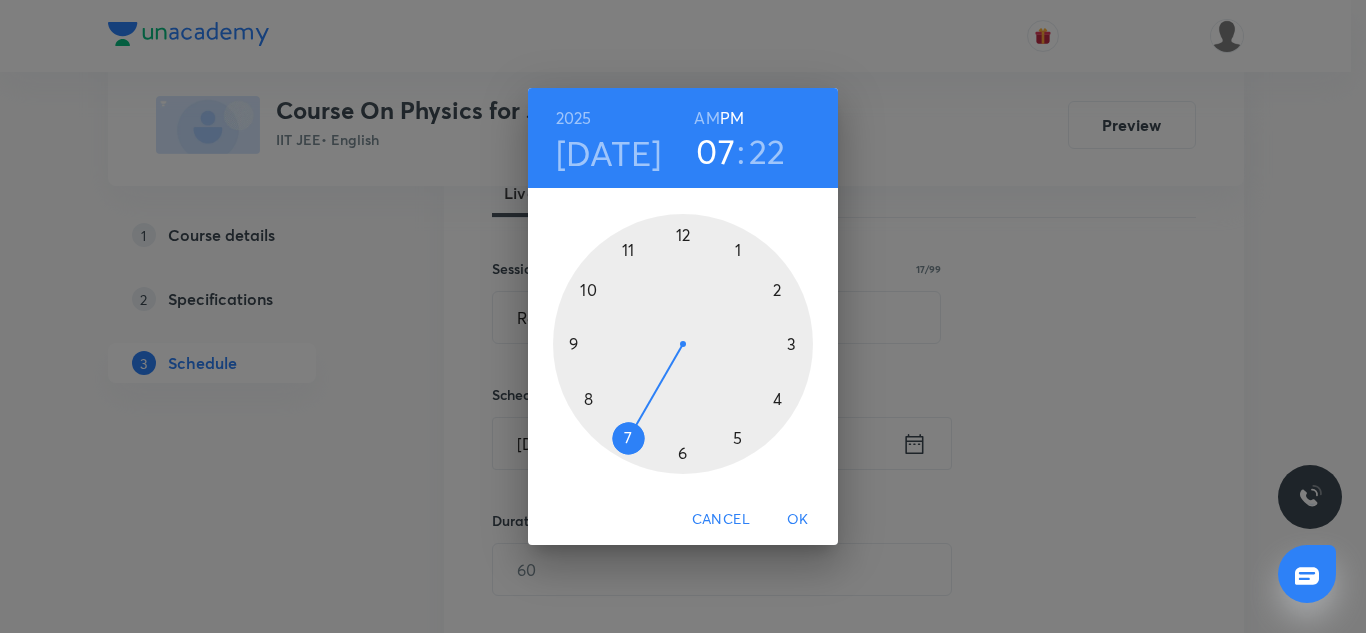 click on "AM" at bounding box center (706, 118) 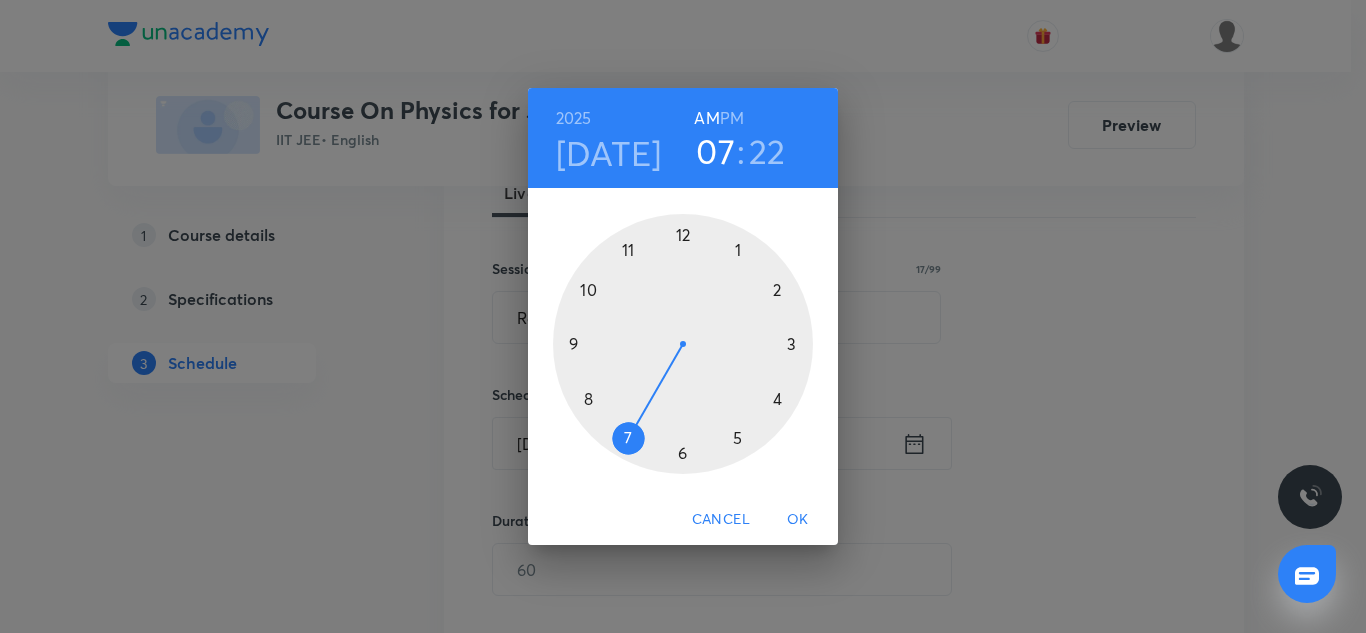 click at bounding box center (683, 344) 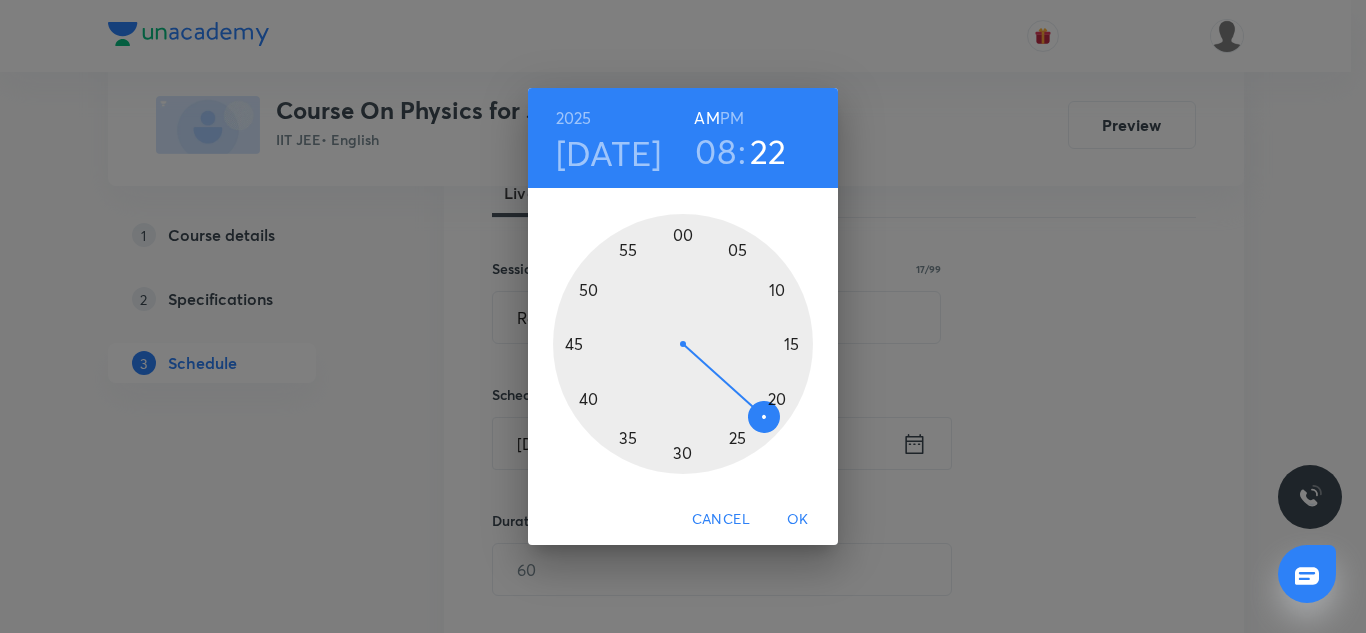 click at bounding box center [683, 344] 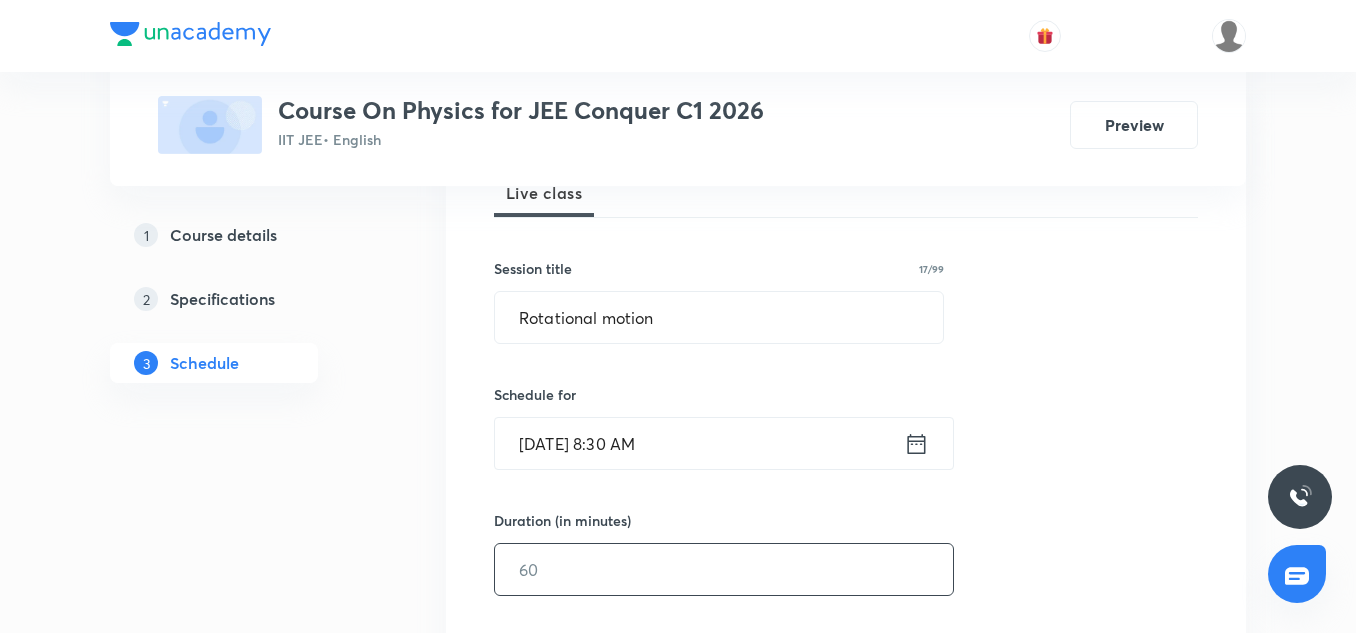 click at bounding box center [724, 569] 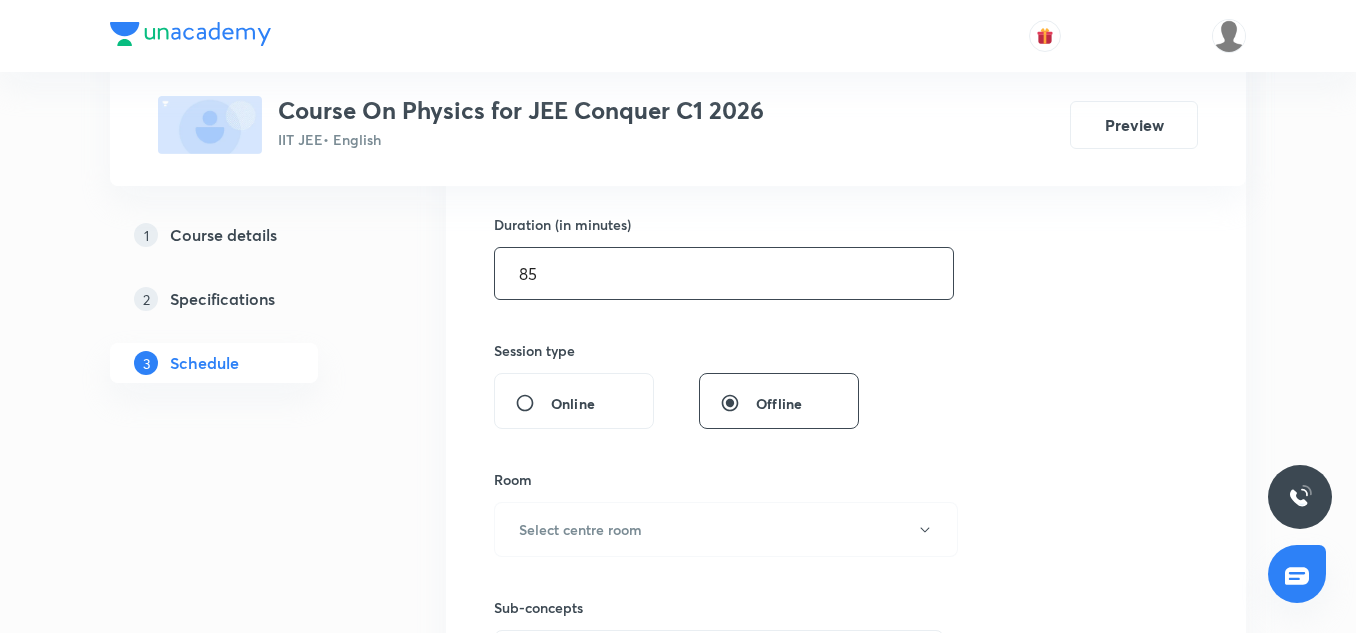 scroll, scrollTop: 606, scrollLeft: 0, axis: vertical 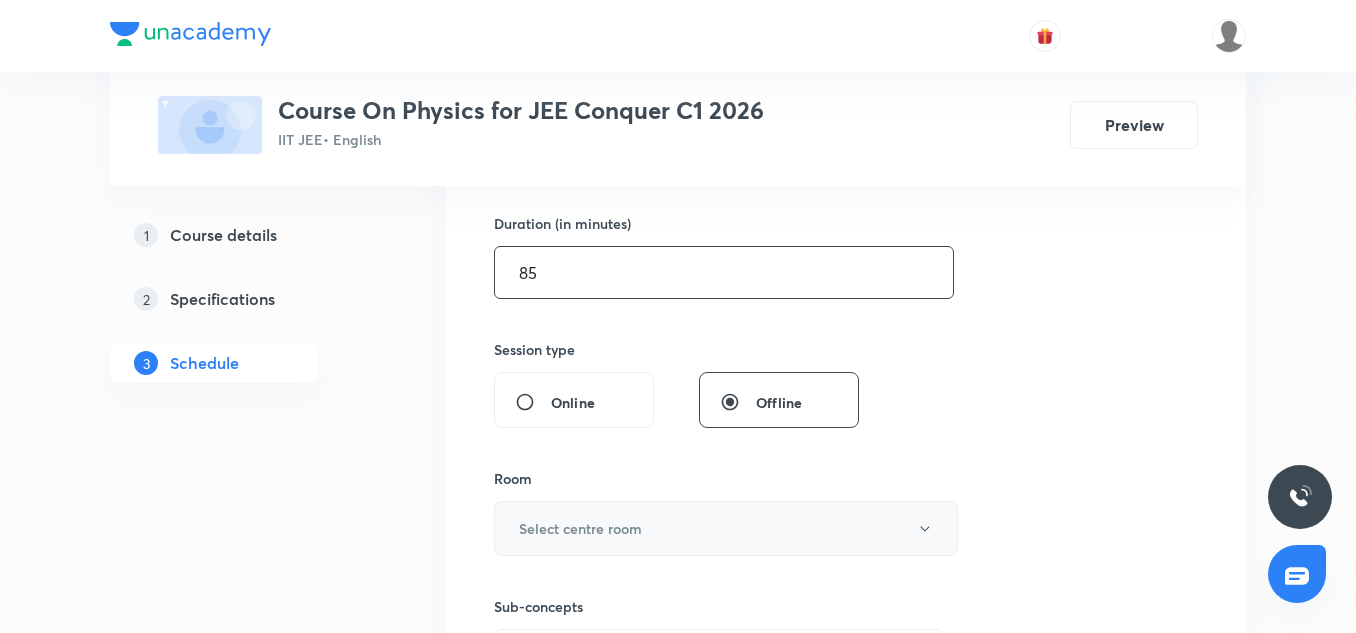 type on "85" 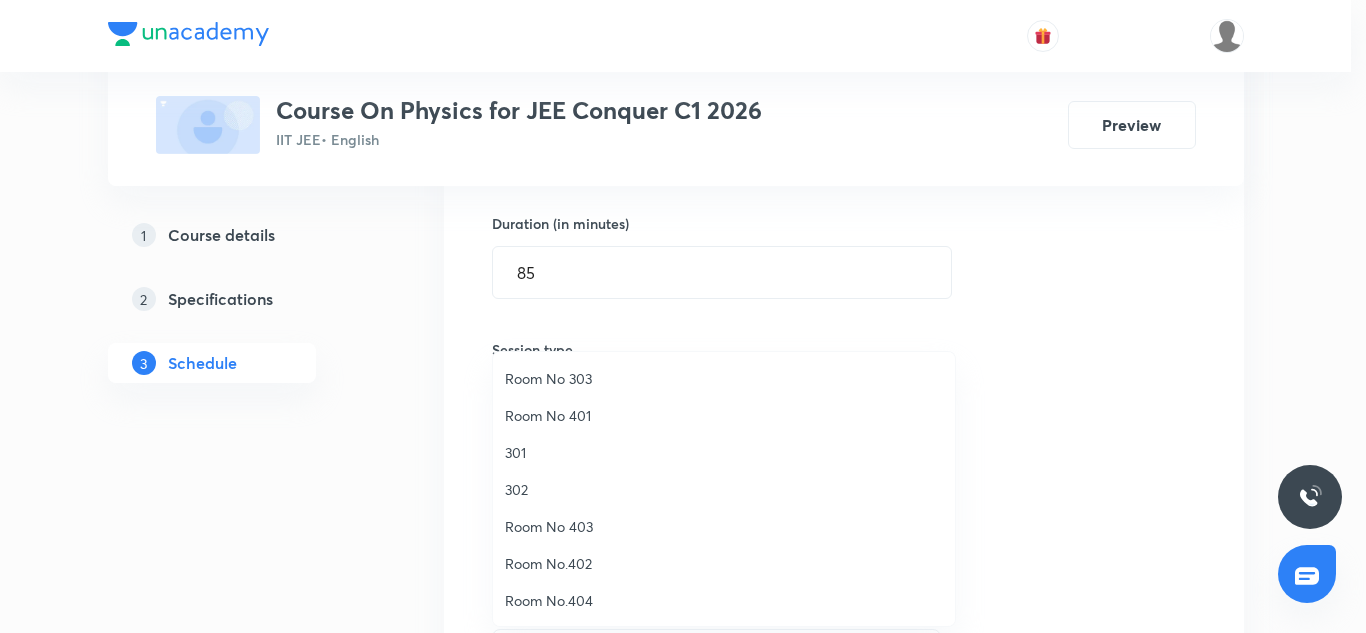 click on "301" at bounding box center (724, 452) 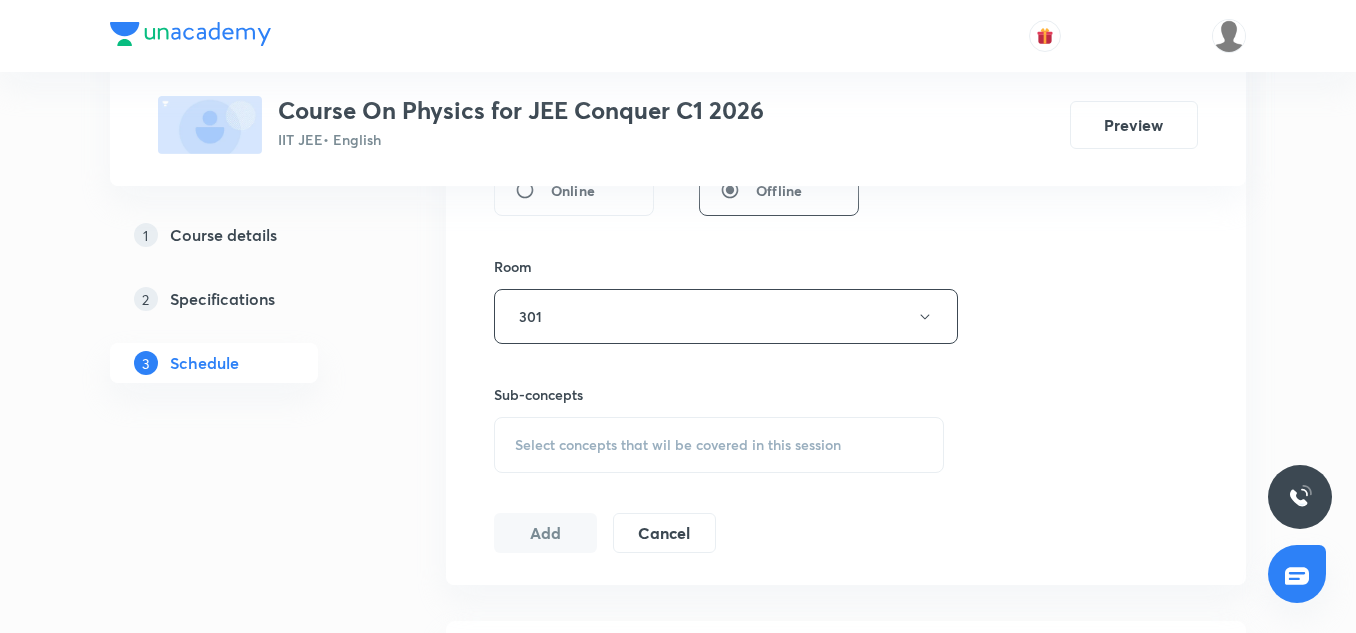 scroll, scrollTop: 819, scrollLeft: 0, axis: vertical 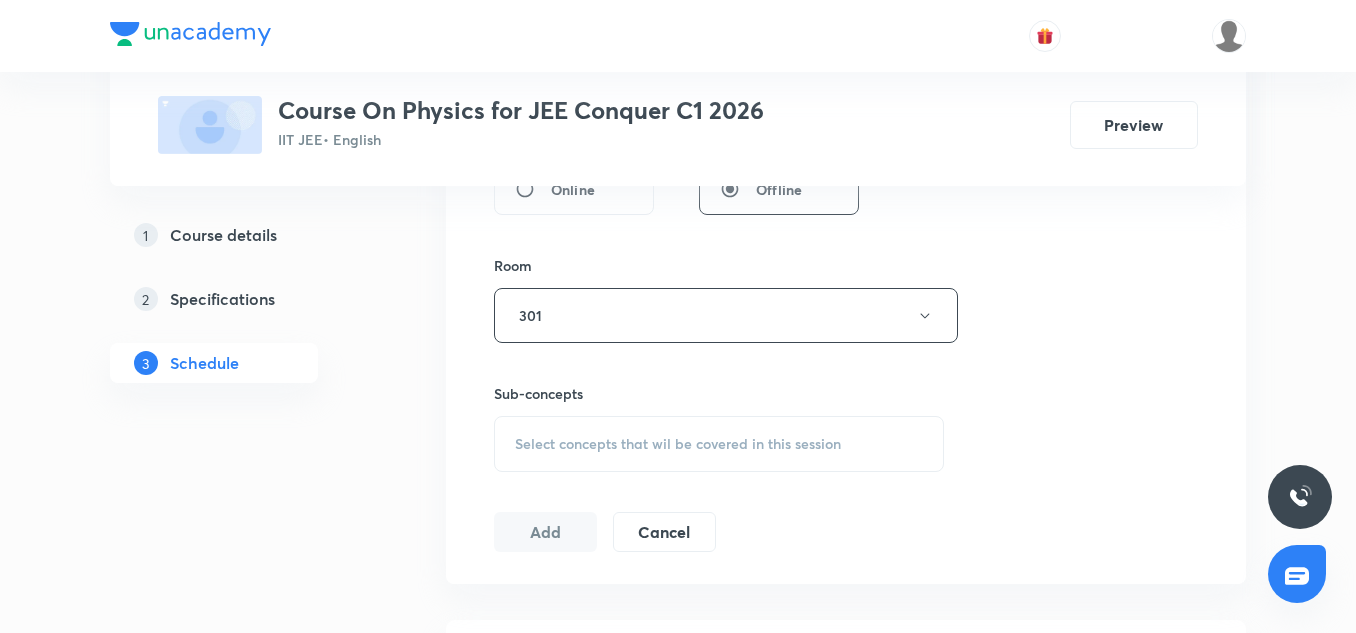 click on "Select concepts that wil be covered in this session" at bounding box center (719, 444) 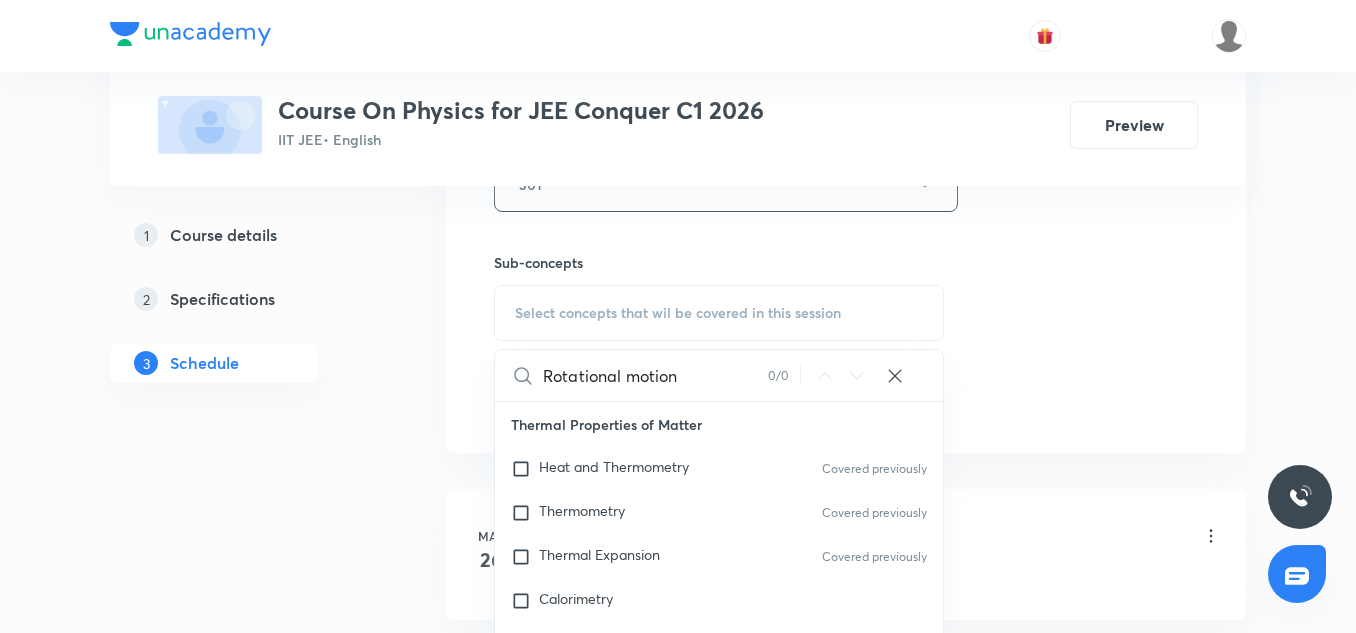 scroll, scrollTop: 952, scrollLeft: 0, axis: vertical 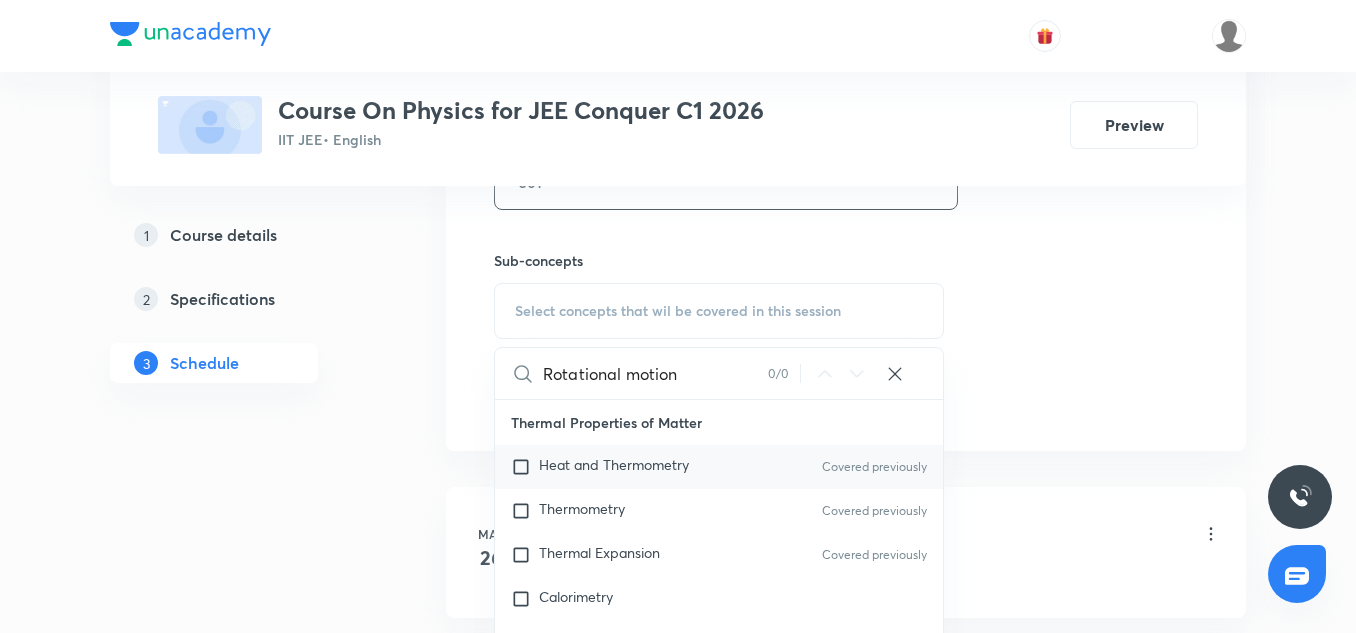 type on "Rotational motion" 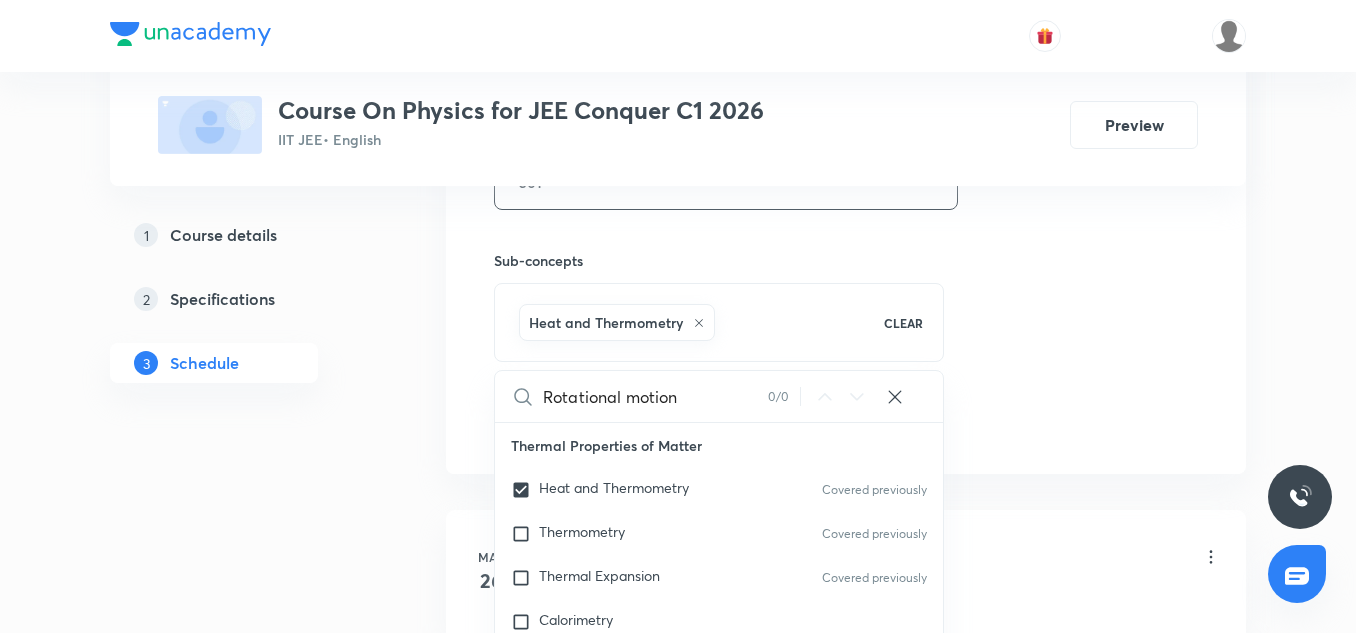 click on "Session  33 Live class Session title 17/99 Rotational motion ​ Schedule for Jul 14, 2025, 8:30 AM ​ Duration (in minutes) 85 ​   Session type Online Offline Room 301 Sub-concepts Heat and Thermometry CLEAR Rotational motion 0 / 0 ​ Thermal Properties of Matter Heat and Thermometry Covered previously Thermometry Covered previously Thermal Expansion Covered previously Calorimetry Conduction Radiation Conduction of Heat in Steady State Conduction Before Steady State (Qualitative Description) Convection of Heat (Qualitative Description) Covered previously Kirchhoff's Law Newton's Law of Cooling Covered previously Wien's Law of Blackbody Radiation & its Spectrum Radiation of Heat & Prevost Theory Stefan's-Boltzmann Law Emissivity, Absorptivity, Emissive Power Thermodynamics Thermodynamic System First Law of Thermodynamics Heat in Thermodynamics Gaseous Mixture Different Processes in First Law of Thermodynamics Reversible and irreversible Process Heat Engine Second Law of Thermodynamics Gas Laws X-rays  Add" at bounding box center (846, -39) 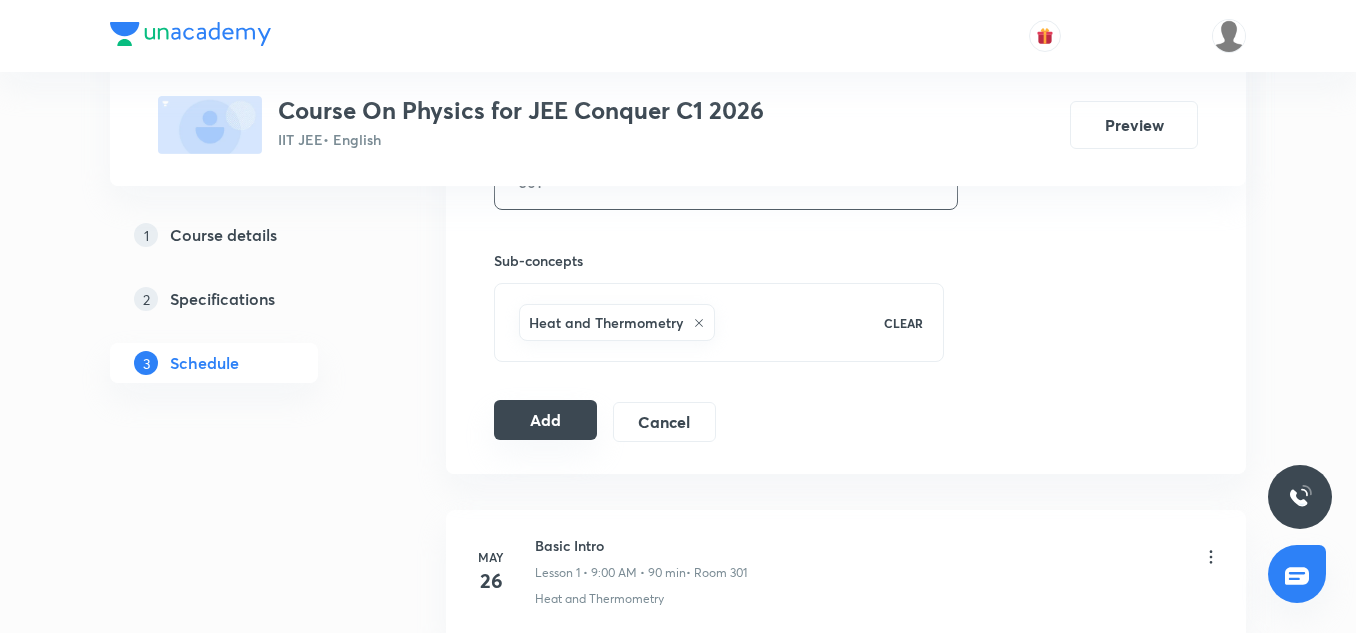 click on "Add" at bounding box center (545, 420) 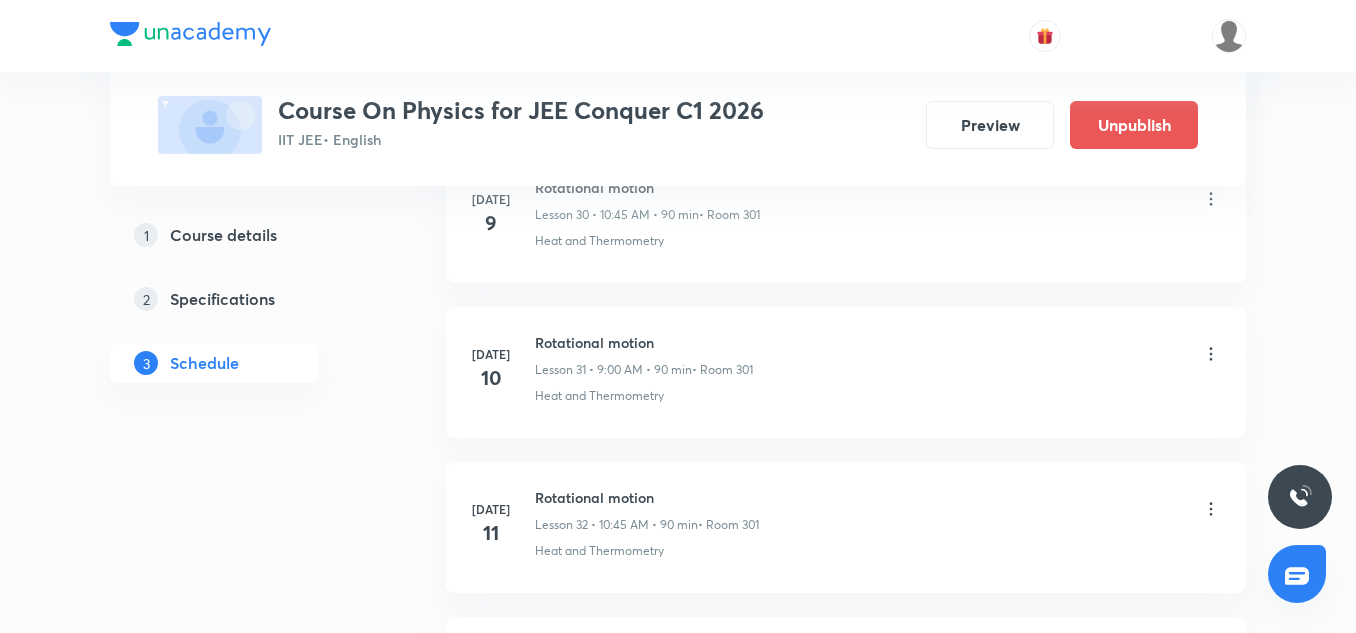 scroll, scrollTop: 5166, scrollLeft: 0, axis: vertical 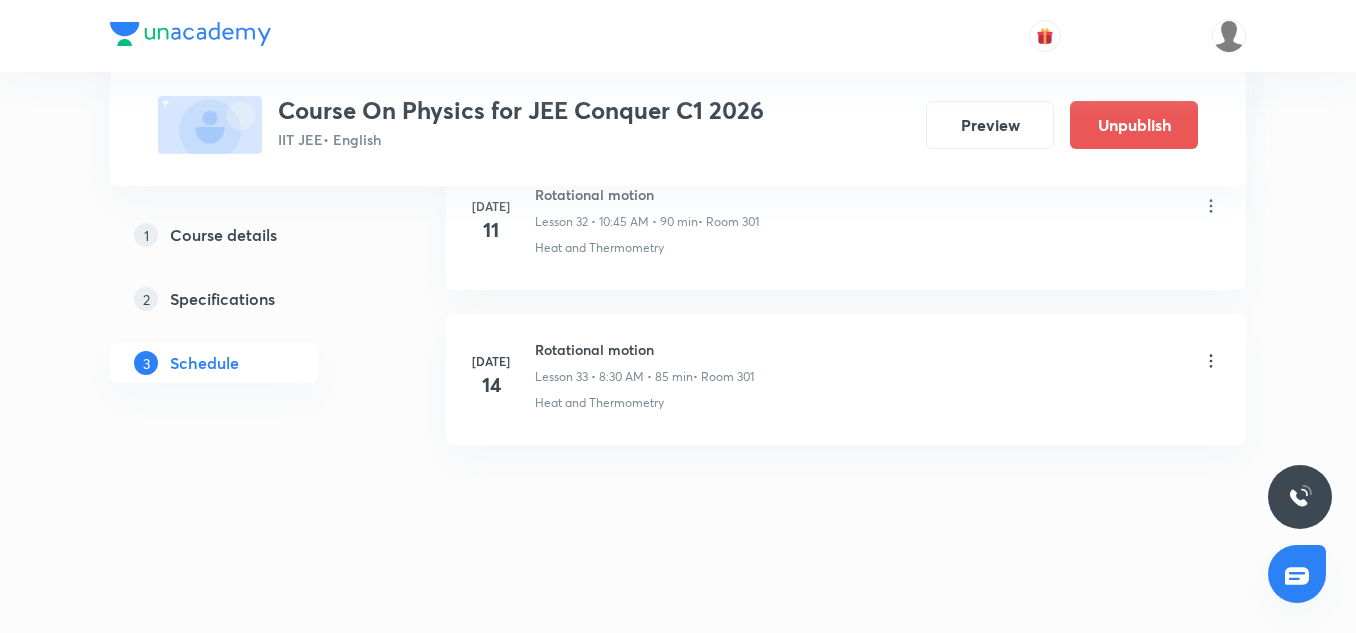 click 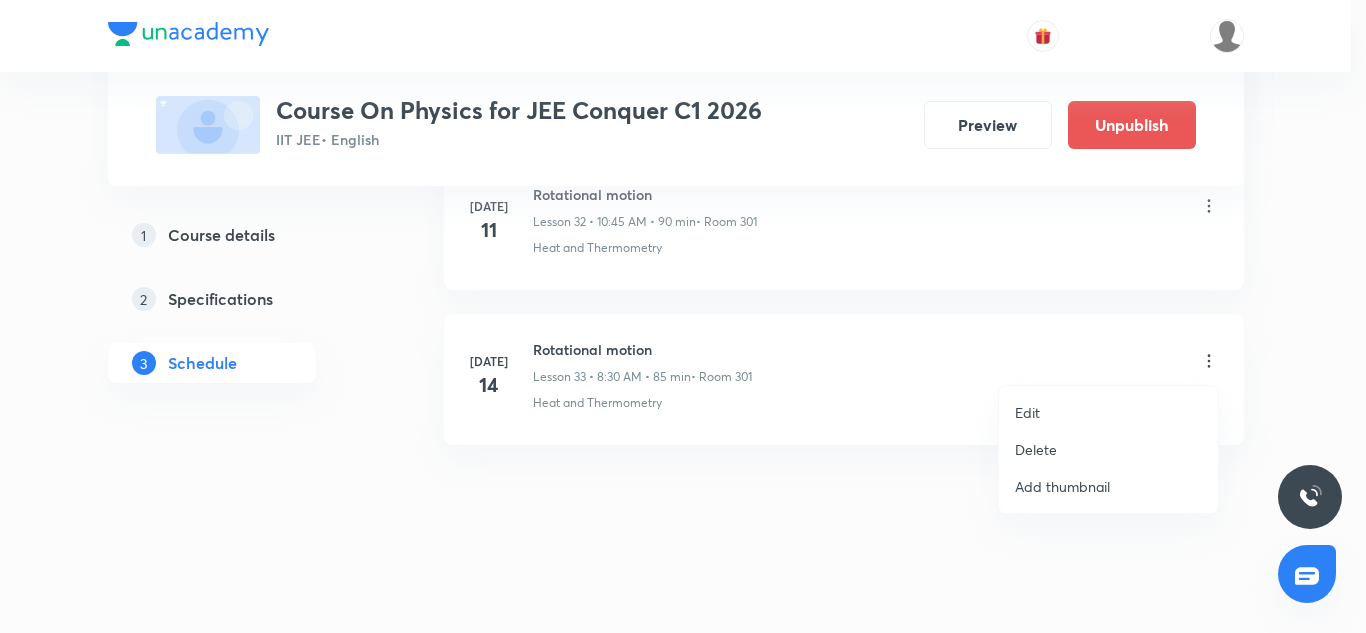 click on "Edit" at bounding box center [1027, 412] 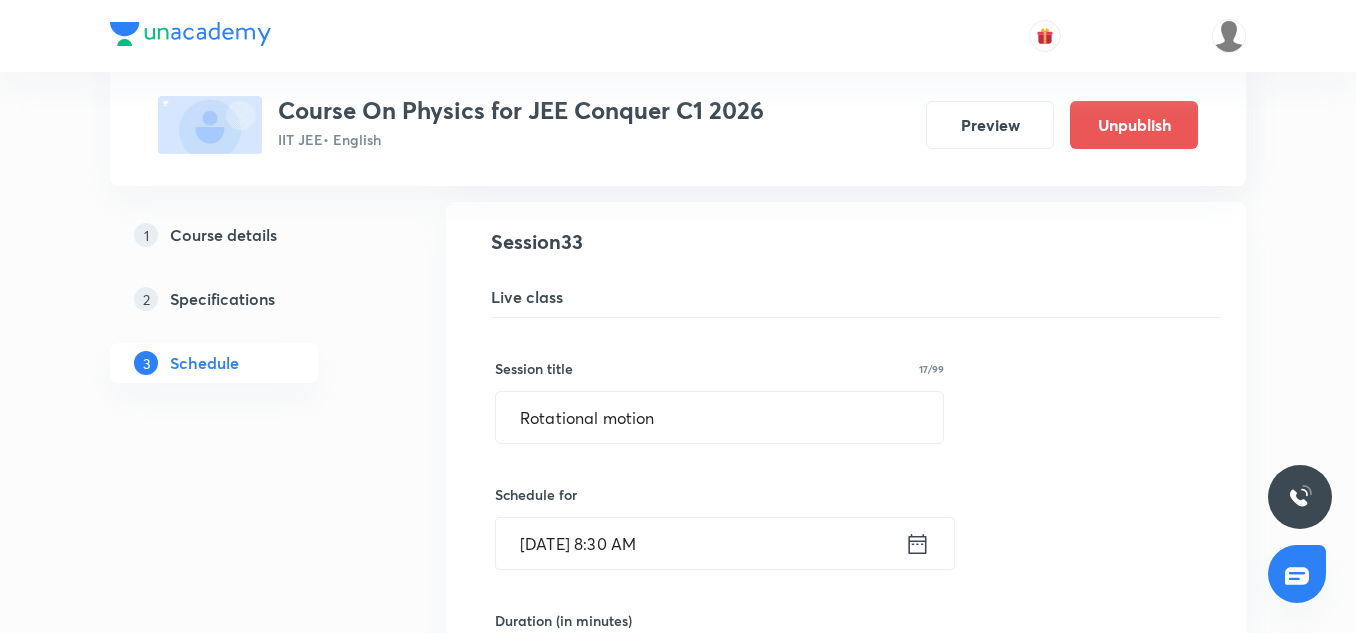 click 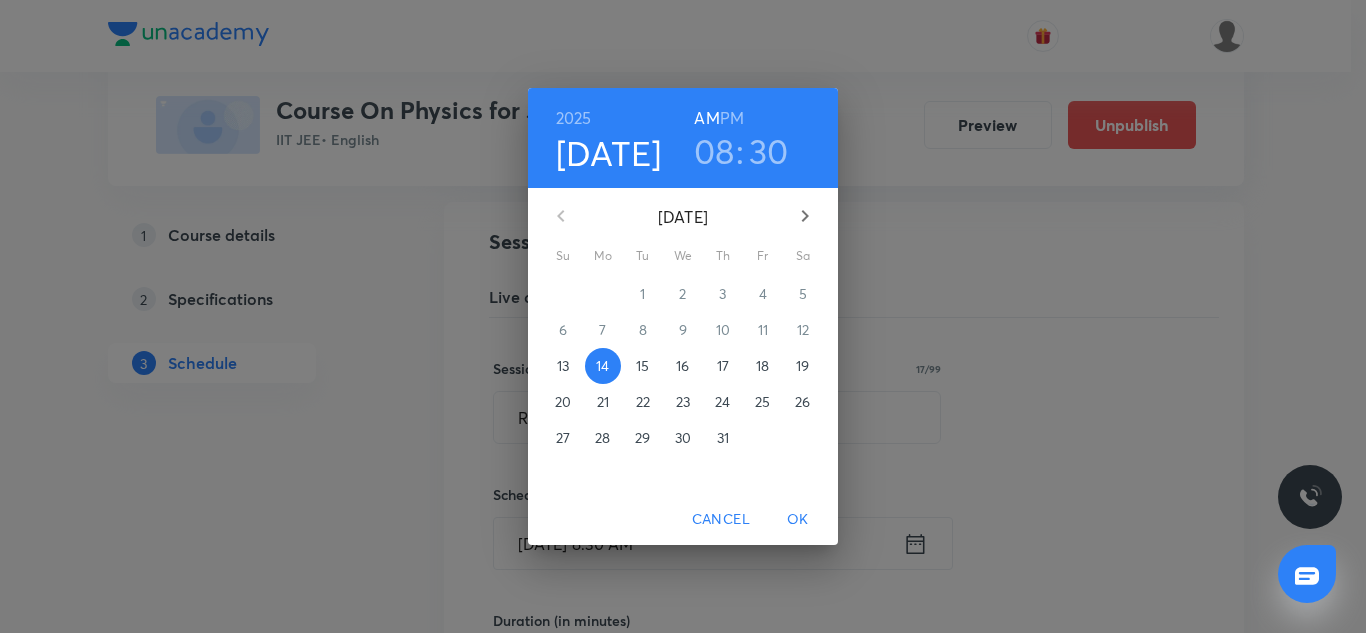 click on "08" at bounding box center [714, 151] 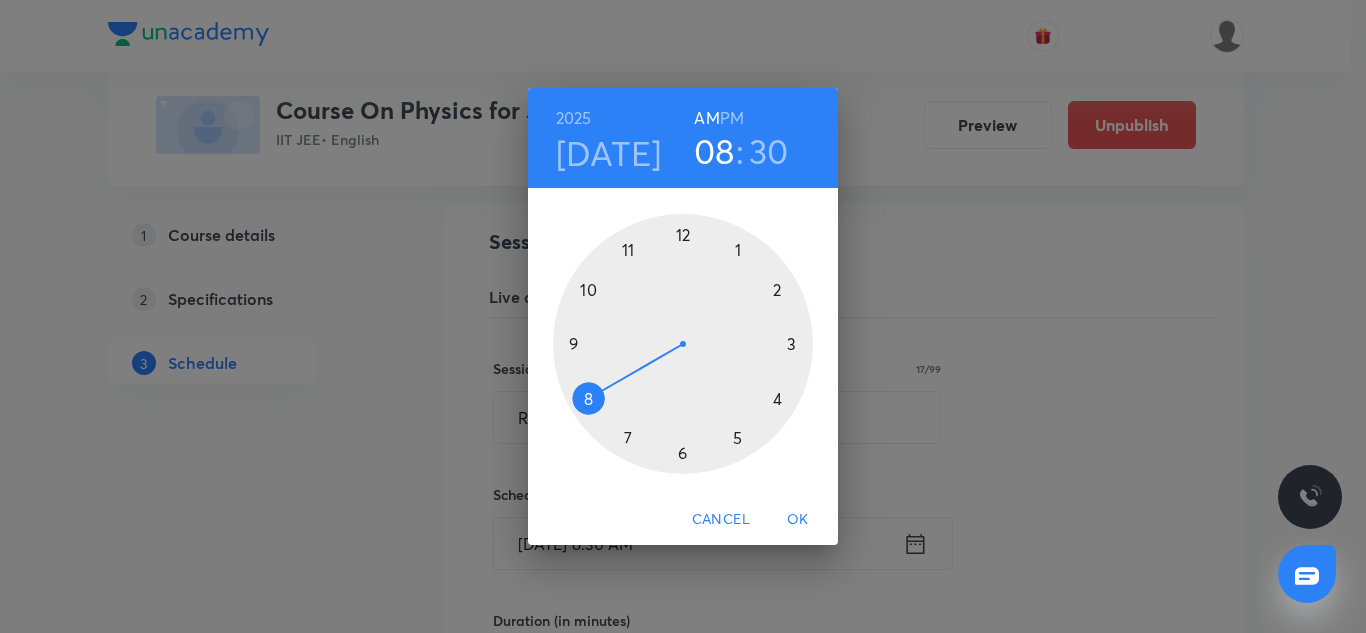 click at bounding box center [683, 344] 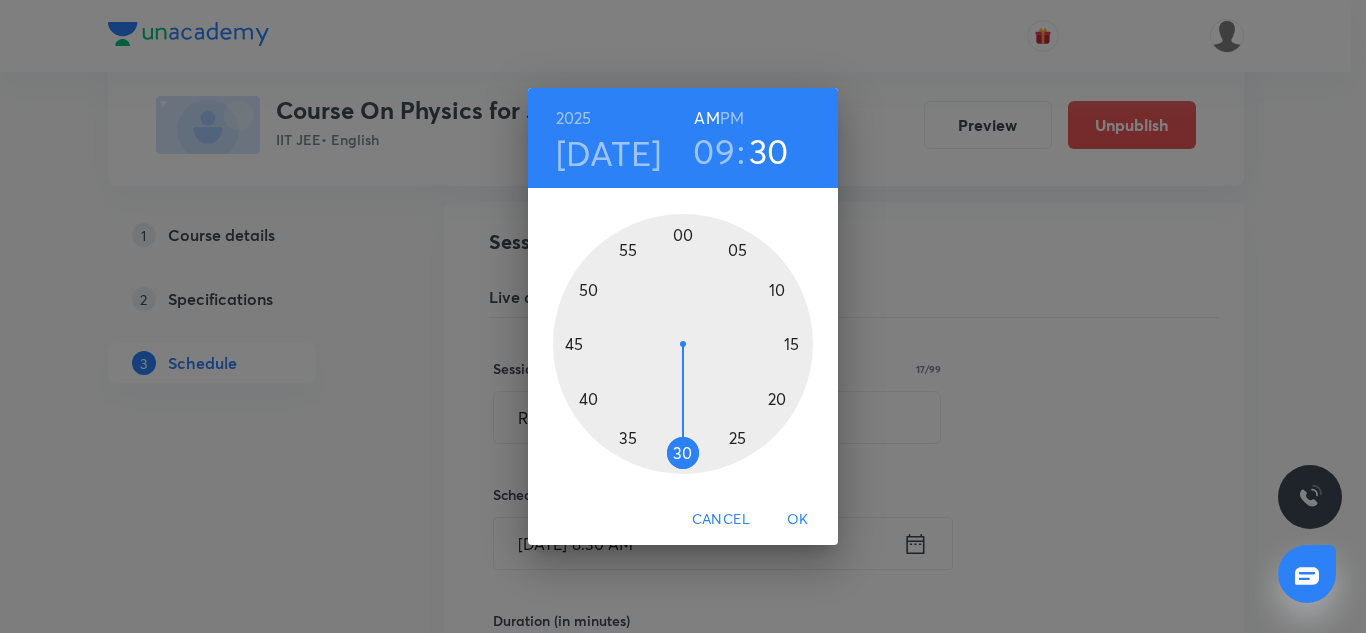 click on "OK" at bounding box center (798, 519) 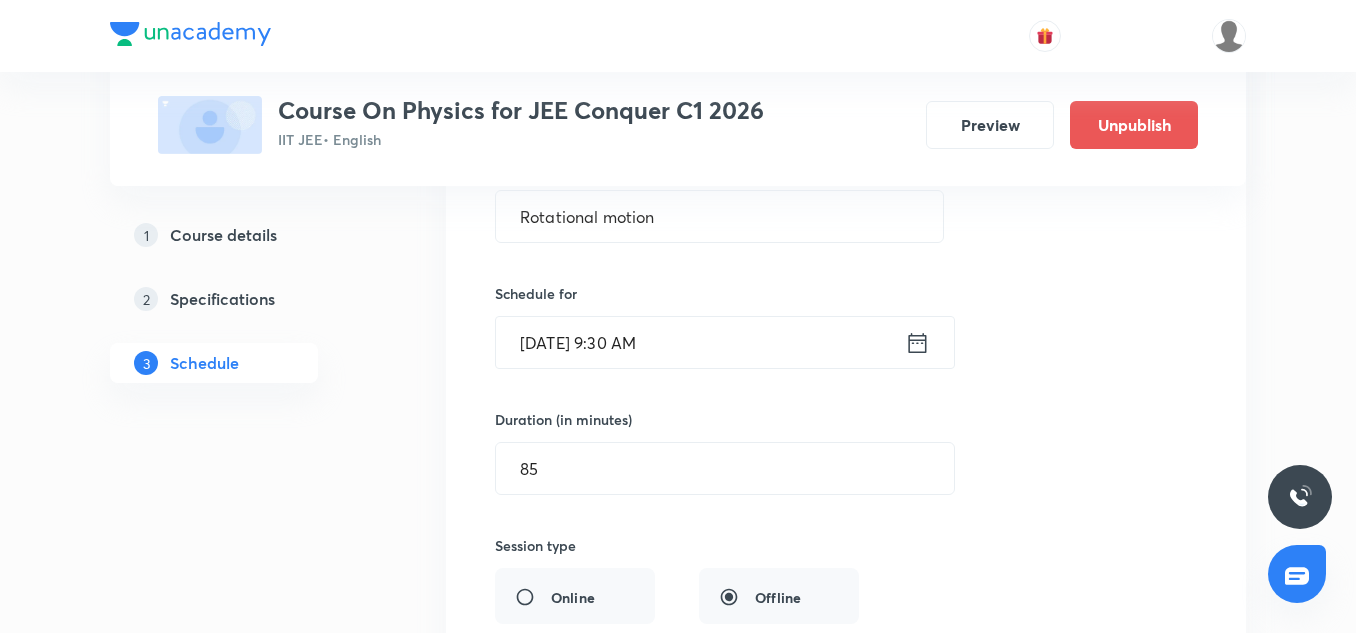 scroll, scrollTop: 5379, scrollLeft: 0, axis: vertical 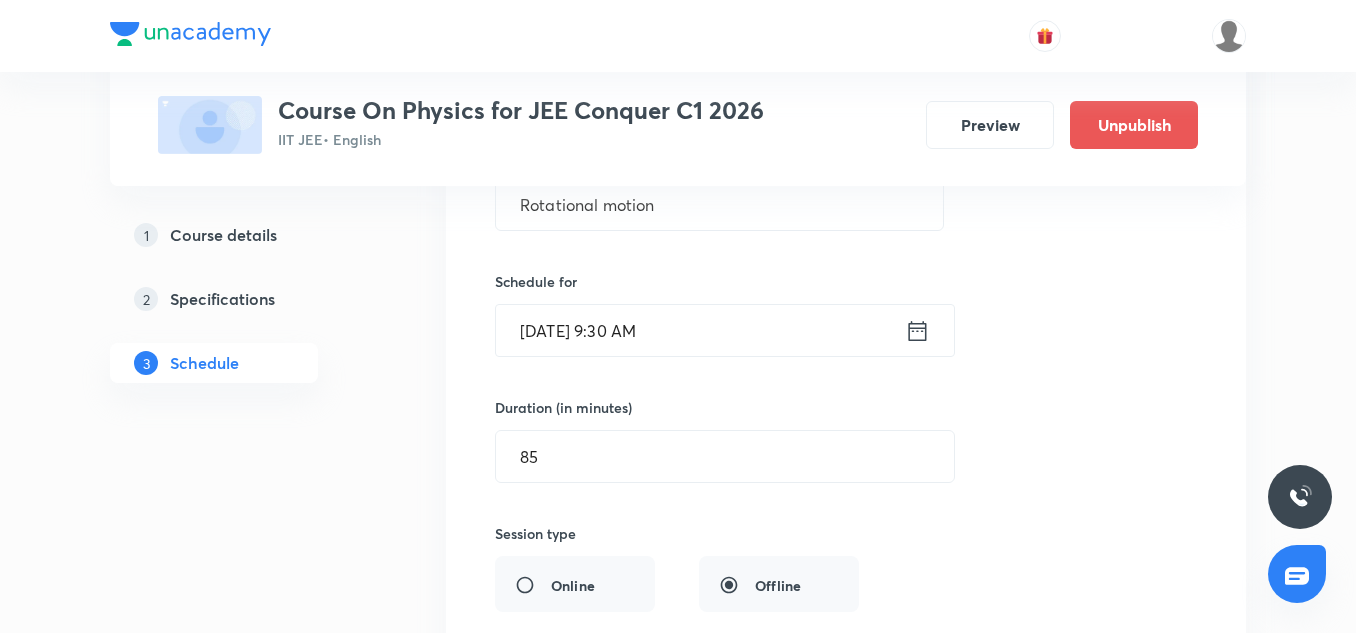 click on "85" at bounding box center (725, 456) 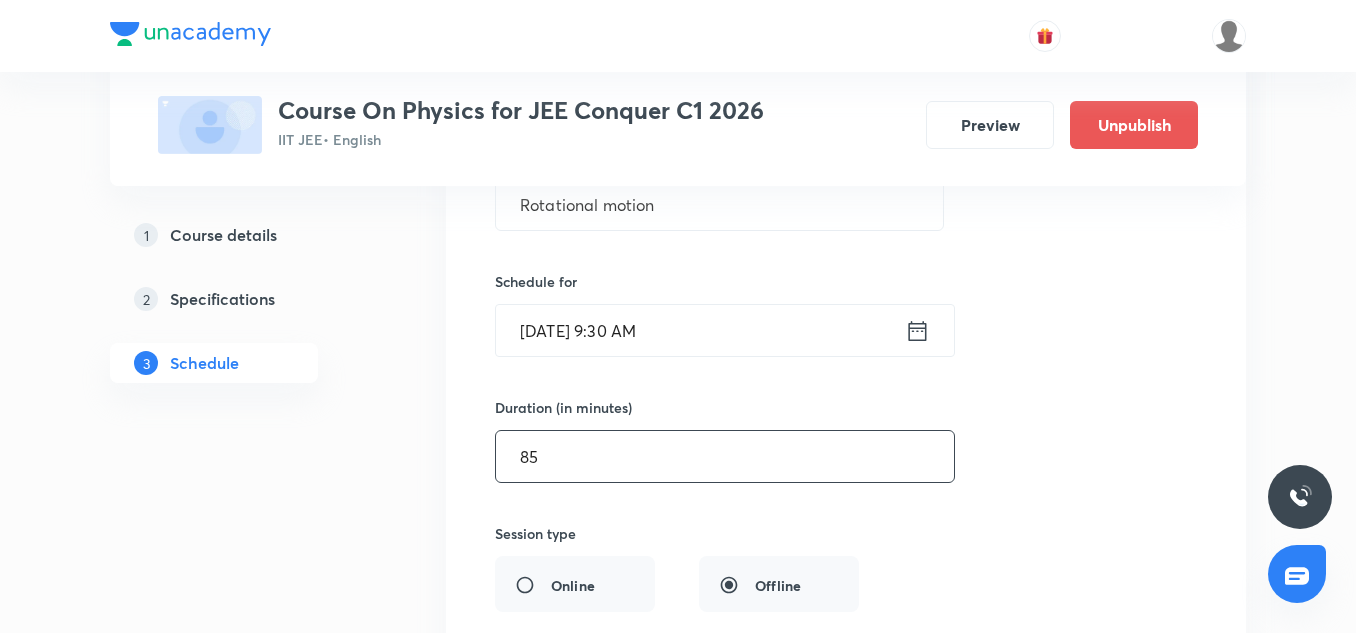 type on "8" 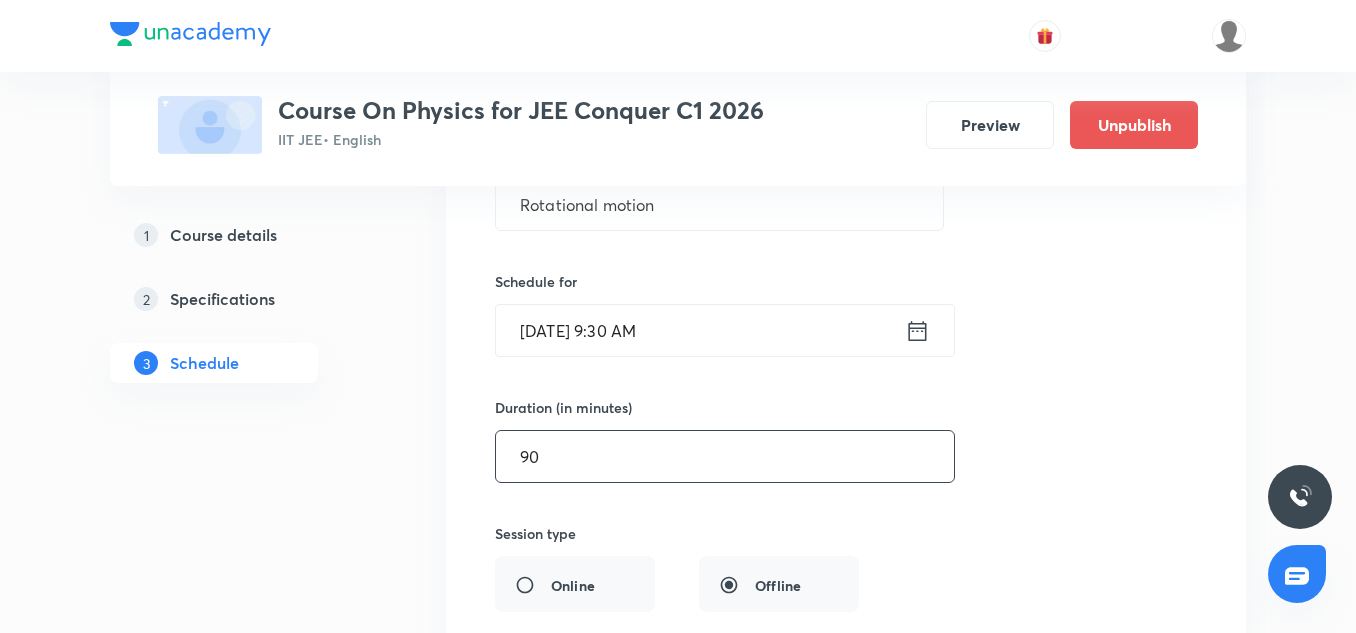 type on "90" 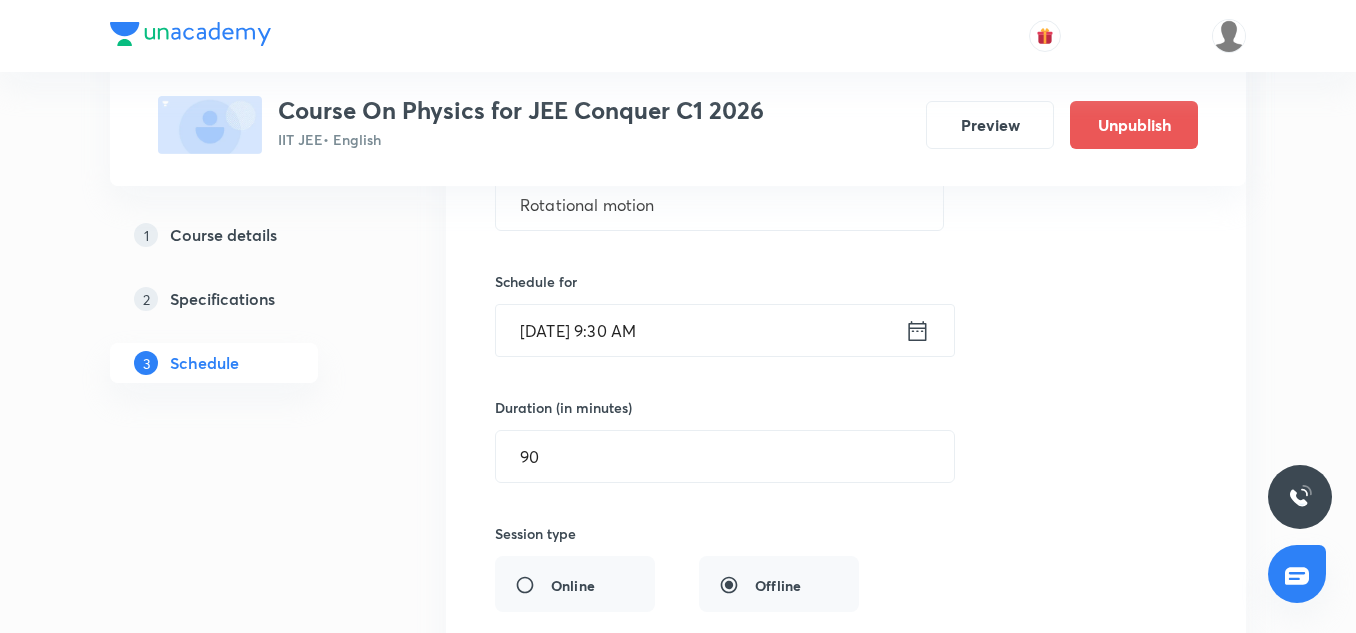 click on "Duration (in minutes)" at bounding box center [677, 407] 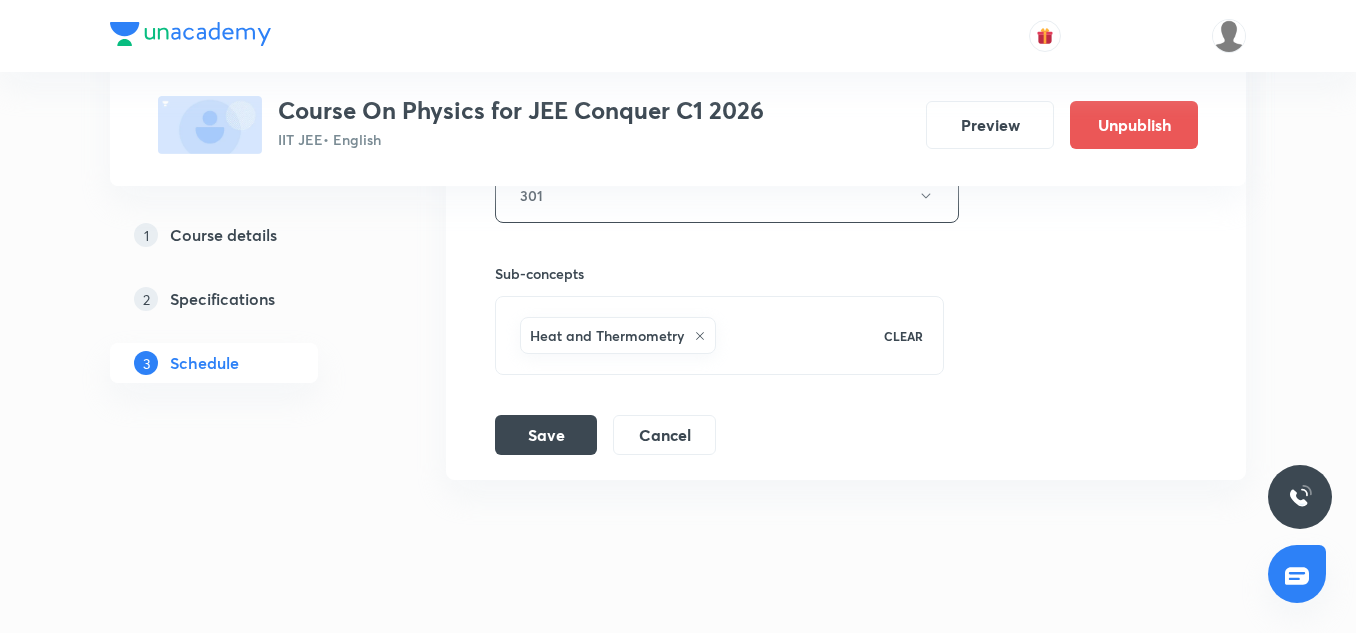 scroll, scrollTop: 5901, scrollLeft: 0, axis: vertical 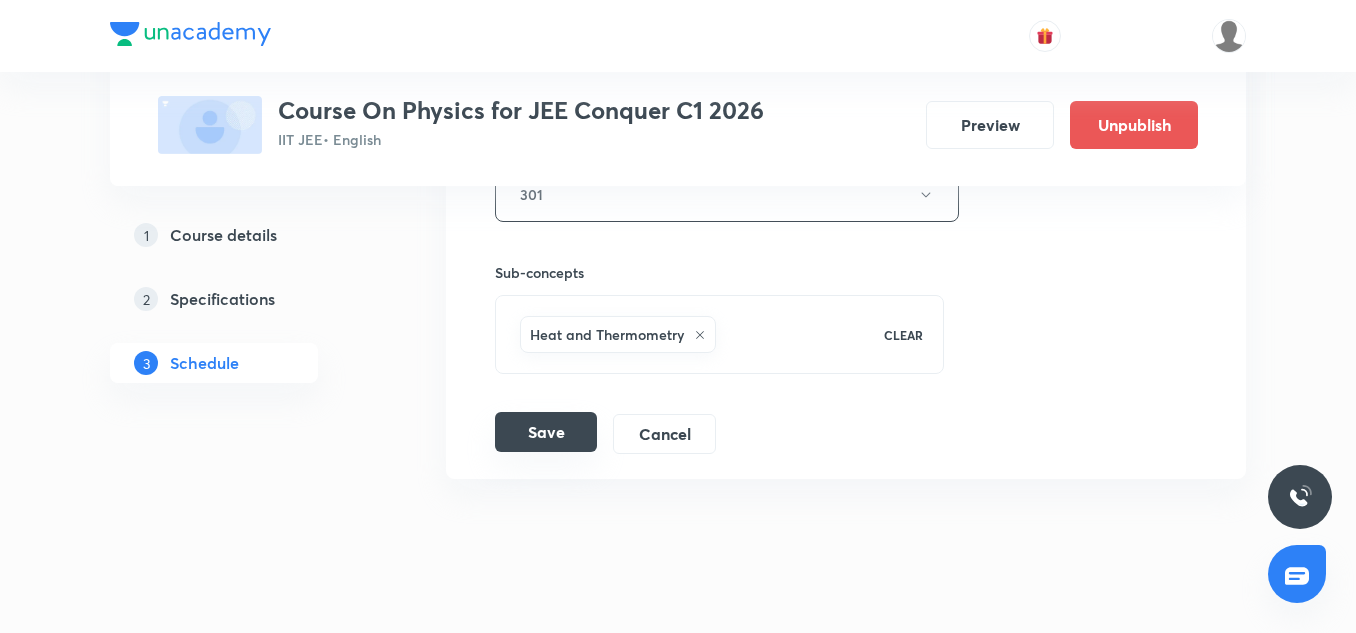 click on "Save" at bounding box center [546, 432] 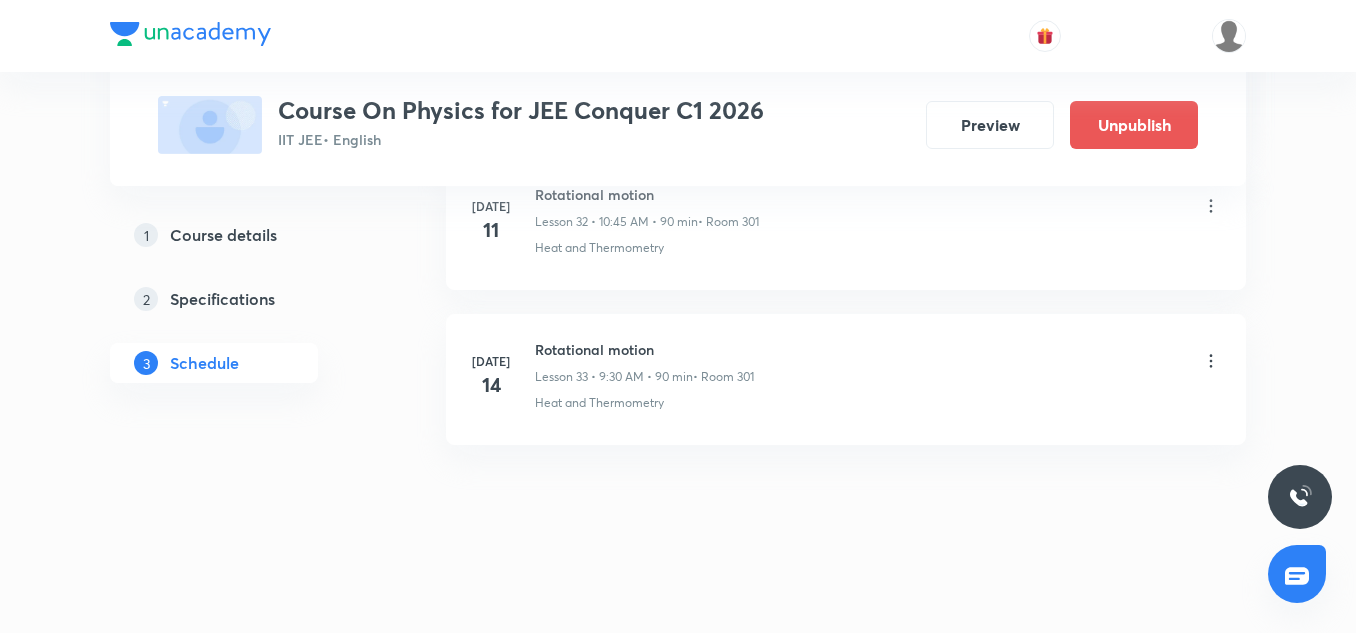 scroll, scrollTop: 5166, scrollLeft: 0, axis: vertical 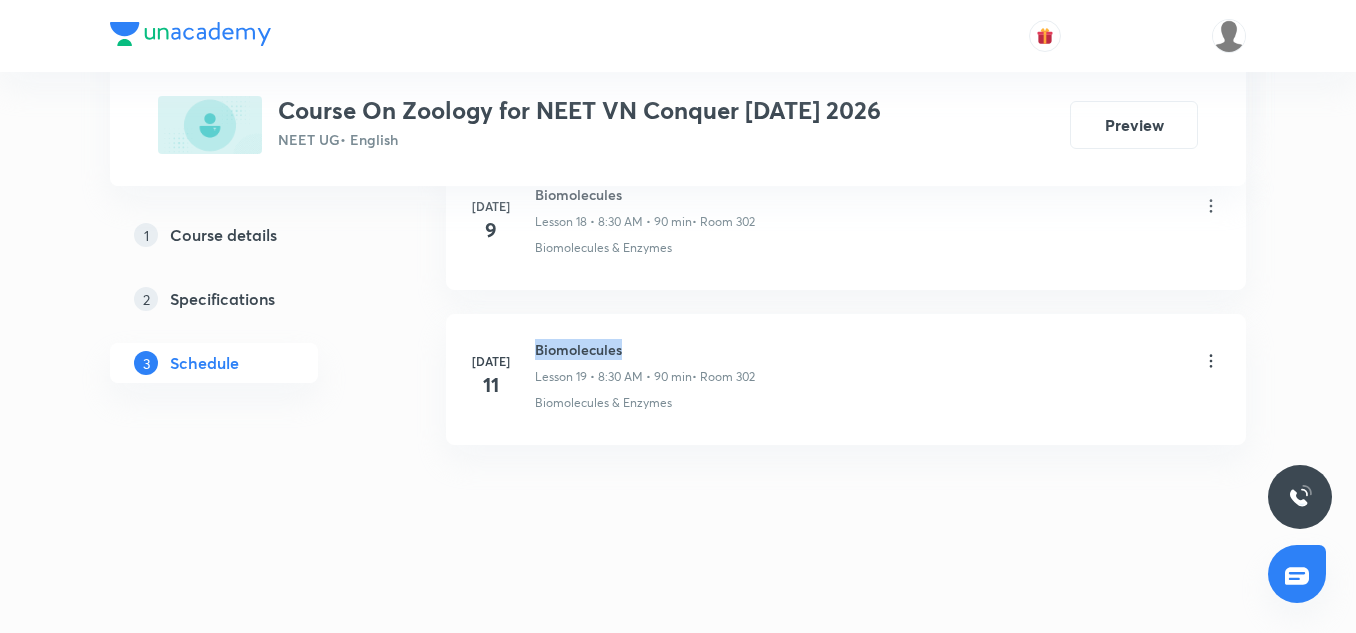 drag, startPoint x: 531, startPoint y: 346, endPoint x: 635, endPoint y: 338, distance: 104.307236 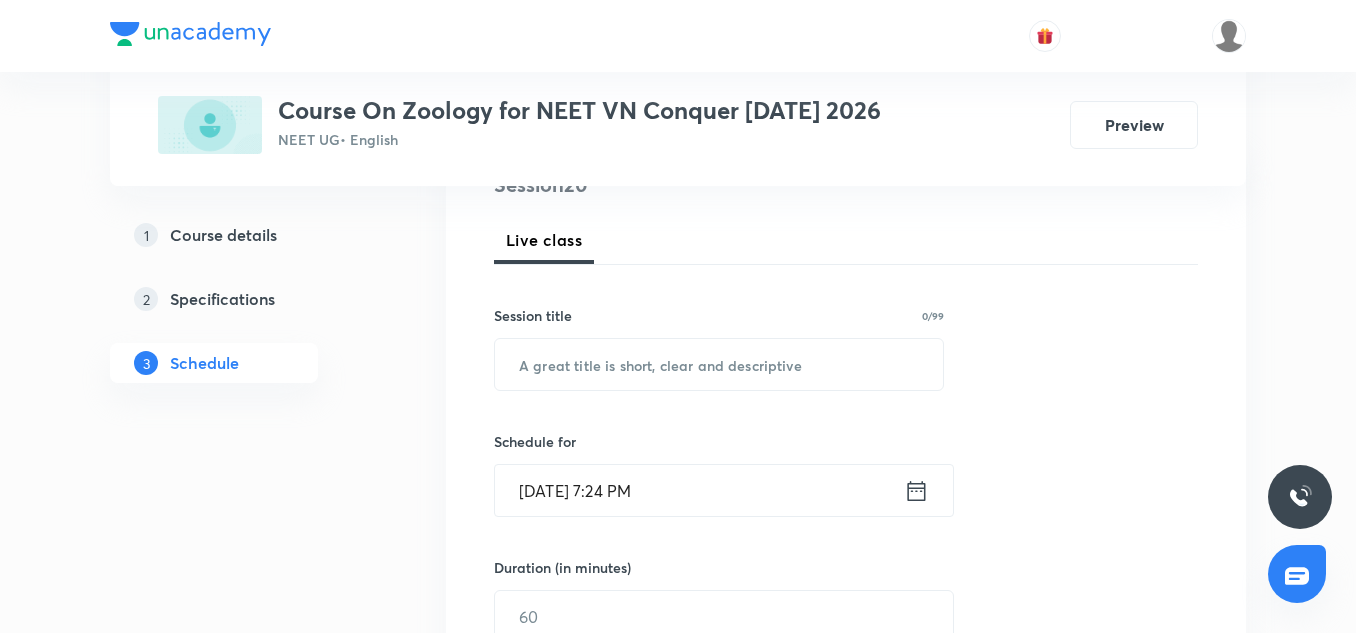 scroll, scrollTop: 274, scrollLeft: 0, axis: vertical 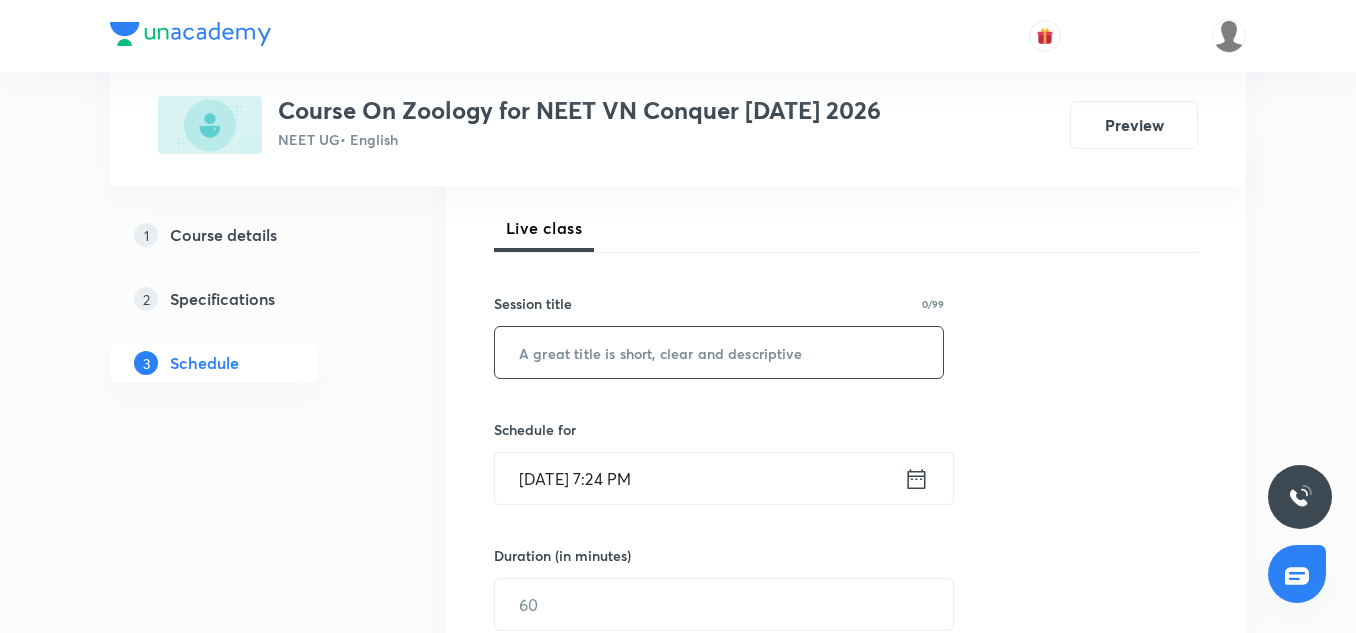 click at bounding box center [719, 352] 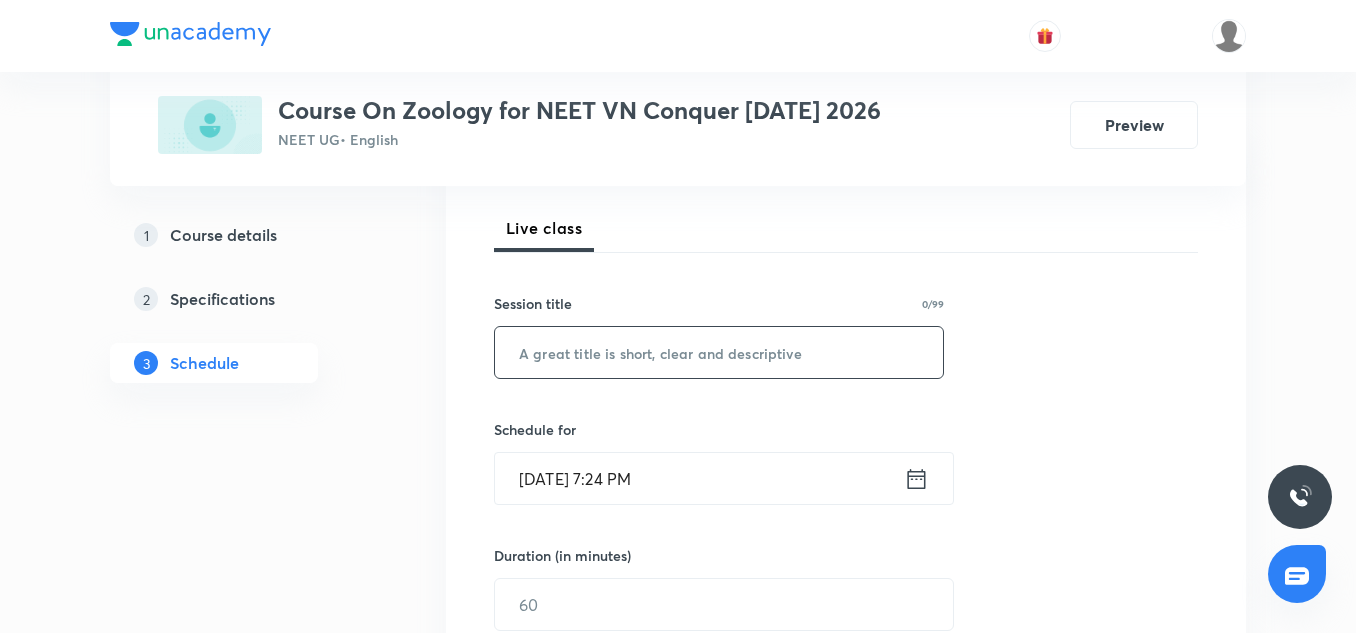 paste on "Biomolecules" 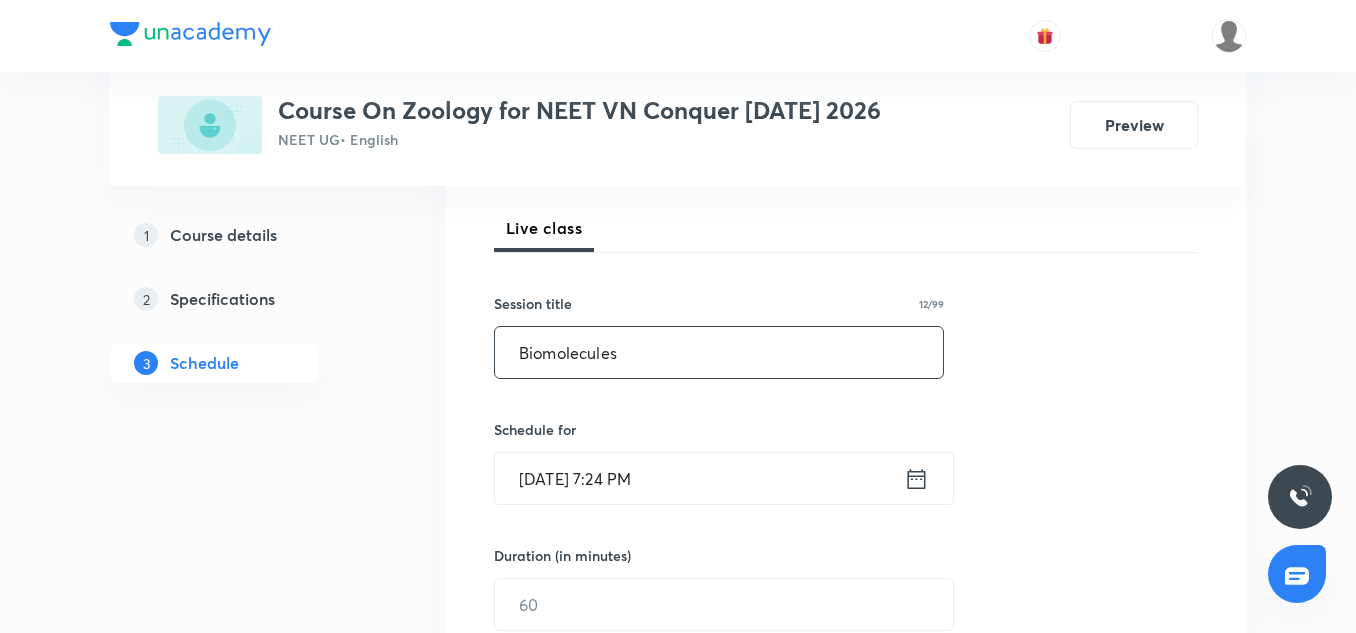 type on "Biomolecules" 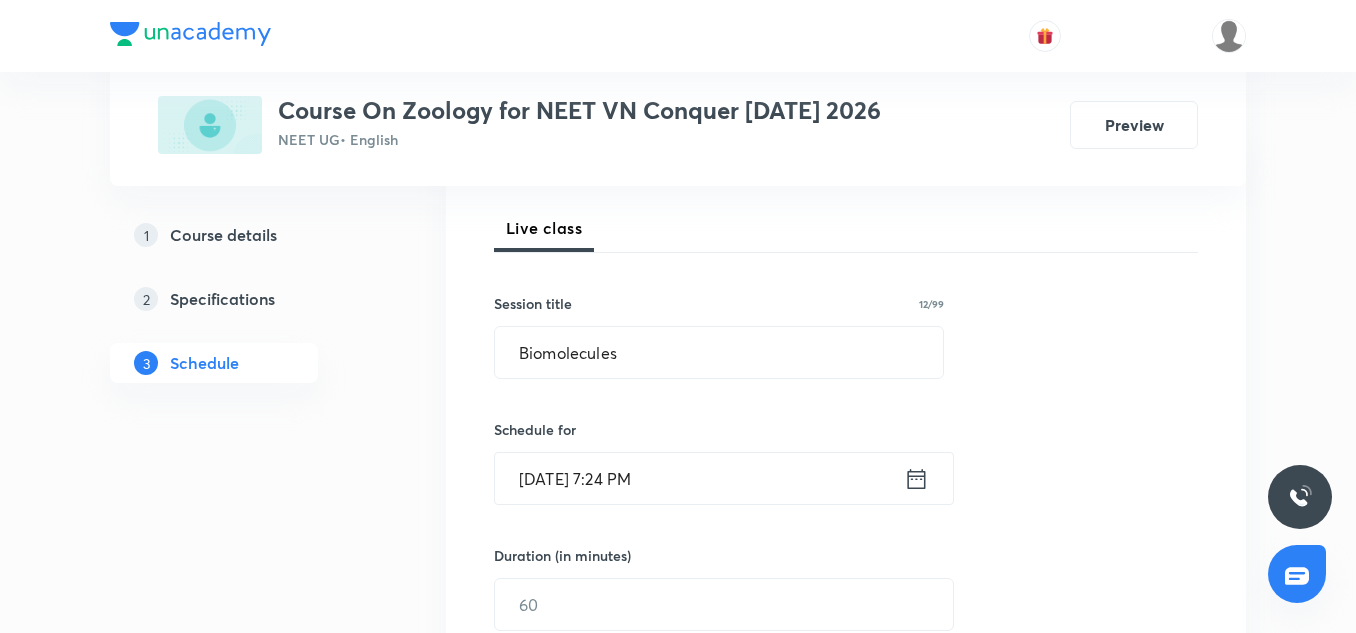 click 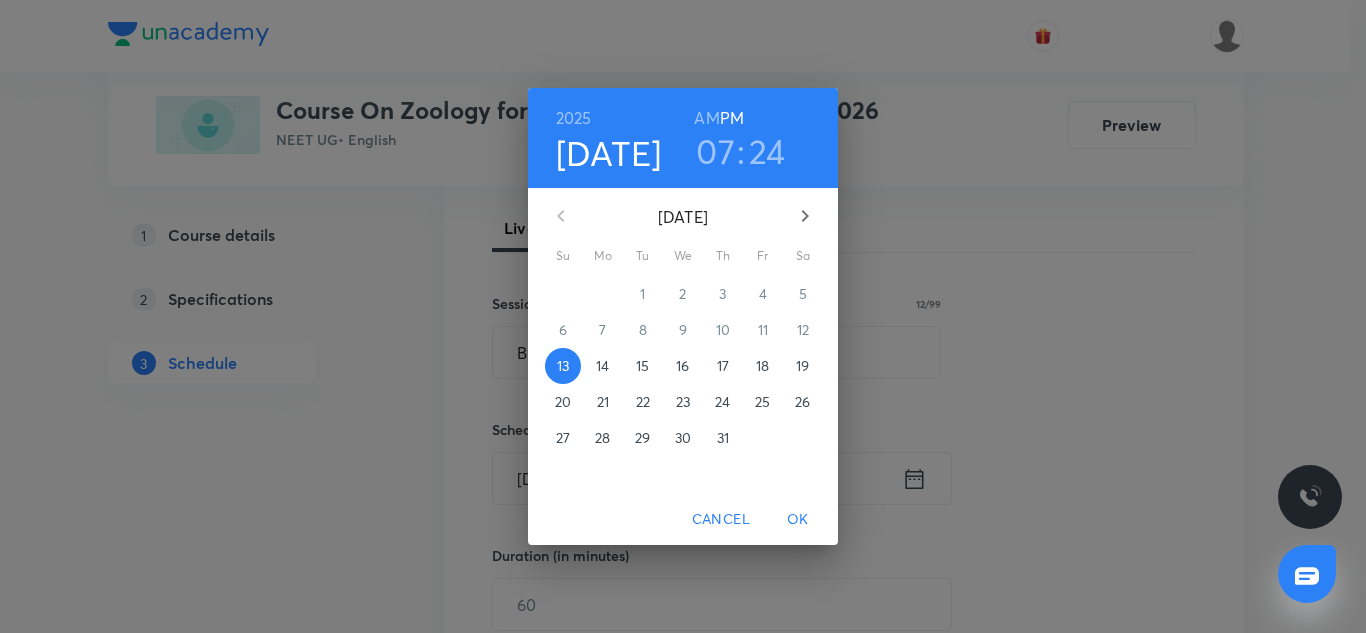click on "14" at bounding box center [603, 366] 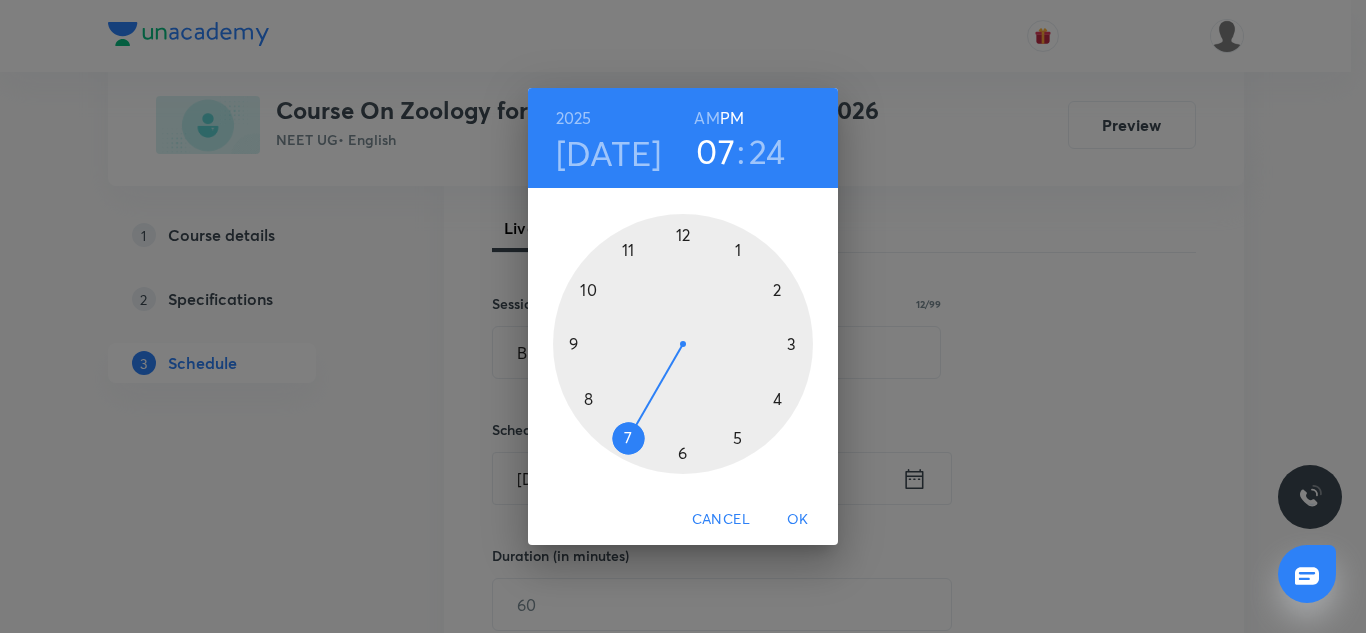 click on "AM" at bounding box center [706, 118] 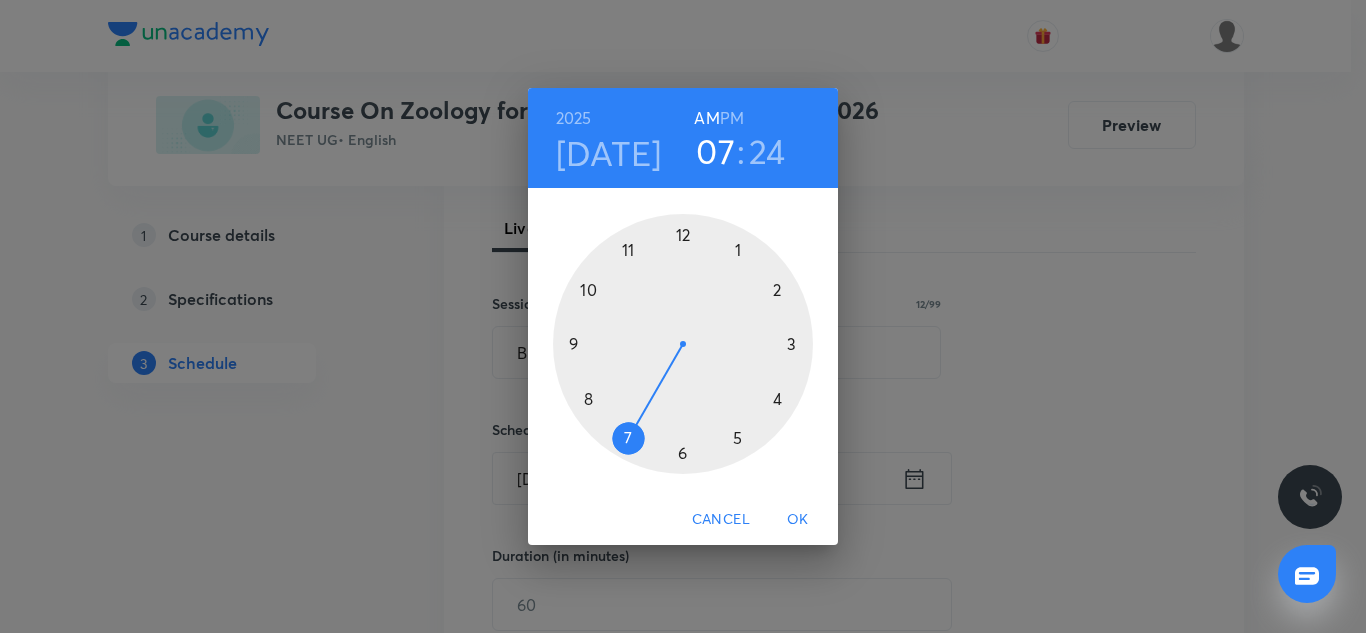 click at bounding box center (683, 344) 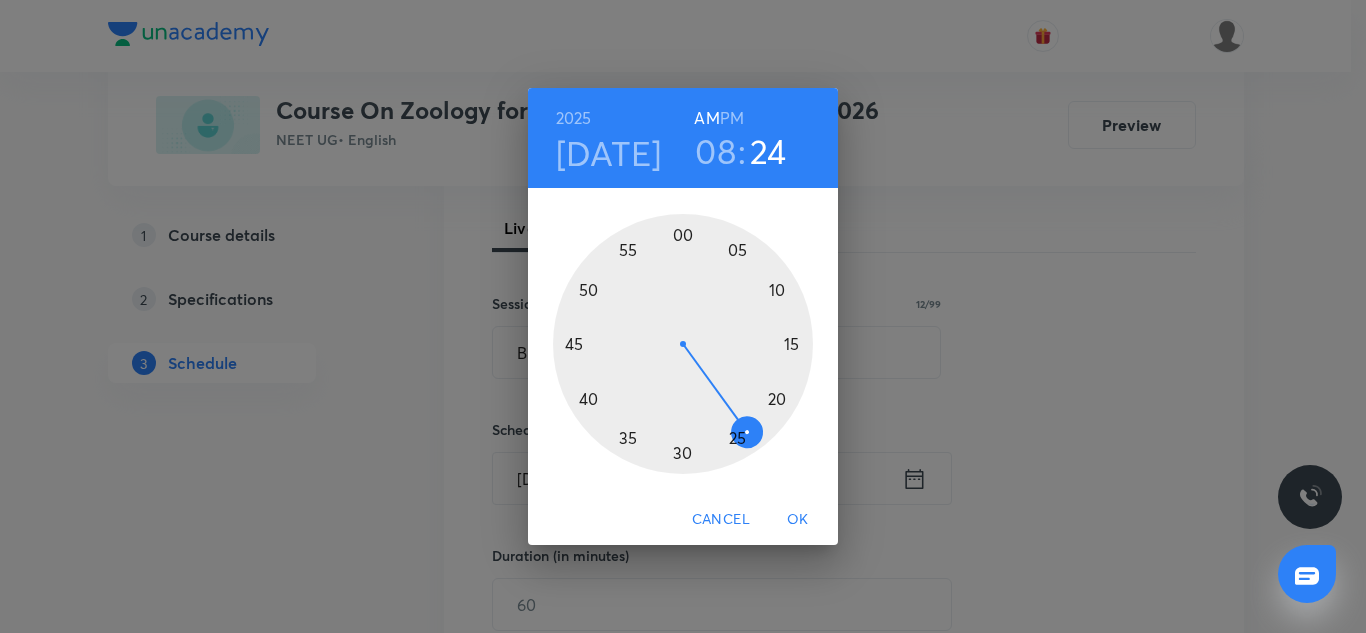 click at bounding box center (683, 344) 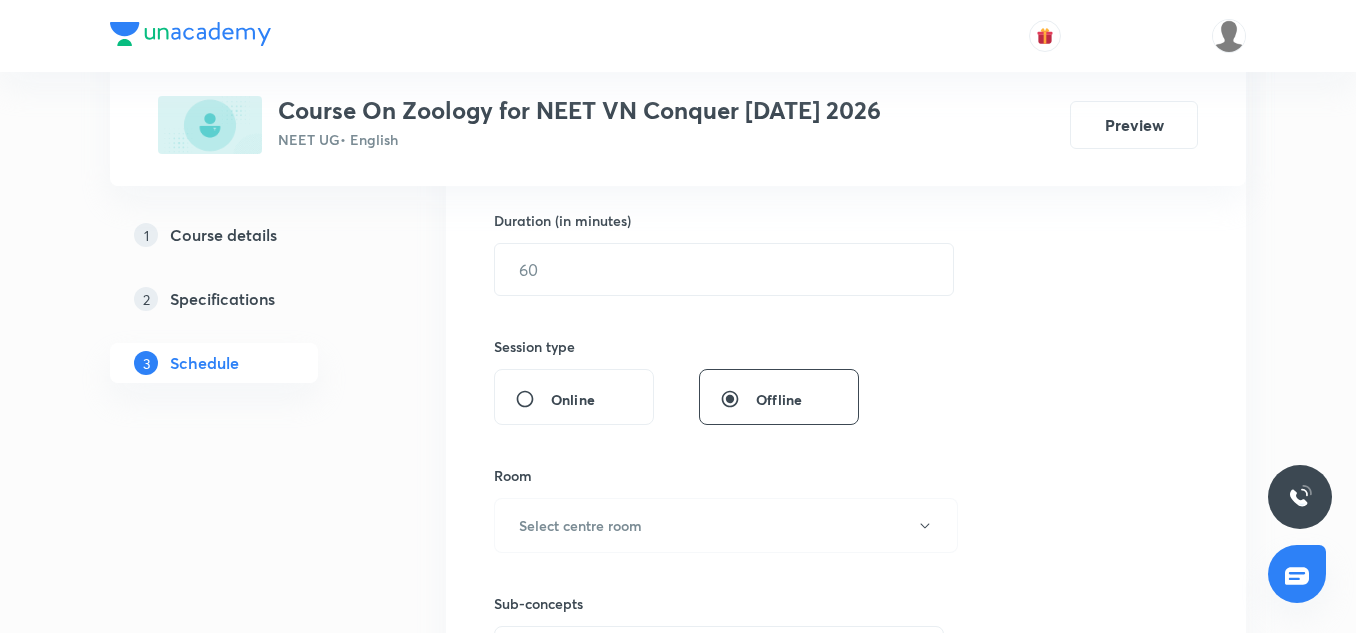 scroll, scrollTop: 606, scrollLeft: 0, axis: vertical 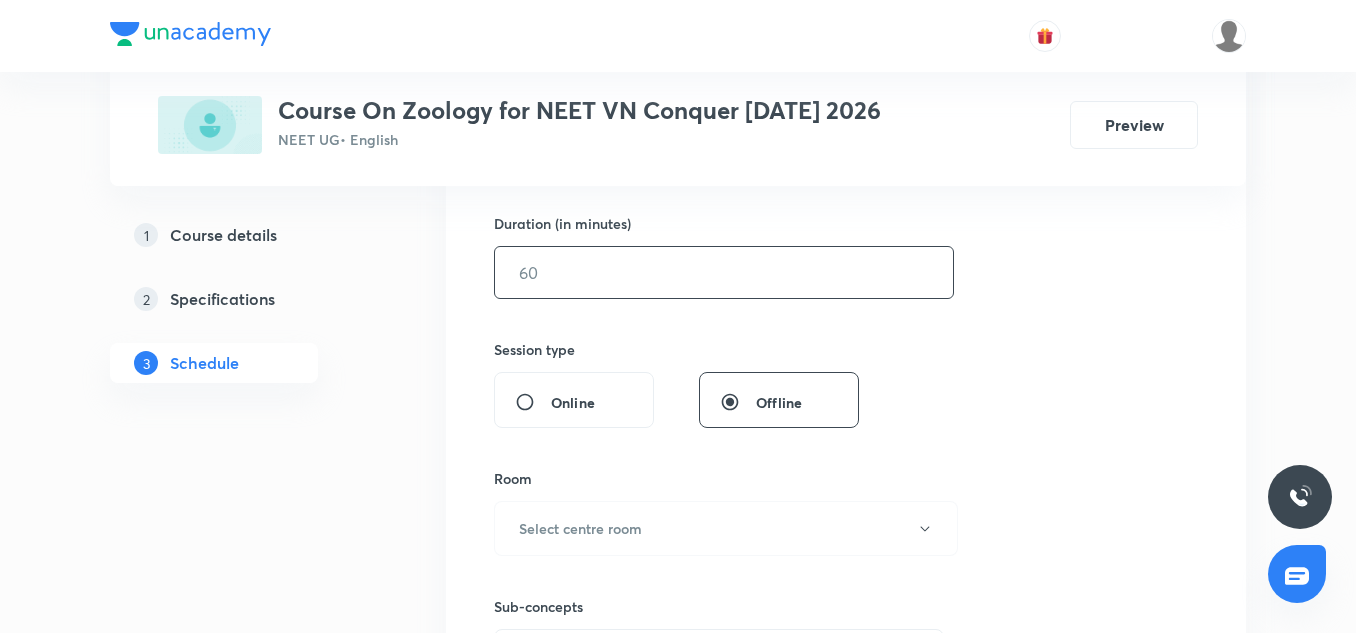 click at bounding box center (724, 272) 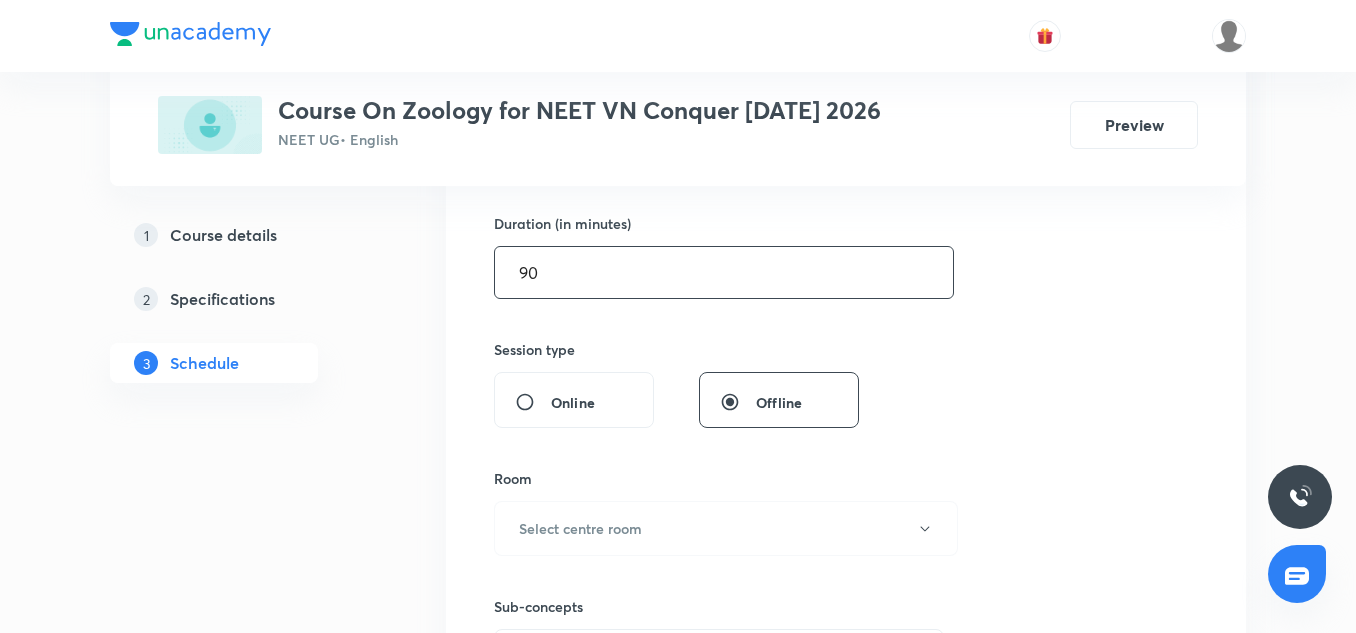 type on "90" 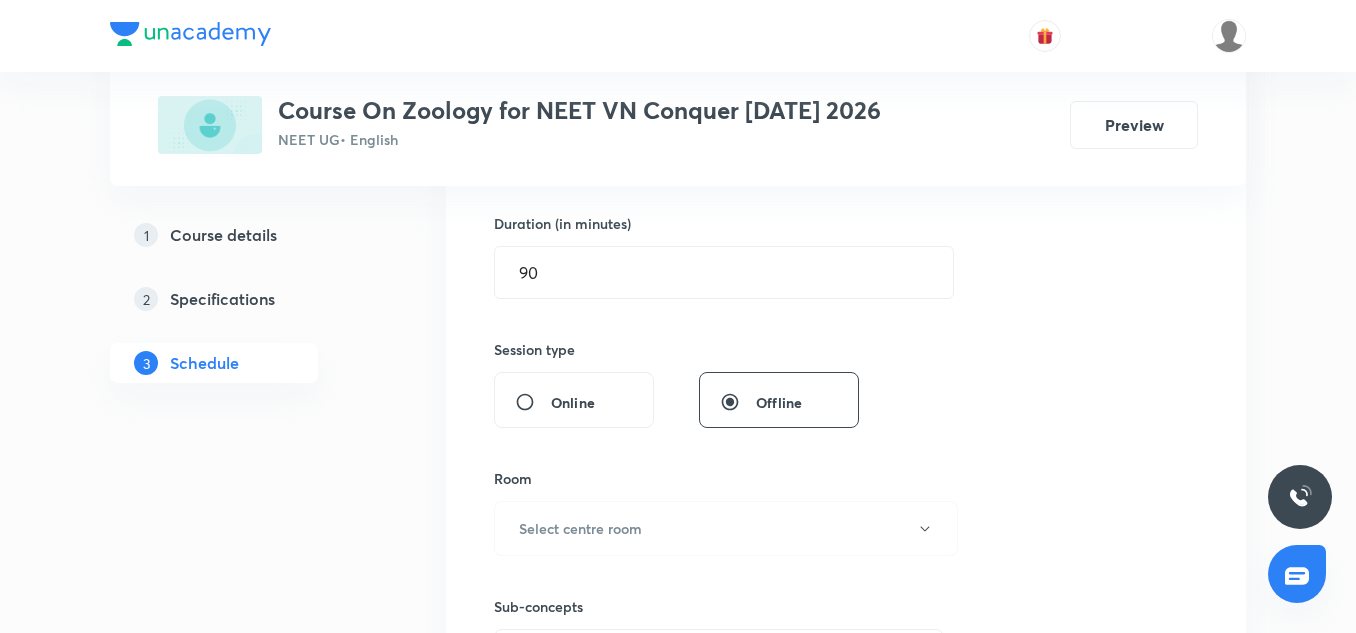 click on "Session  20 Live class Session title 12/99 Biomolecules ​ Schedule for Jul 14, 2025, 8:30 AM ​ Duration (in minutes) 90 ​   Session type Online Offline Room Select centre room Sub-concepts Select concepts that wil be covered in this session Add Cancel" at bounding box center [846, 295] 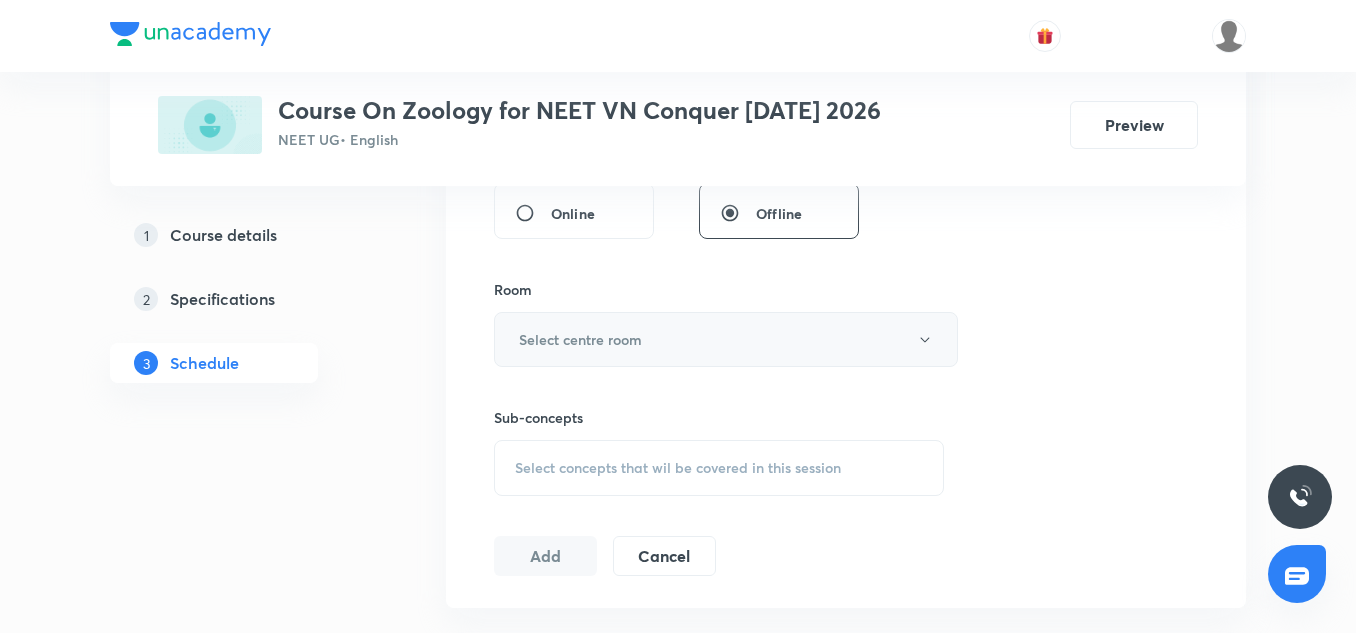 scroll, scrollTop: 796, scrollLeft: 0, axis: vertical 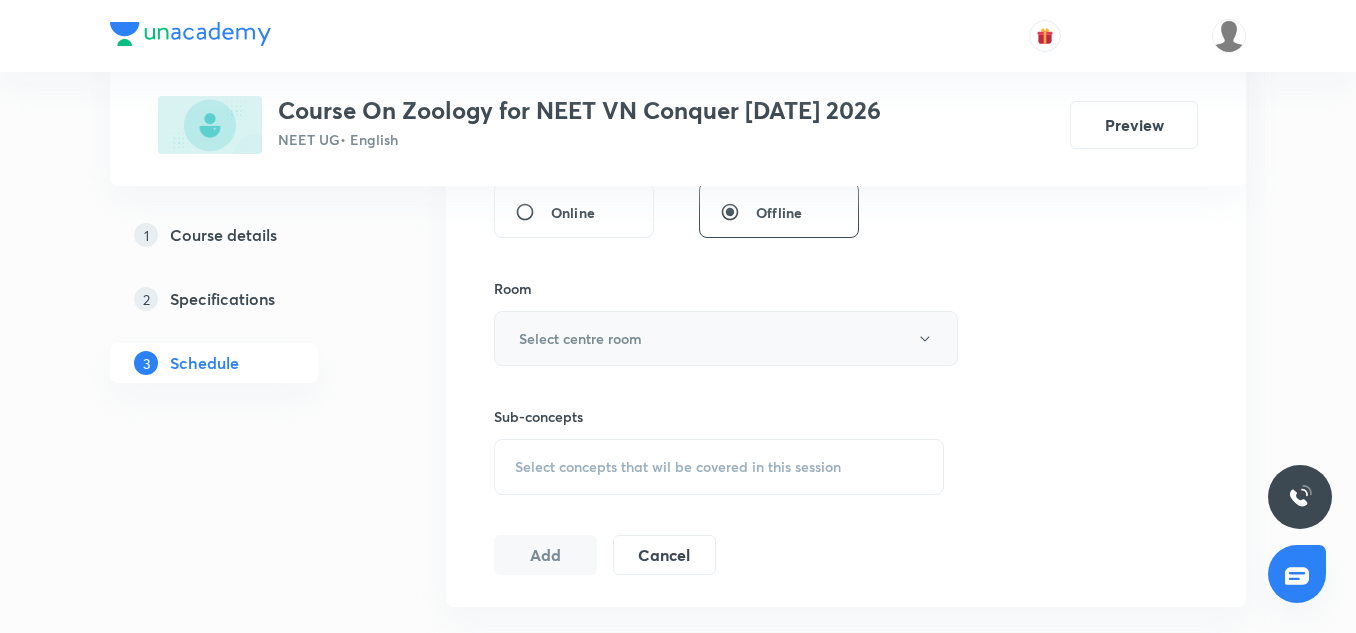 click on "Select centre room" at bounding box center (726, 338) 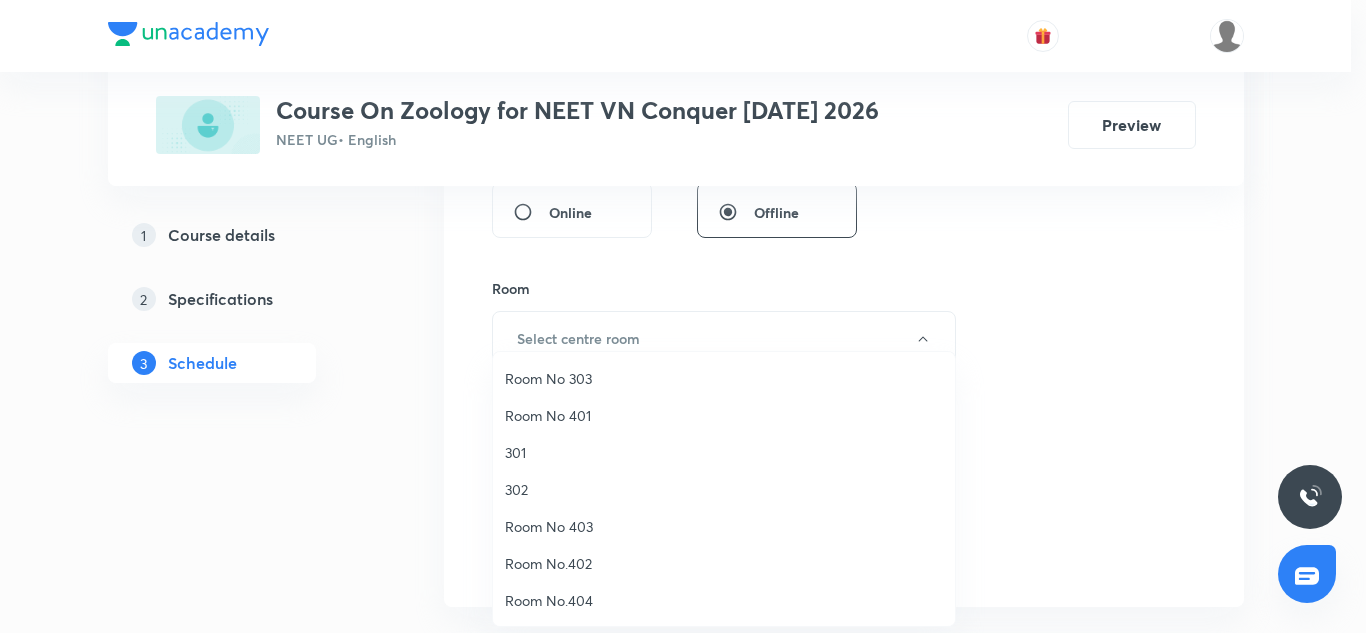click on "302" at bounding box center [724, 489] 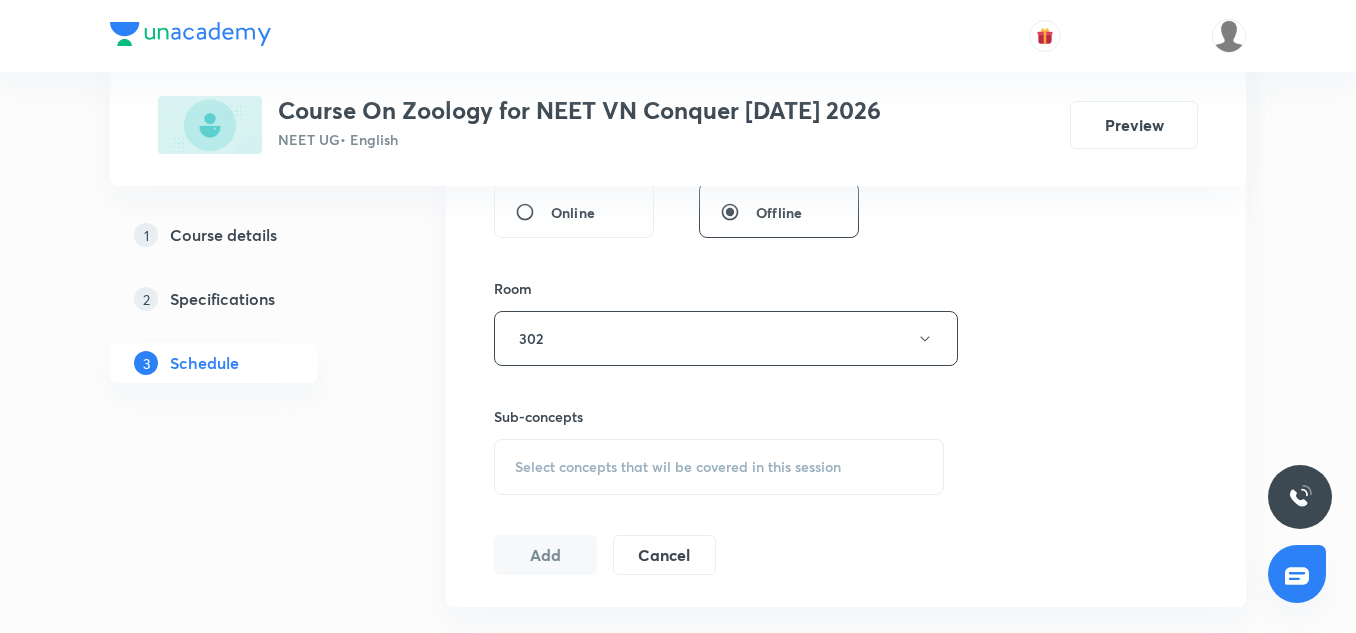 click on "Select concepts that wil be covered in this session" at bounding box center (678, 467) 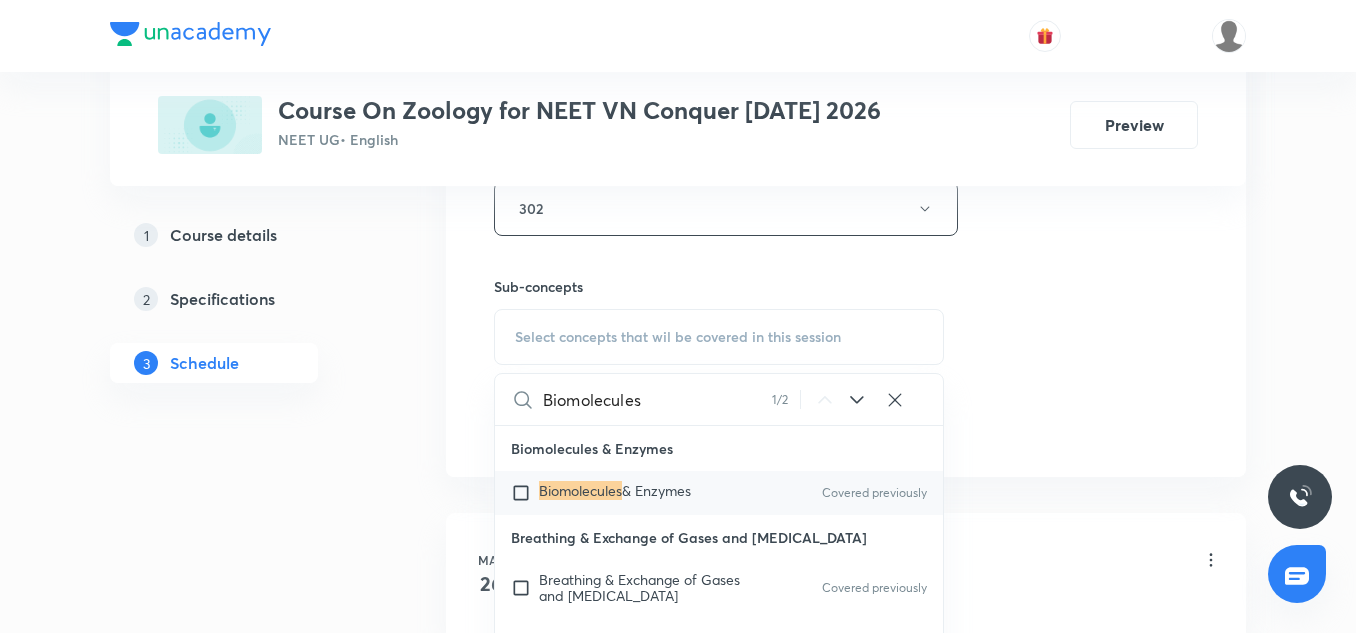 scroll, scrollTop: 927, scrollLeft: 0, axis: vertical 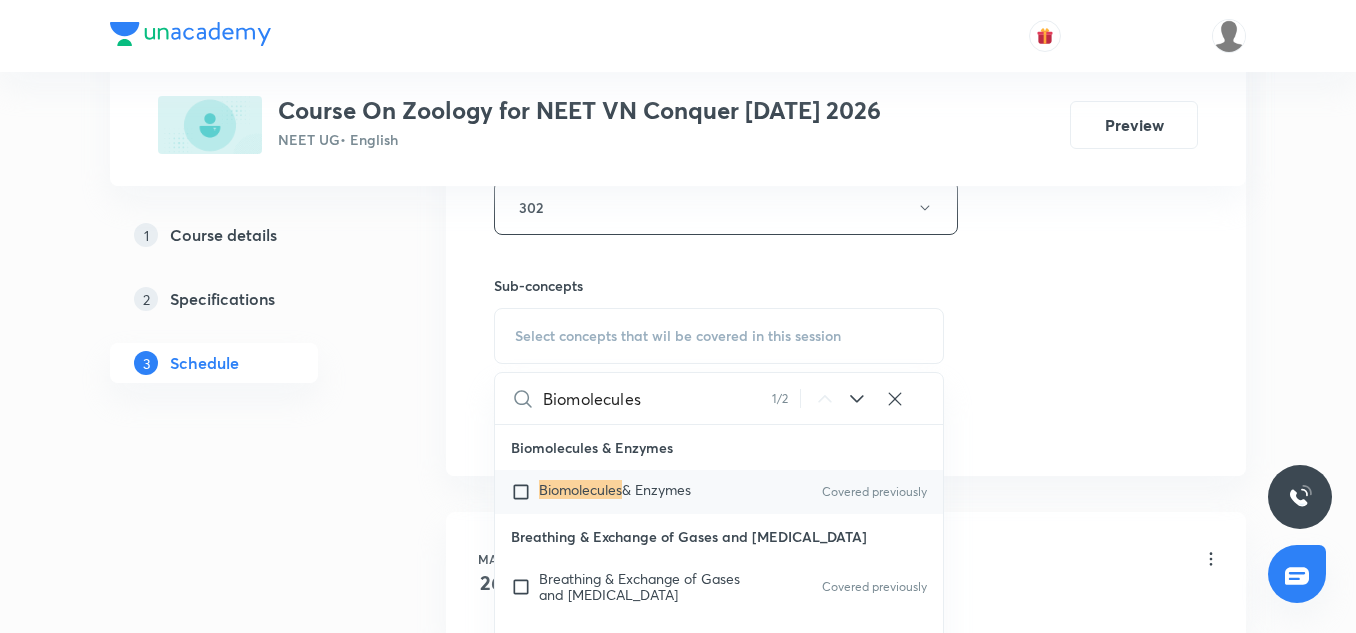 type on "Biomolecules" 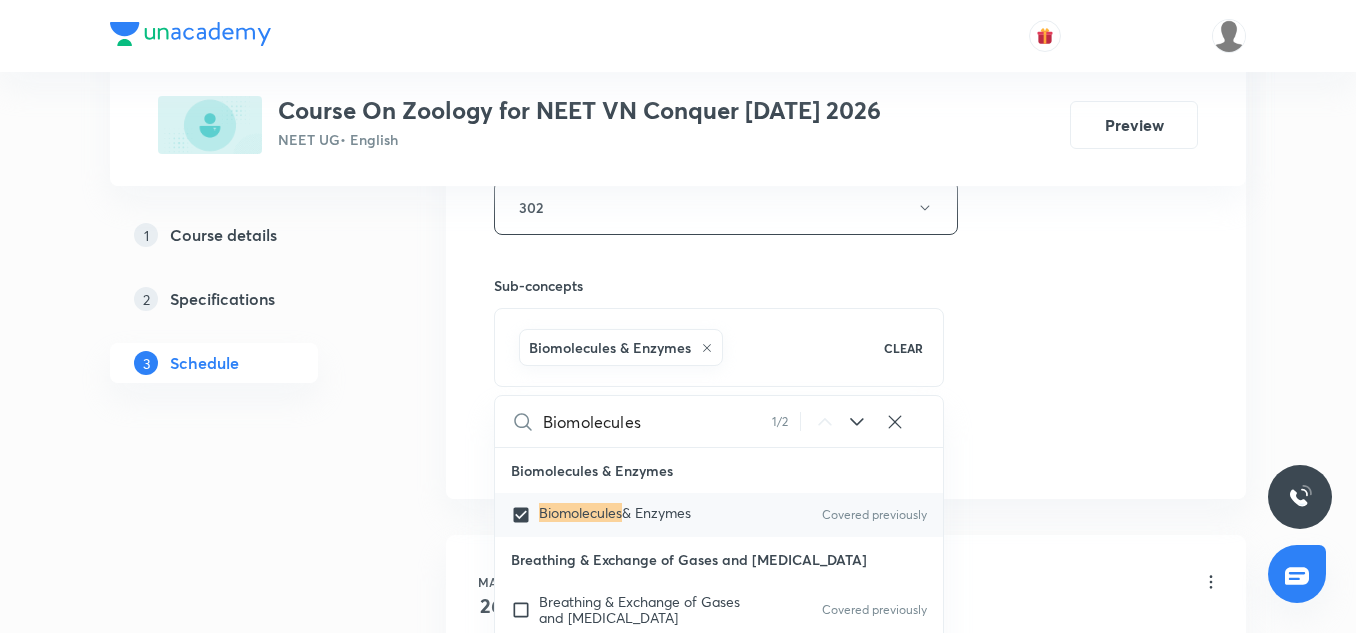 click on "Session  20 Live class Session title 12/99 Biomolecules ​ Schedule for Jul 14, 2025, 8:30 AM ​ Duration (in minutes) 90 ​   Session type Online Offline Room 302 Sub-concepts Biomolecules & Enzymes CLEAR Biomolecules 1 / 2 ​ Biomolecules & Enzymes Biomolecules  & Enzymes Covered previously Breathing & Exchange of Gases and Body Fluids Breathing & Exchange of Gases and Body Fluids Covered previously Reproductive Health Reproductive Health Excretory product and their elimination, Locomotion Excretory product and their elimination, Locomotion Origin & Evolution Origin & Evolution Biomolecules & Enzymes, Body Fluids & Circulation and Breathing & Exchange of Gases Biomolecules  & Enzymes, Body Fluids & Circulation and Breathing & Exchange of Gases Neural Control & Coordination, Chemical Control & Coordination Neural Control & Coordination, Chemical Control & Coordination Excretory Products and their Elimination Excretory Products and their Elimination Add Cancel" at bounding box center [846, -14] 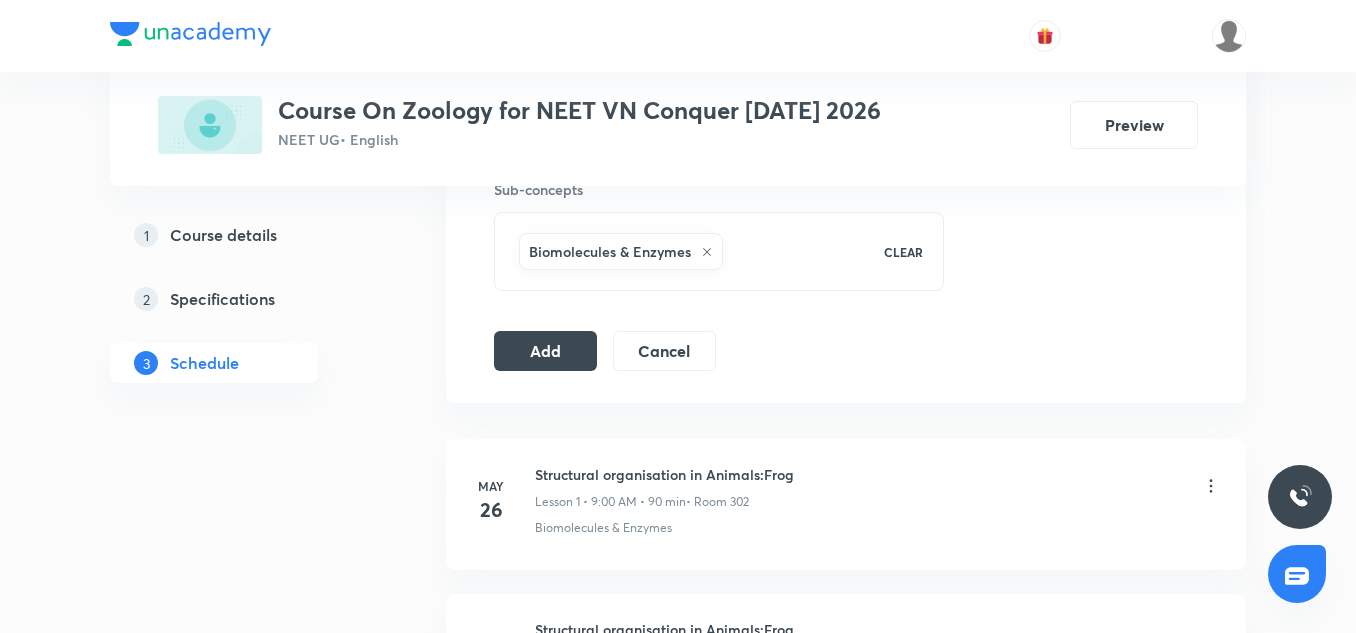 scroll, scrollTop: 1026, scrollLeft: 0, axis: vertical 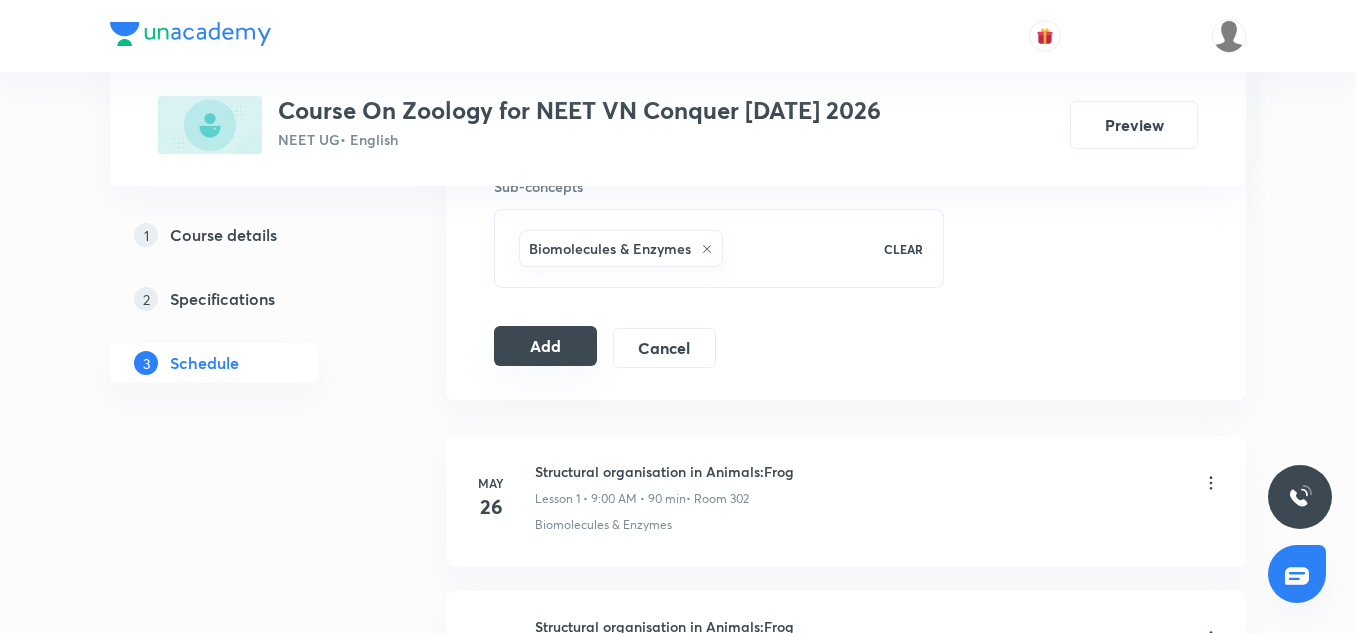 click on "Add" at bounding box center (545, 346) 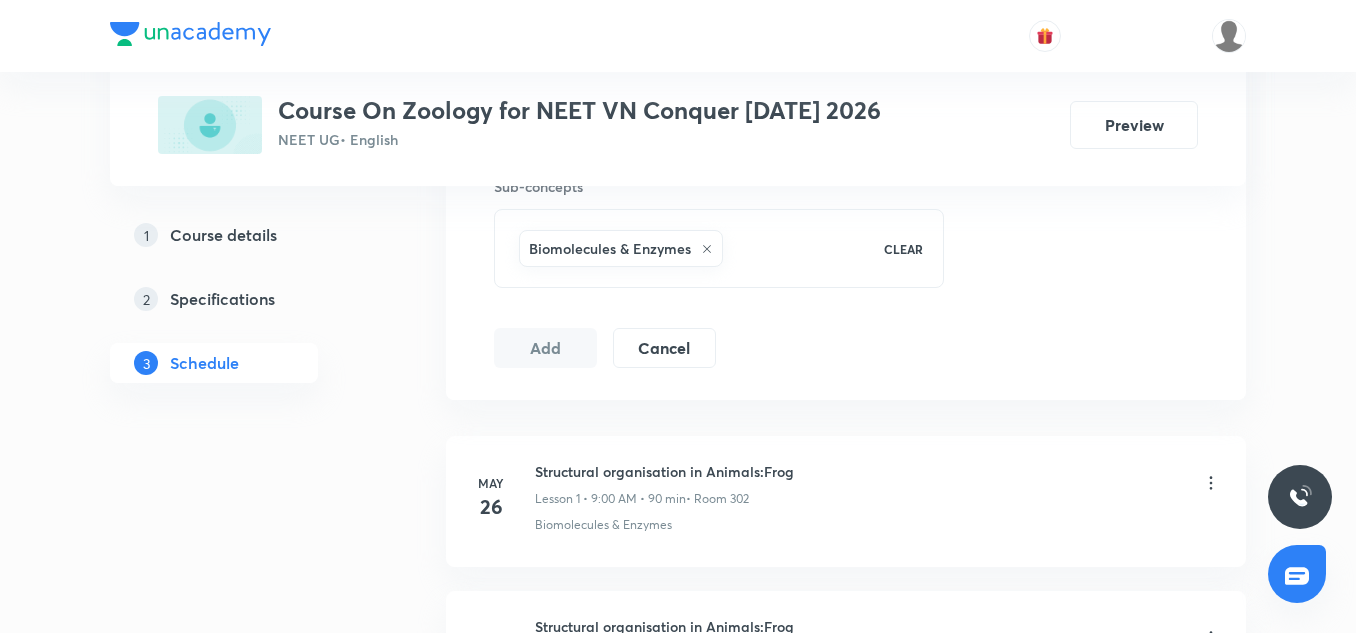type 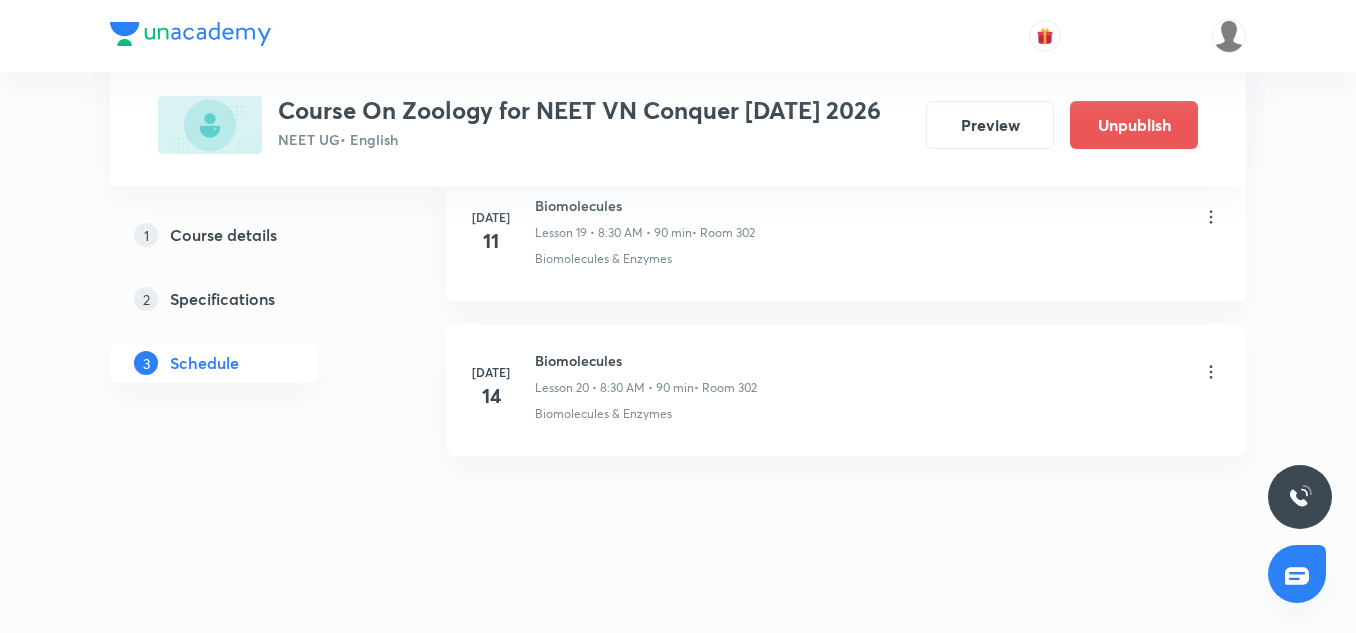 scroll, scrollTop: 3151, scrollLeft: 0, axis: vertical 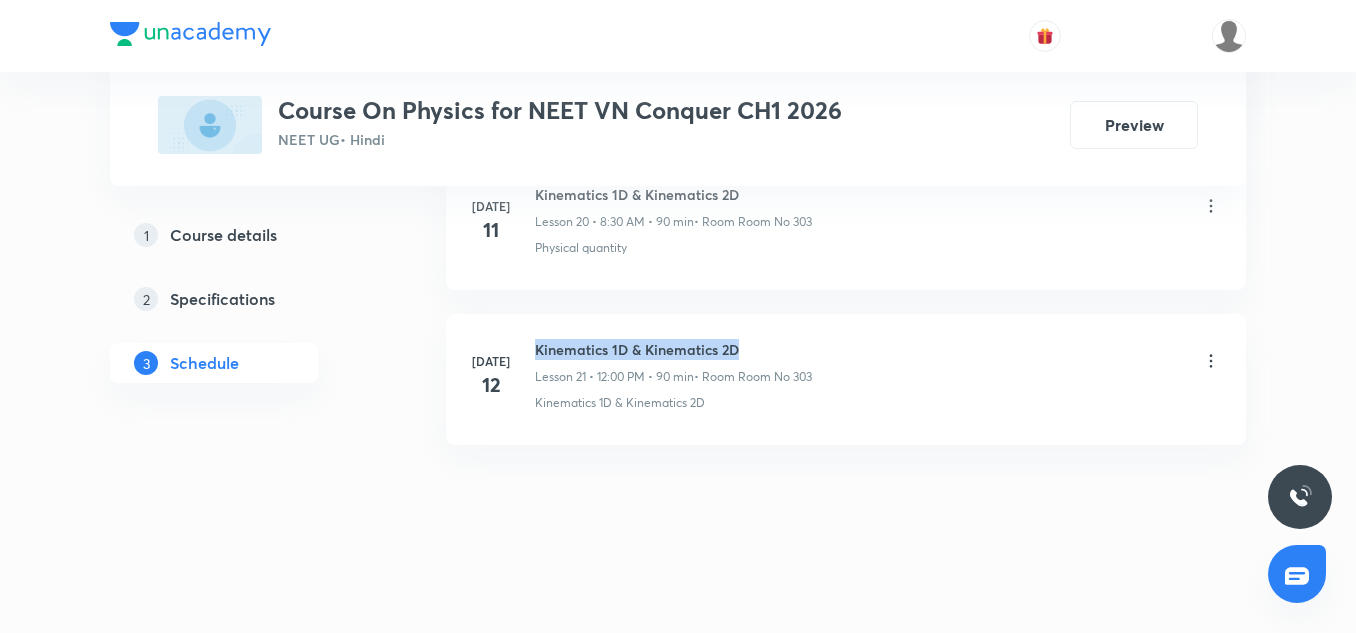 drag, startPoint x: 536, startPoint y: 347, endPoint x: 754, endPoint y: 348, distance: 218.00229 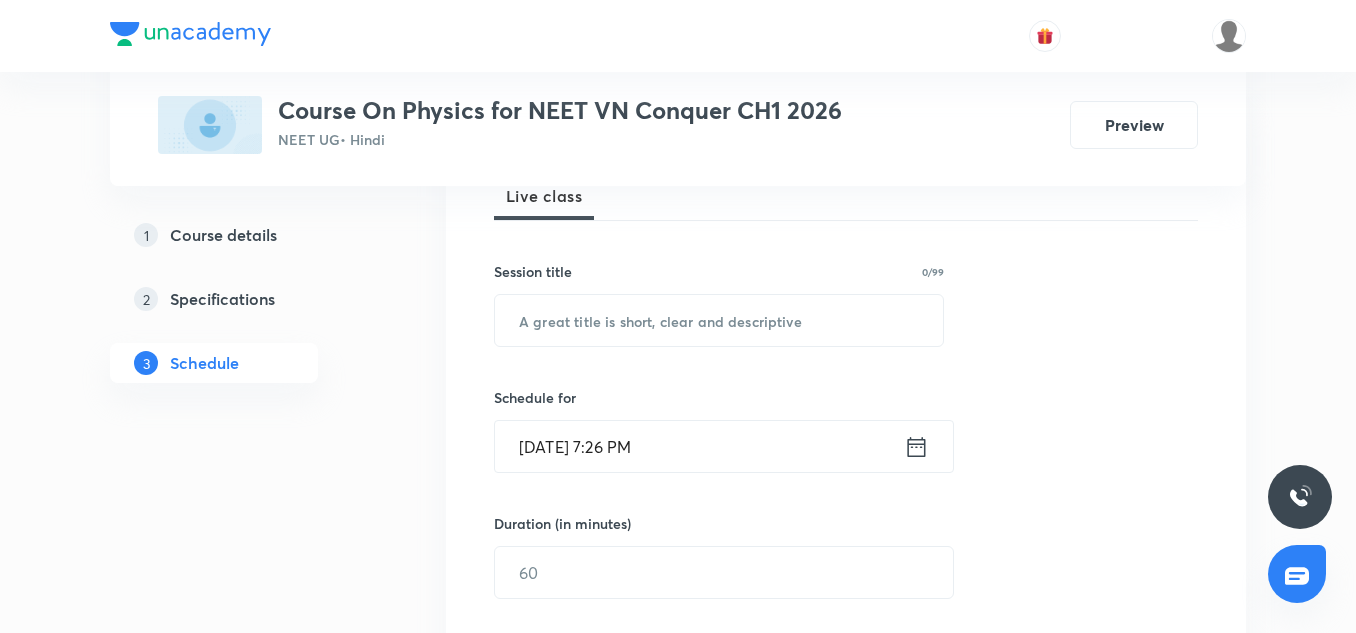 scroll, scrollTop: 307, scrollLeft: 0, axis: vertical 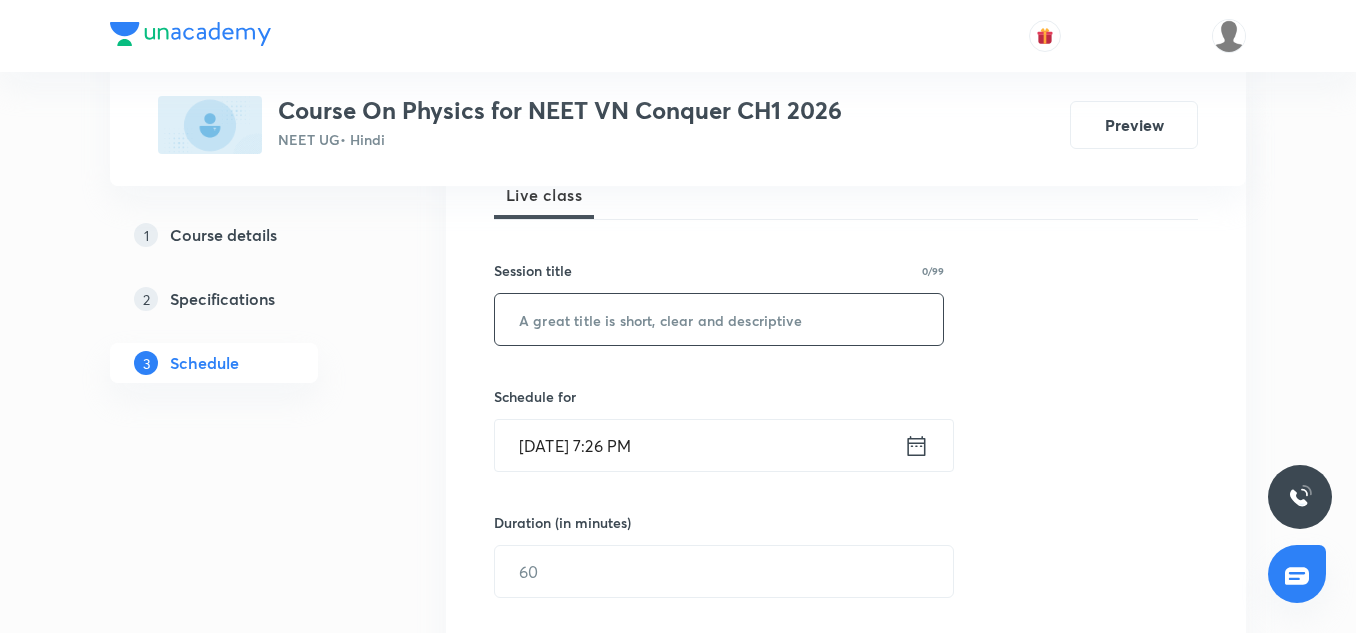click at bounding box center (719, 319) 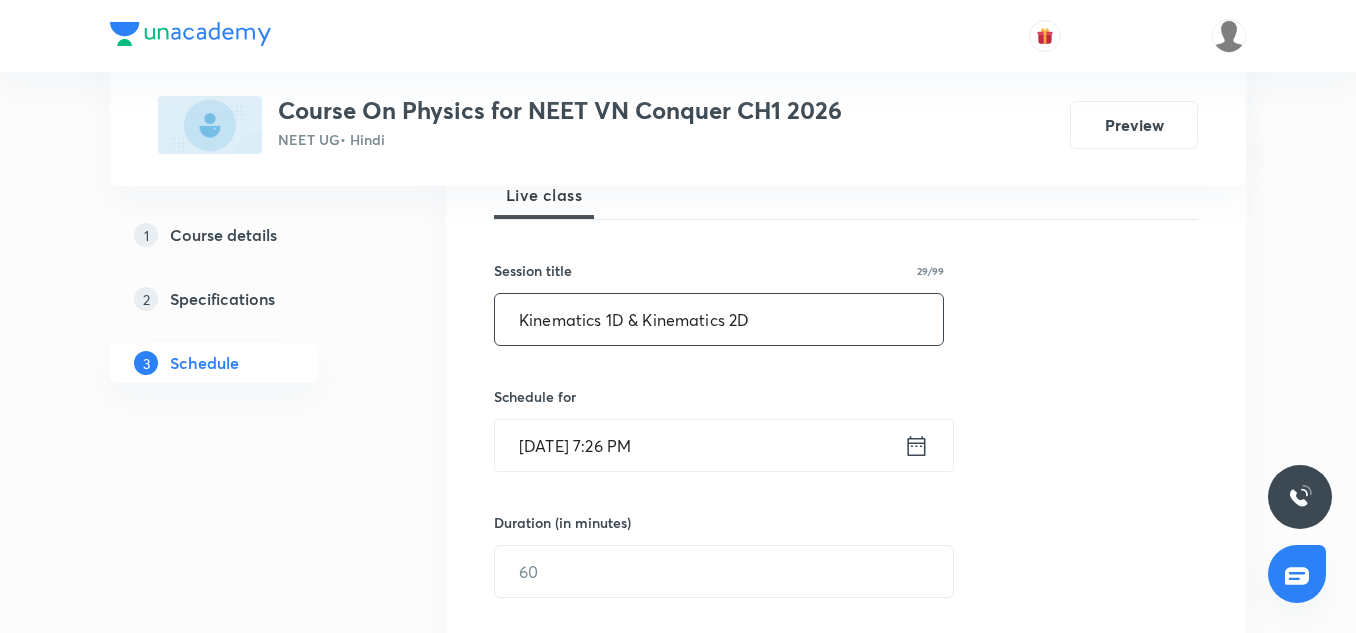 type on "Kinematics 1D & Kinematics 2D" 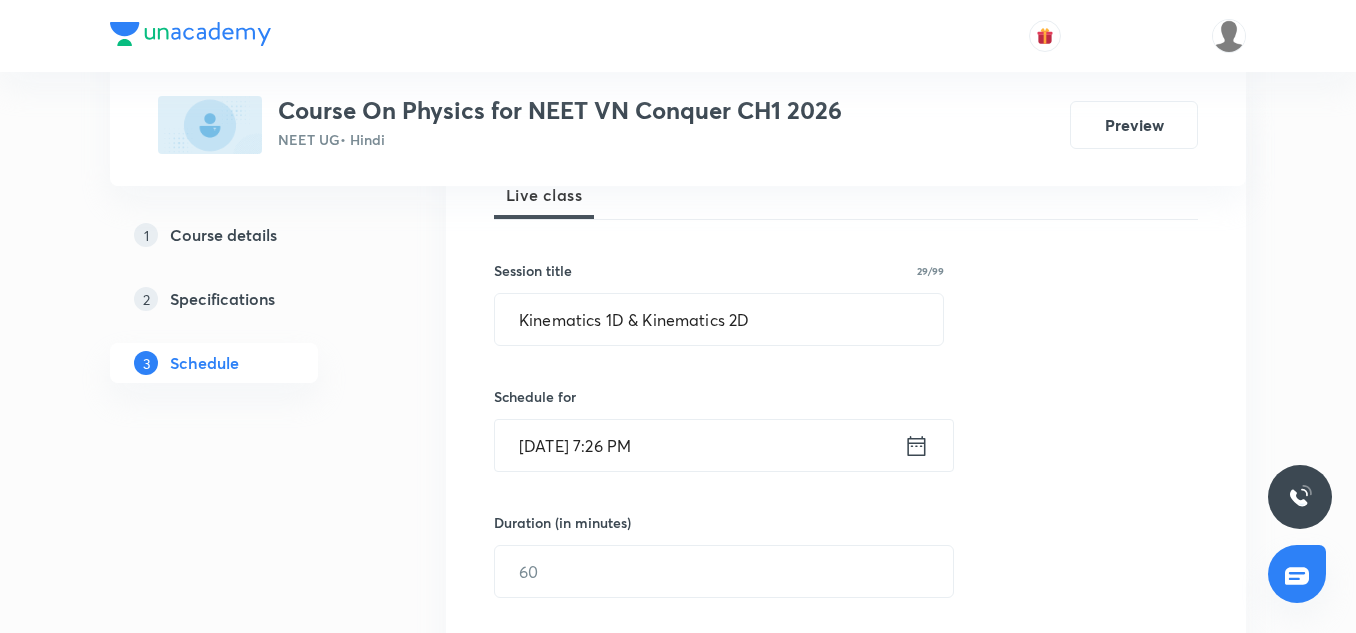 click 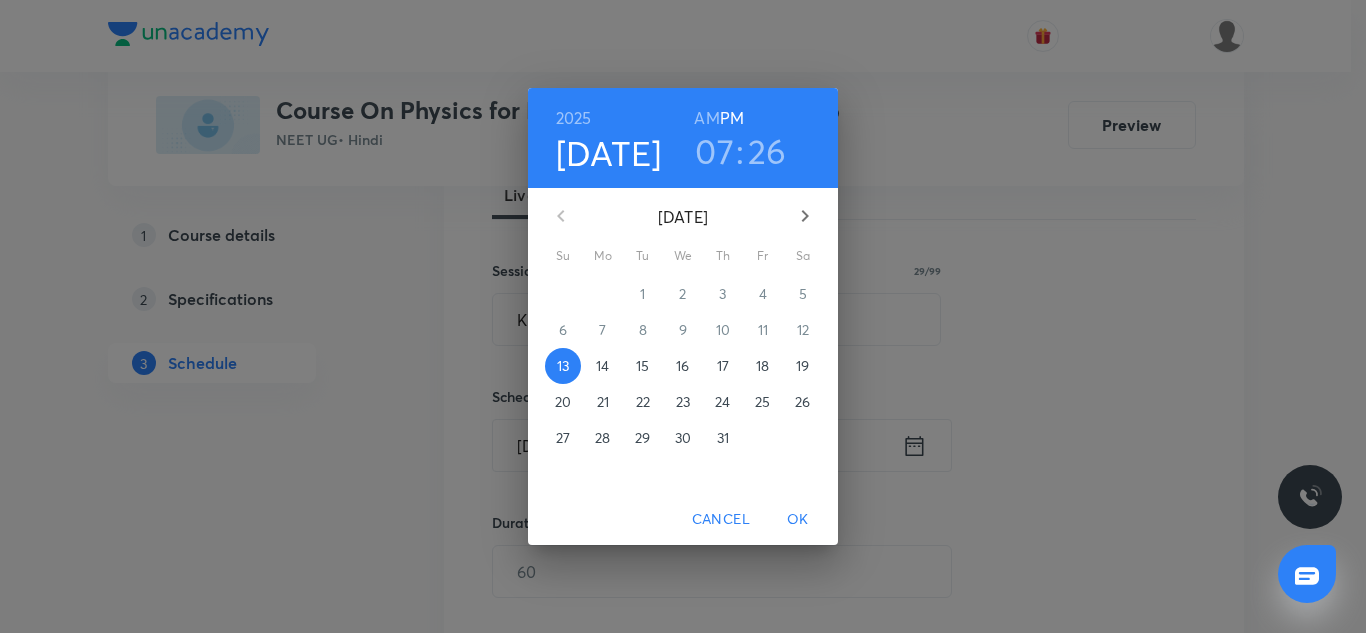 click on "14" at bounding box center [602, 366] 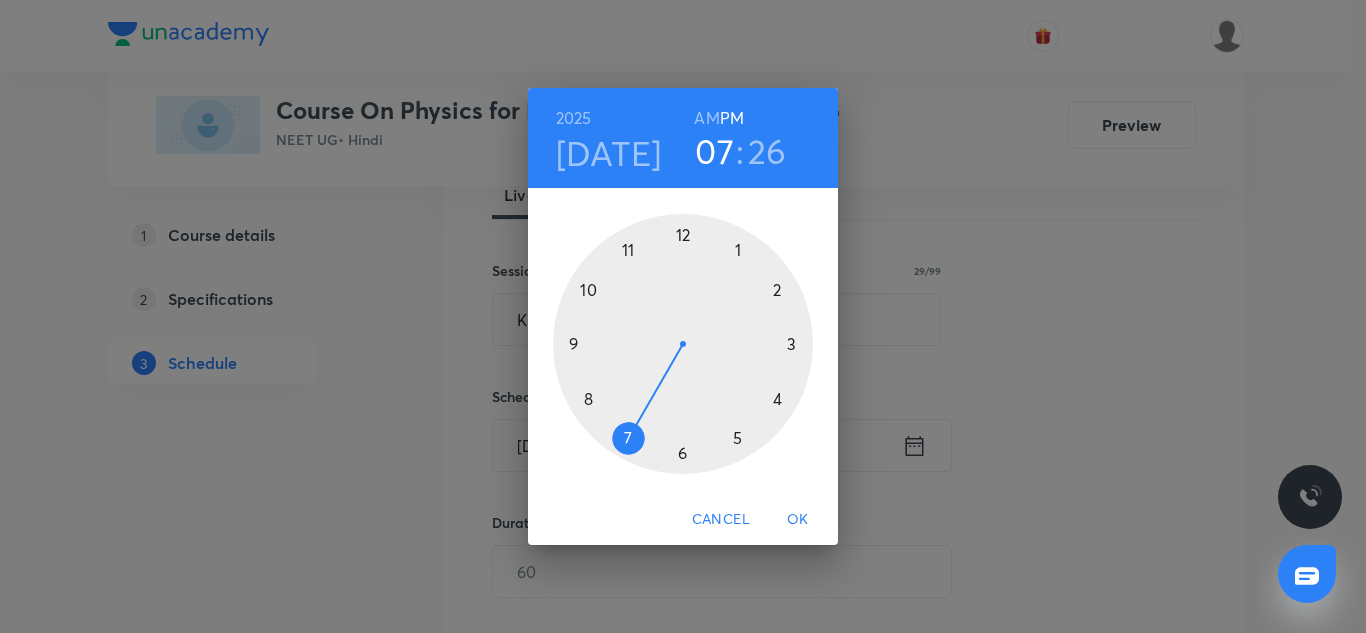 click on "AM" at bounding box center [706, 118] 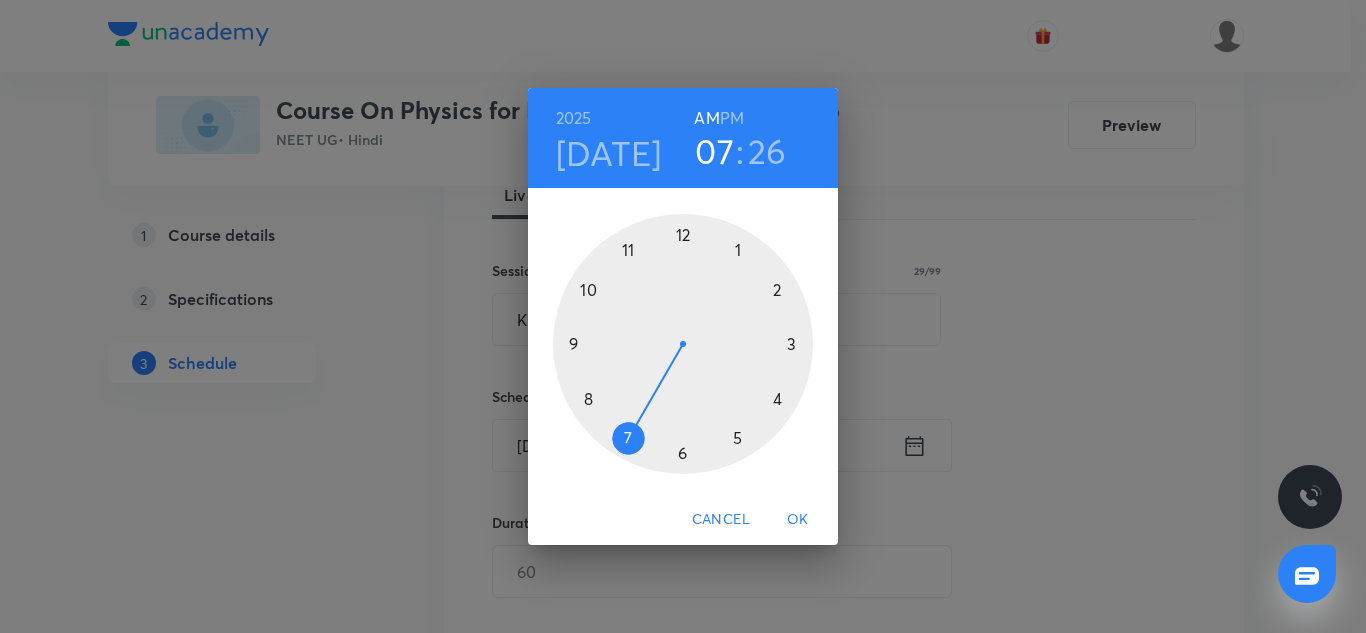 click at bounding box center [683, 344] 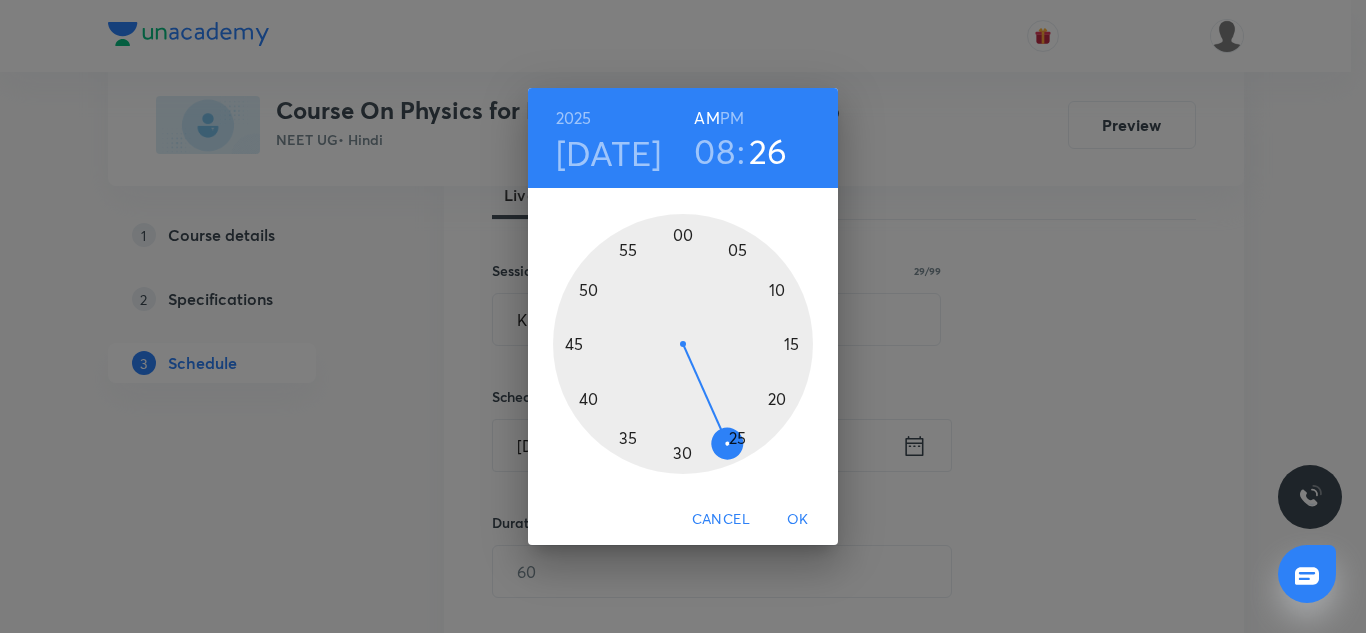 click at bounding box center [683, 344] 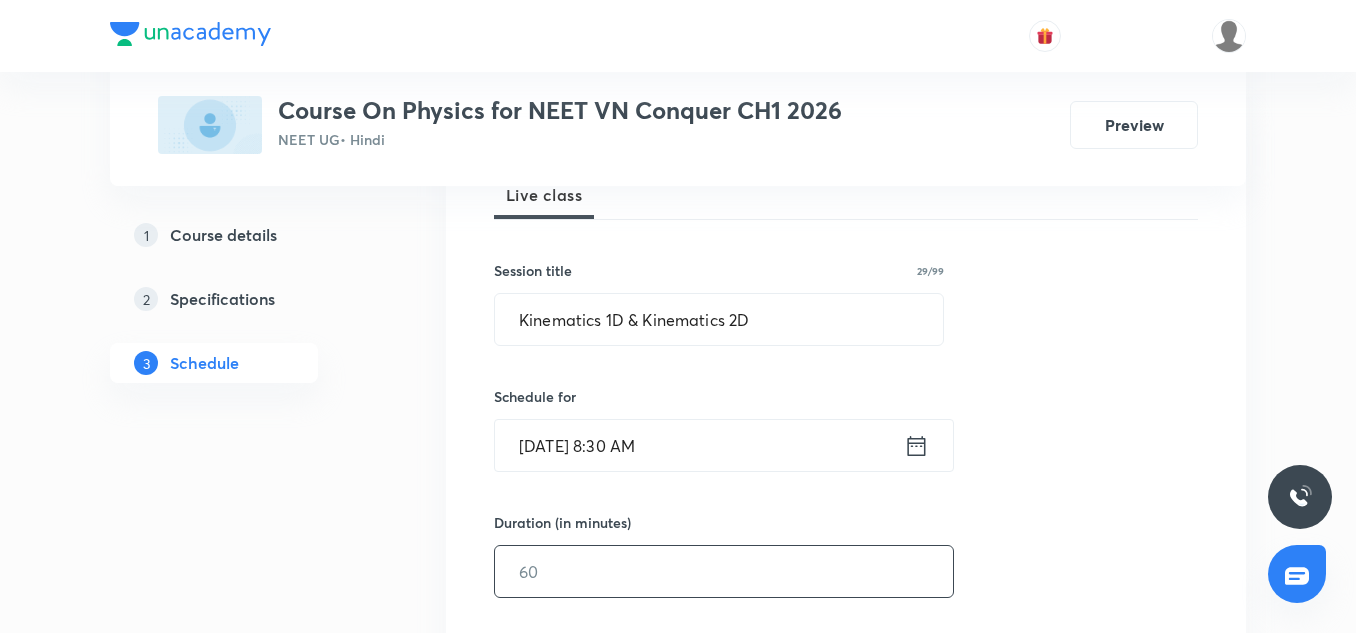 click at bounding box center (724, 571) 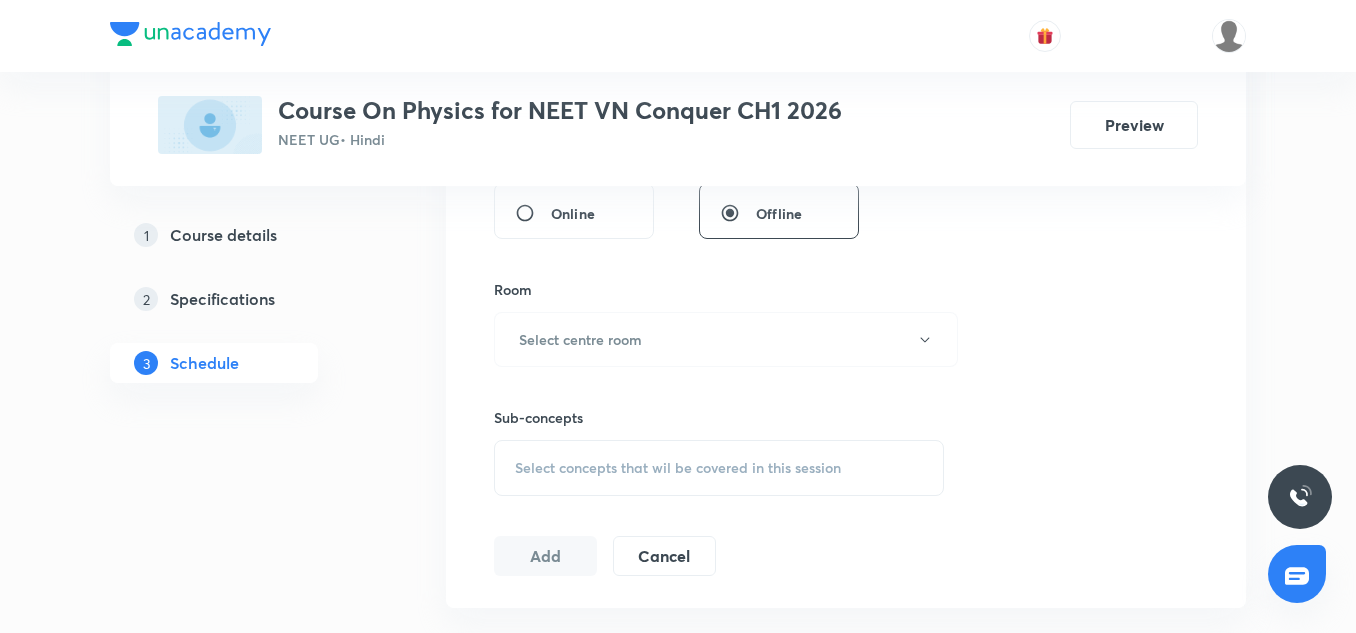 scroll, scrollTop: 797, scrollLeft: 0, axis: vertical 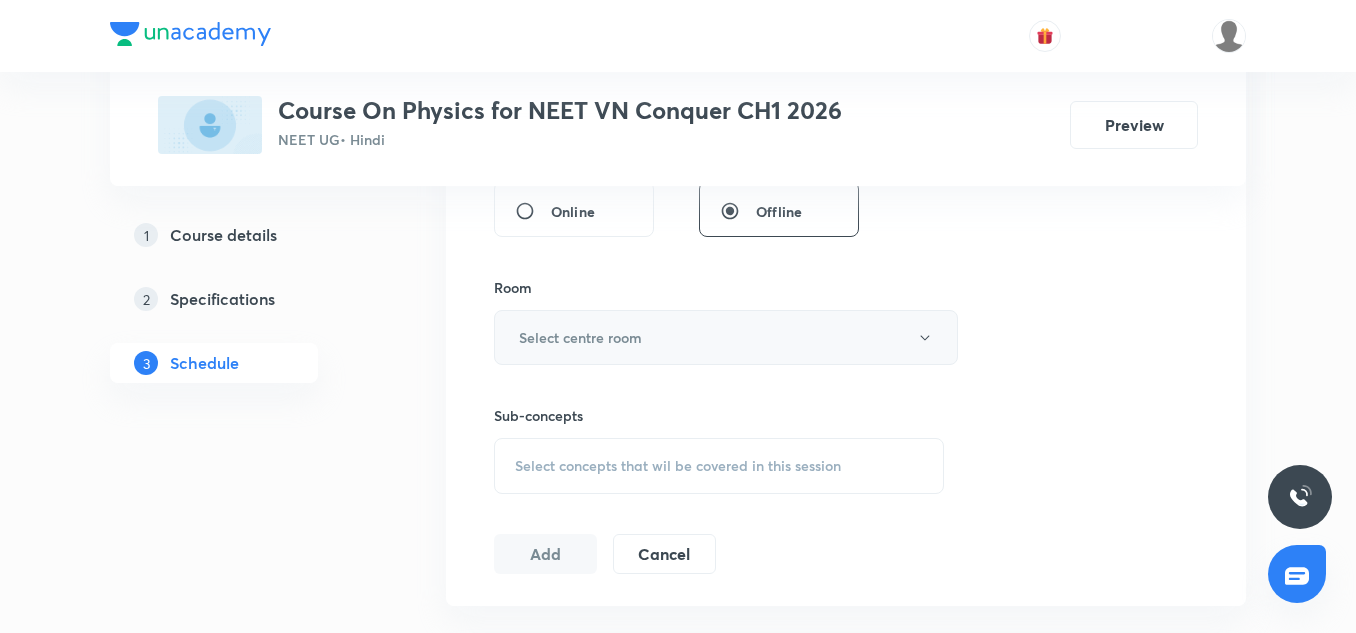 type on "90" 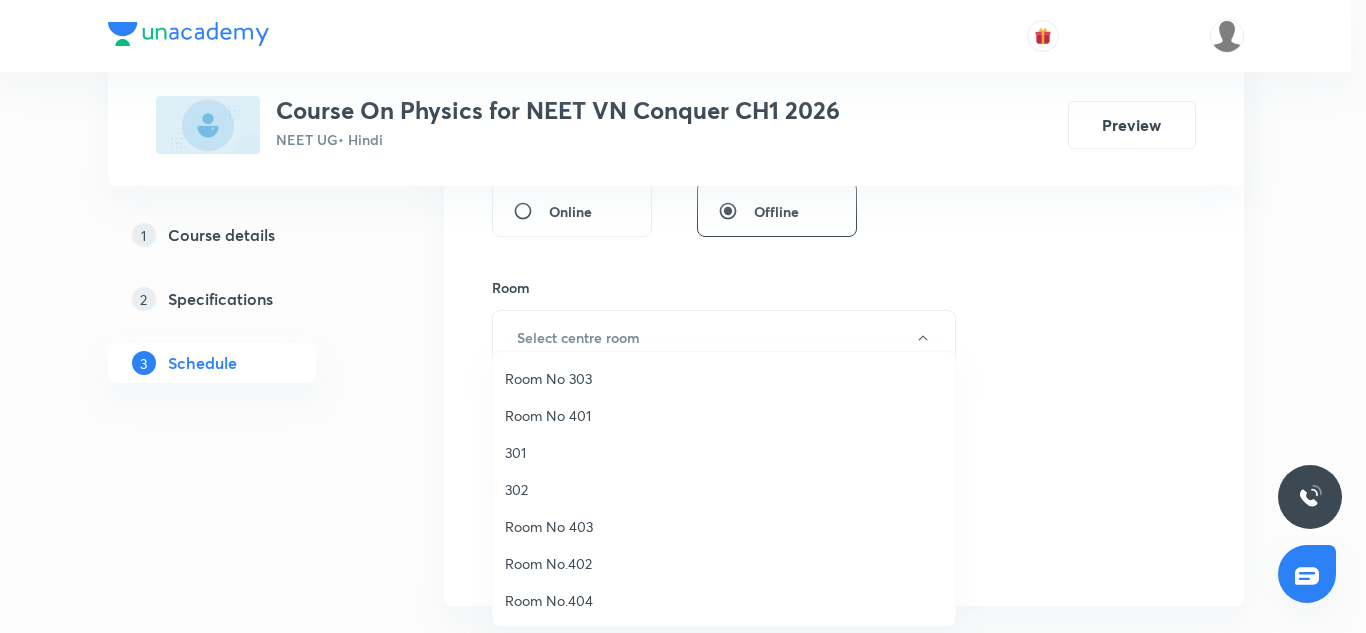click at bounding box center (683, 316) 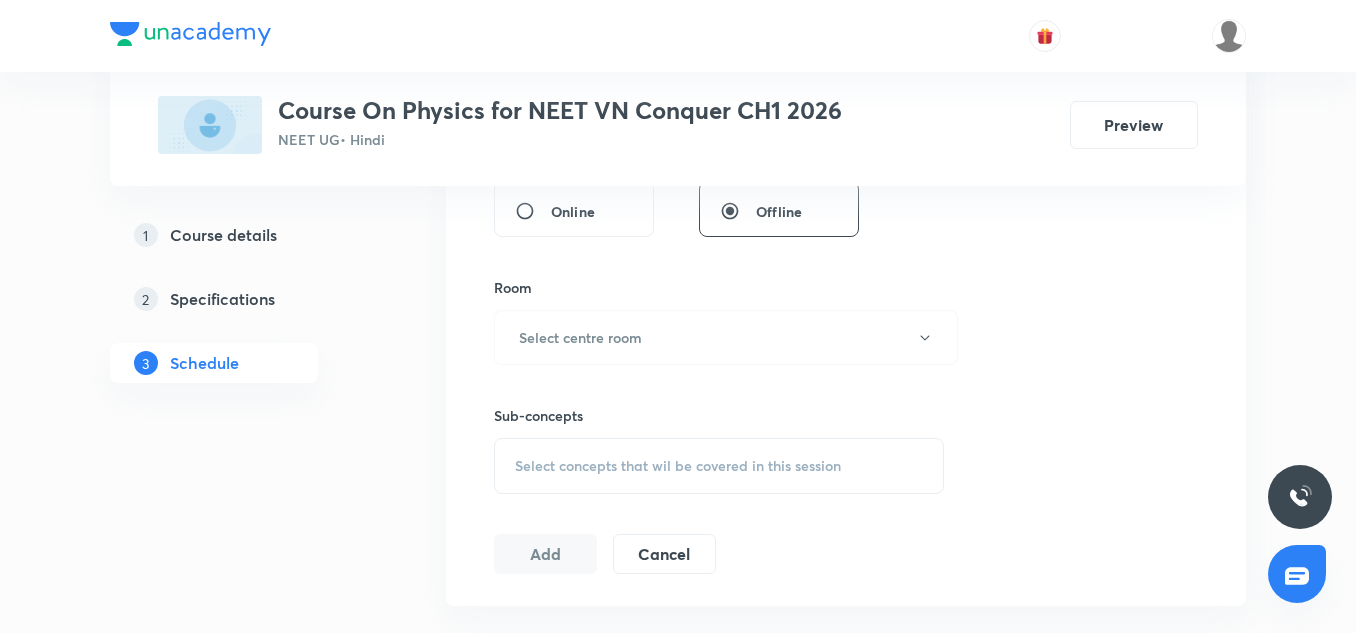 click on "Session  22 Live class Session title 29/99 Kinematics 1D & Kinematics 2D ​ Schedule for [DATE] 8:30 AM ​ Duration (in minutes) 90 ​   Session type Online Offline Room Select centre room Sub-concepts Select concepts that wil be covered in this session Add Cancel" at bounding box center (846, 104) 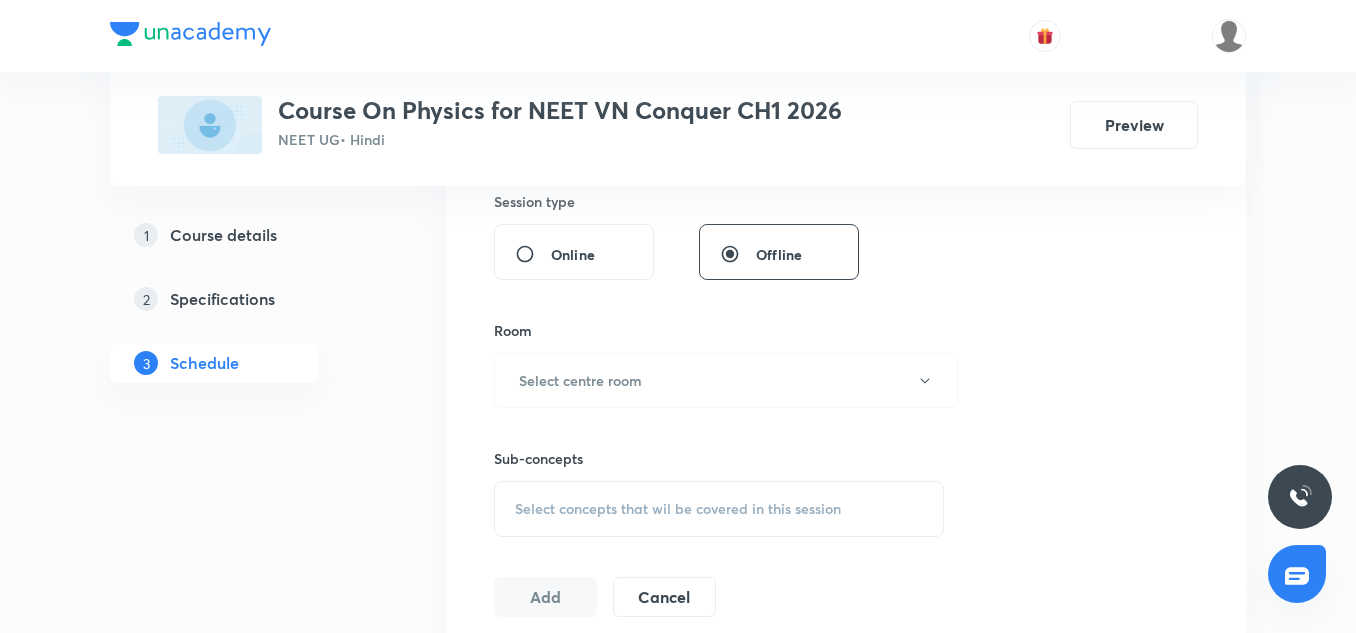 scroll, scrollTop: 755, scrollLeft: 0, axis: vertical 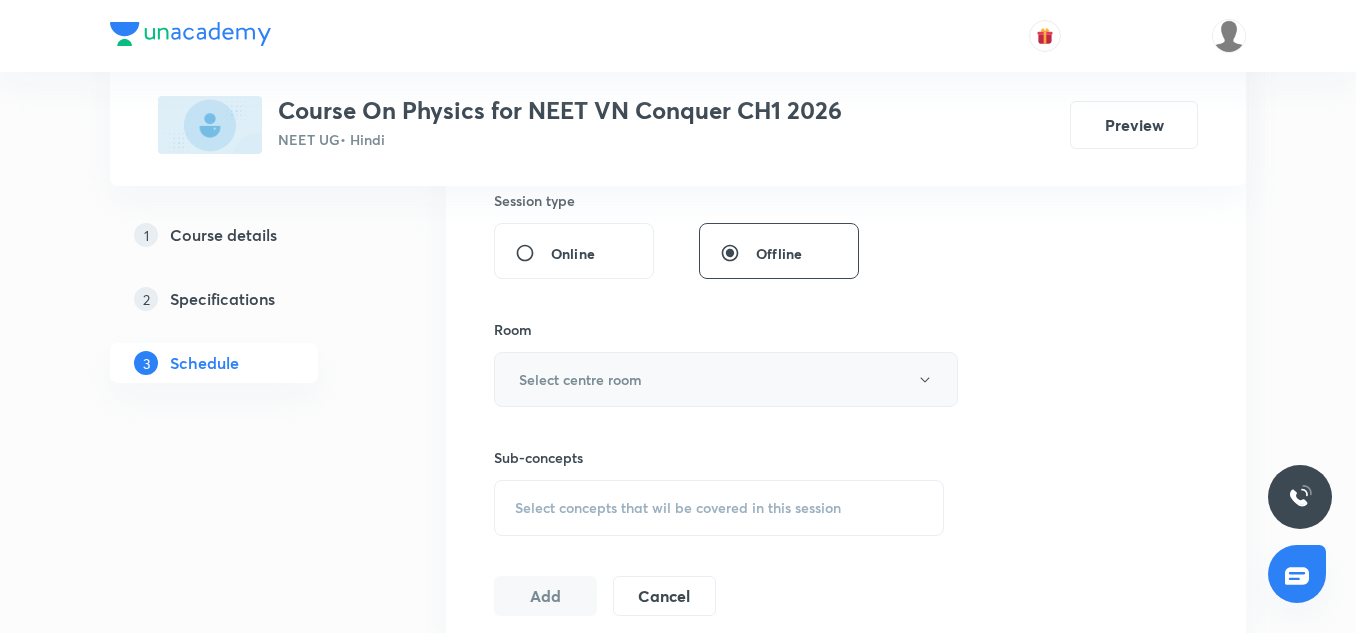 click on "Select centre room" at bounding box center [726, 379] 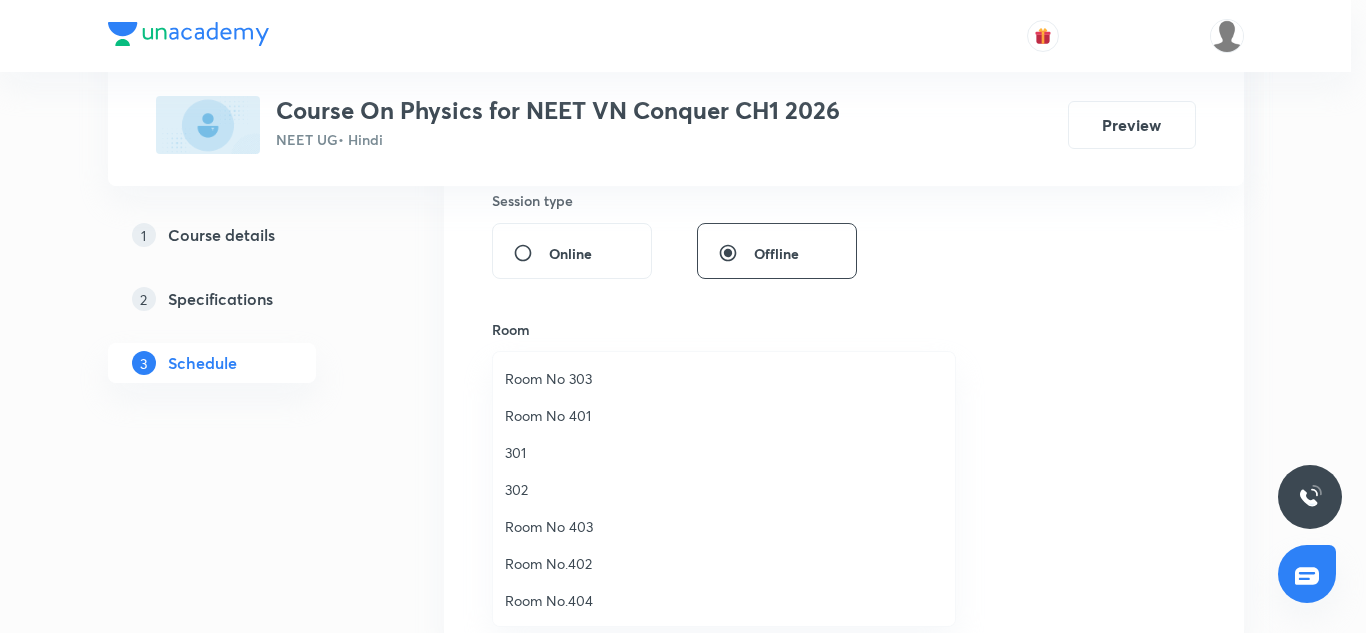 click on "Room No 303" at bounding box center [724, 378] 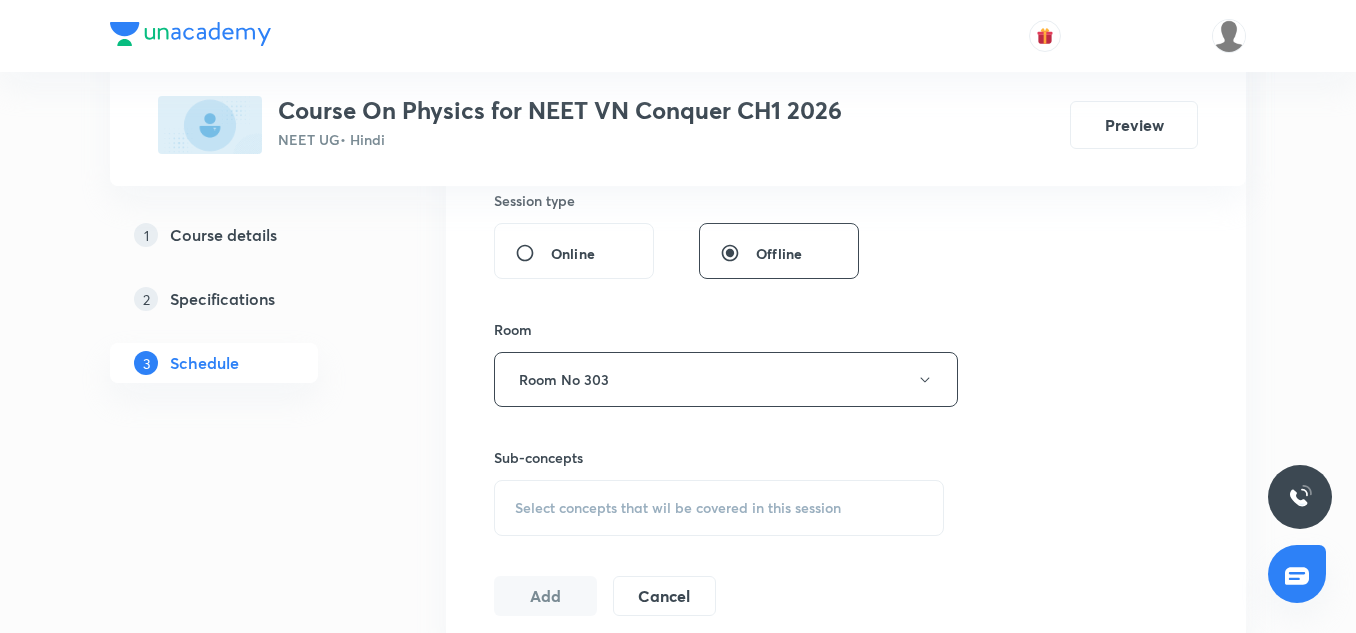 click on "Select concepts that wil be covered in this session" at bounding box center (678, 508) 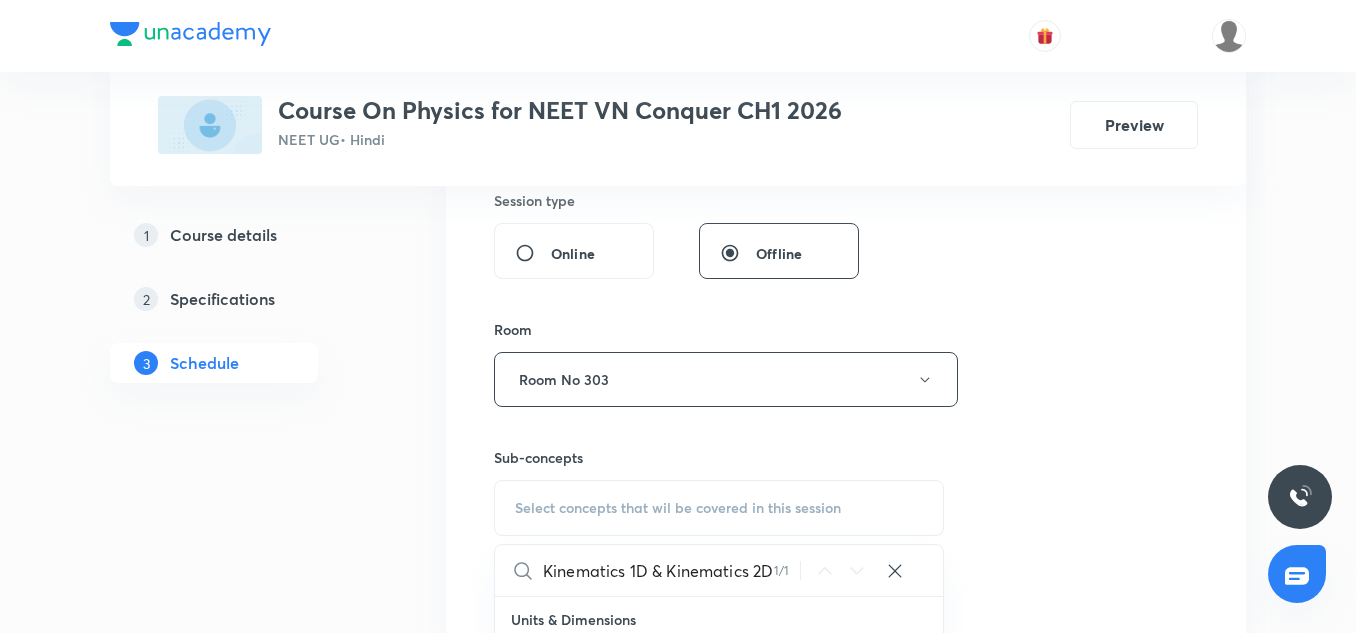 scroll, scrollTop: 0, scrollLeft: 0, axis: both 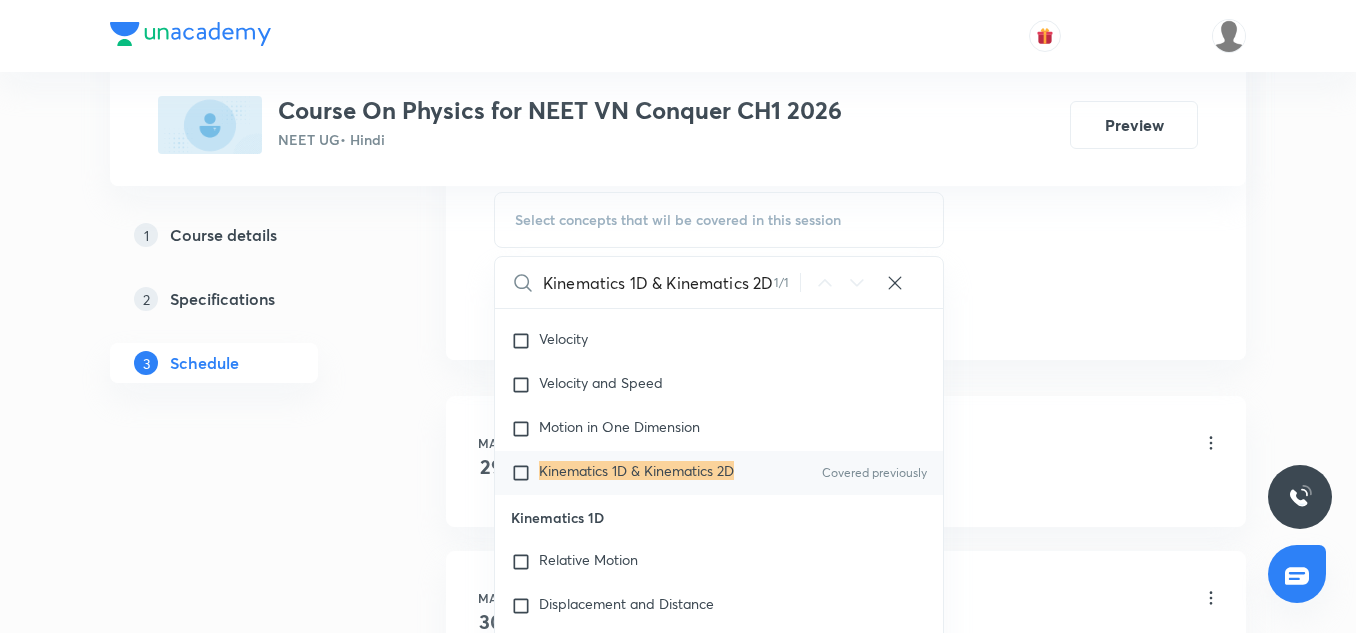 type on "Kinematics 1D & Kinematics 2D" 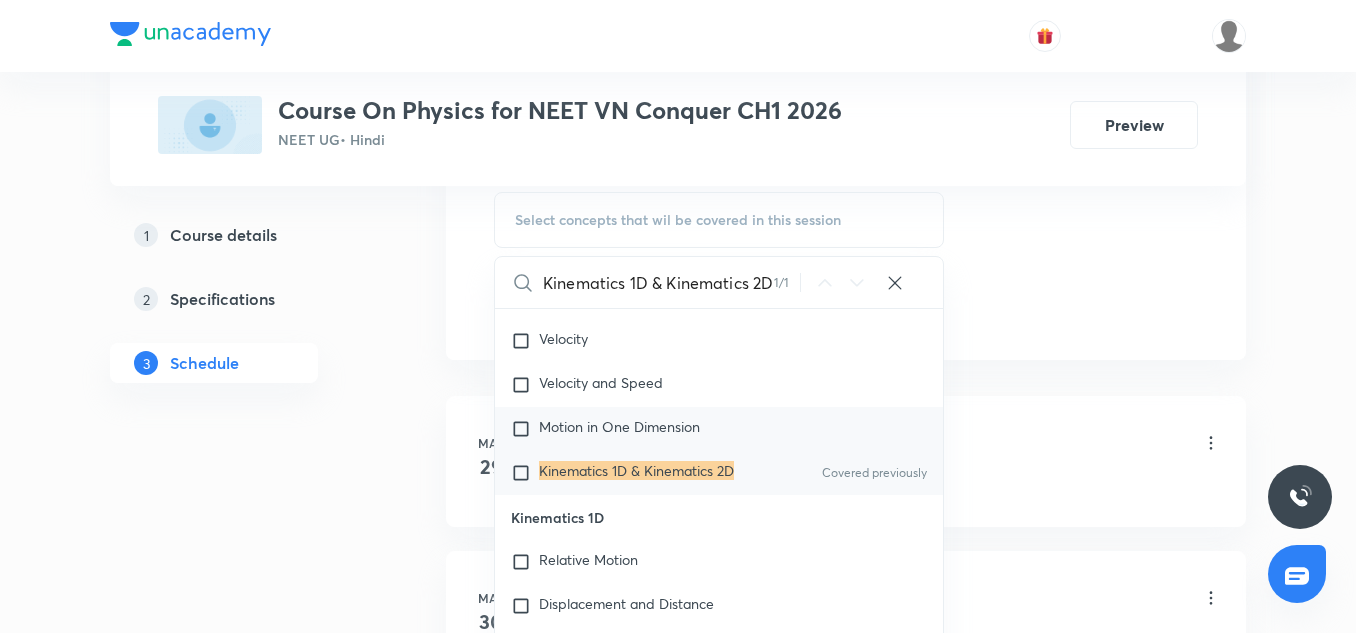drag, startPoint x: 497, startPoint y: 470, endPoint x: 517, endPoint y: 477, distance: 21.189621 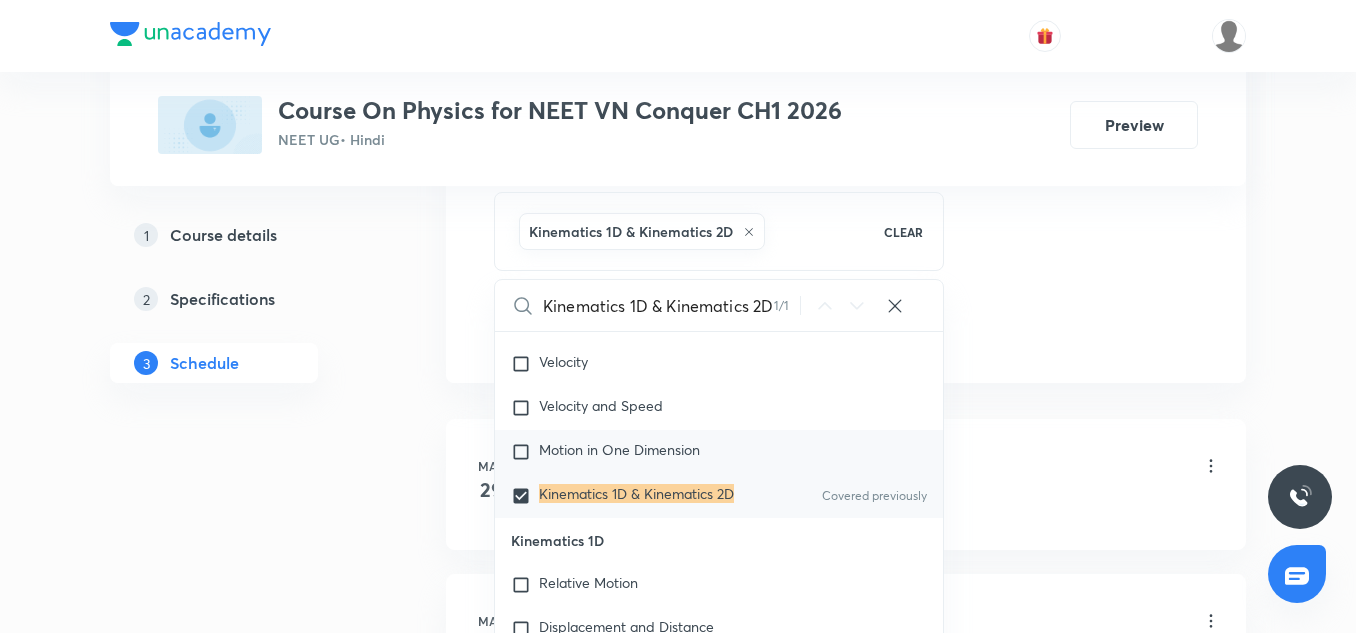 click on "Motion in One Dimension" at bounding box center (719, 452) 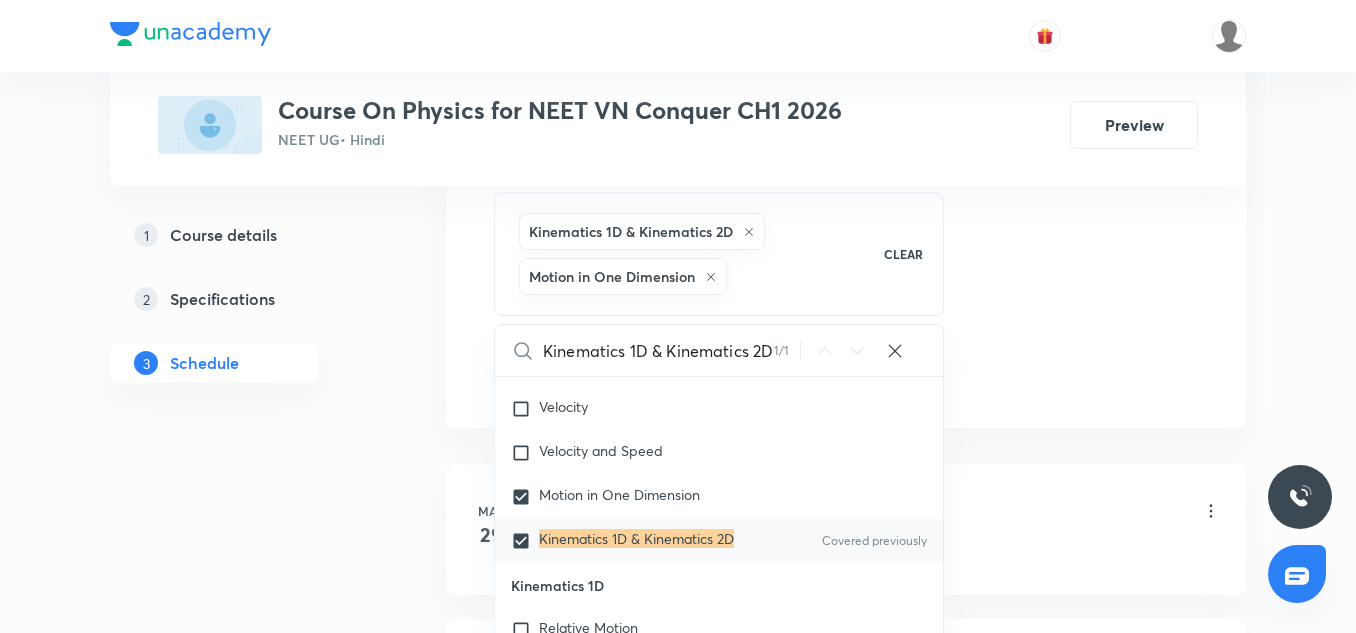 click on "Session  22 Live class Session title 29/99 Kinematics 1D & Kinematics 2D ​ Schedule for [DATE] 8:30 AM ​ Duration (in minutes) 90 ​   Session type Online Offline Room Room No 303 Sub-concepts Kinematics 1D & Kinematics 2D  Motion in One Dimension CLEAR Kinematics 1D & Kinematics 2D 1 / 1 ​ Units & Dimensions Physical quantity Covered previously Applications of Dimensional Analysis Significant Figures Units of Physical Quantities System of Units Dimensions of Some Mathematical Functions Unit and Dimension Product of Two Vectors Subtraction of Vectors Cross Product Least Count Analysis Errors of Measurement Vernier Callipers Screw Gauge Zero Error Basic Mathematics Elementary Algebra Elementary Trigonometry Basic Coordinate Geometry Functions Differentiation Integral of a Function Use of Differentiation & Integration in One Dimensional Motion Derivatives of Equations of Motion by Calculus Basic Mathematics Laboratory Experiments Laboratory Experiments Basics & Laboratory Representation of Vector" at bounding box center [846, -108] 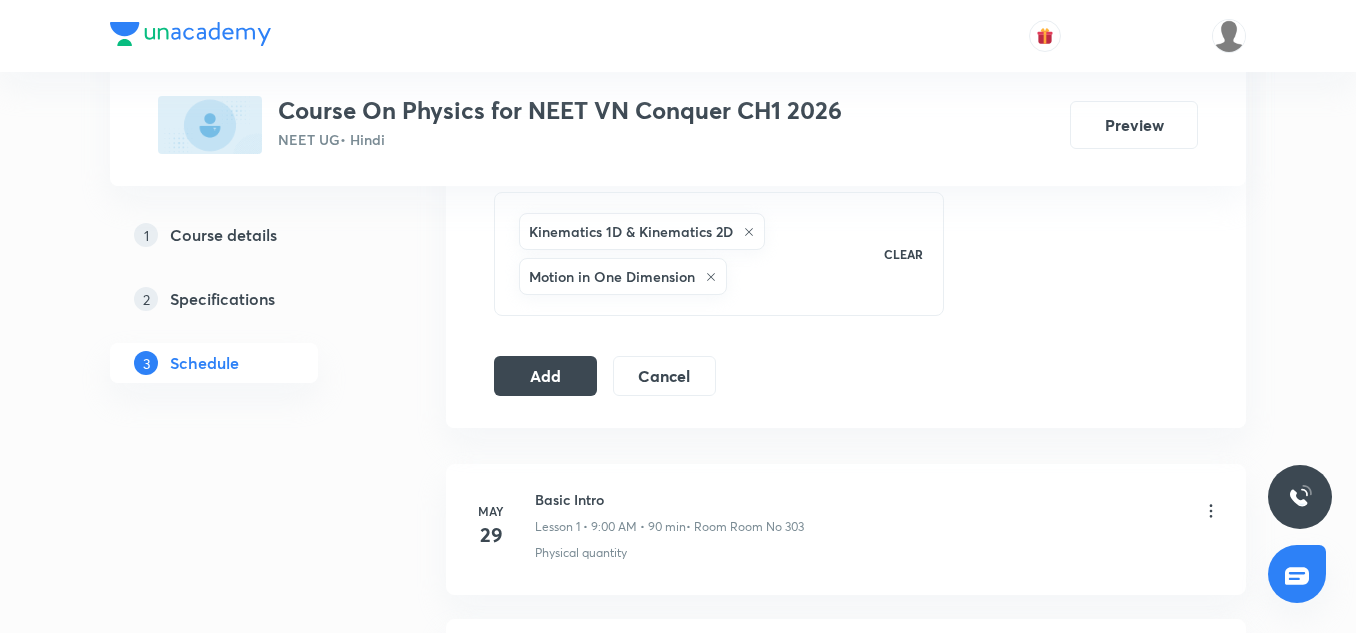 click 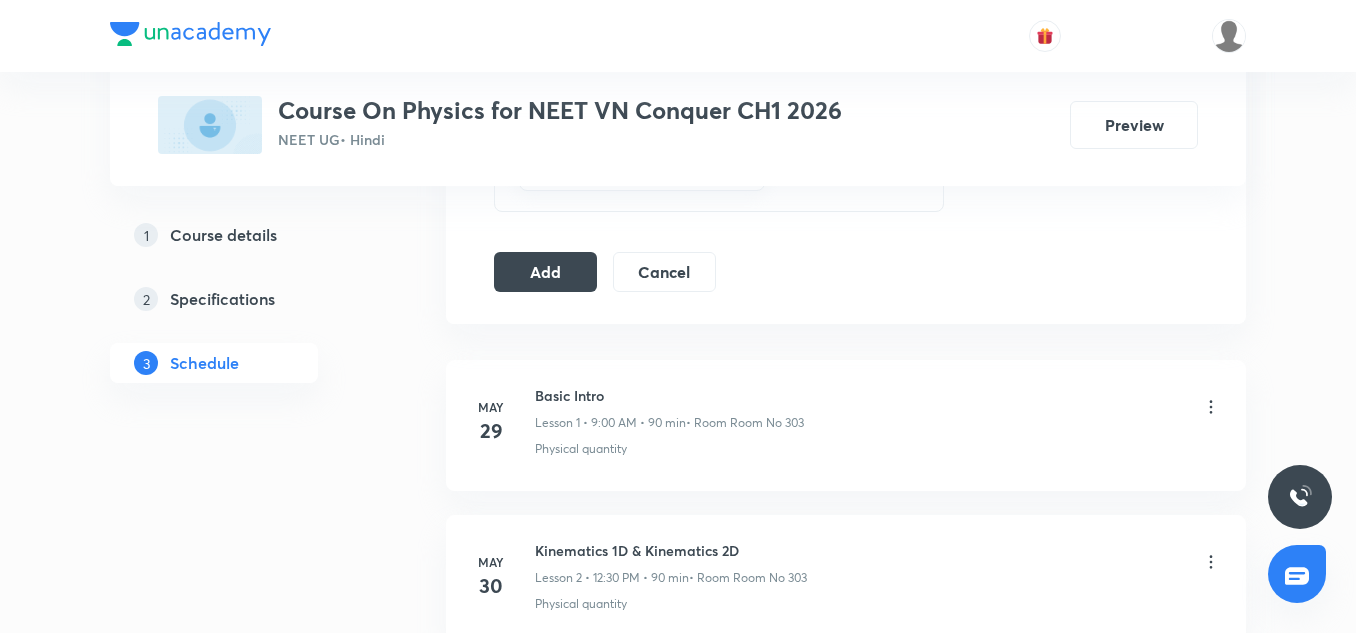 scroll, scrollTop: 1103, scrollLeft: 0, axis: vertical 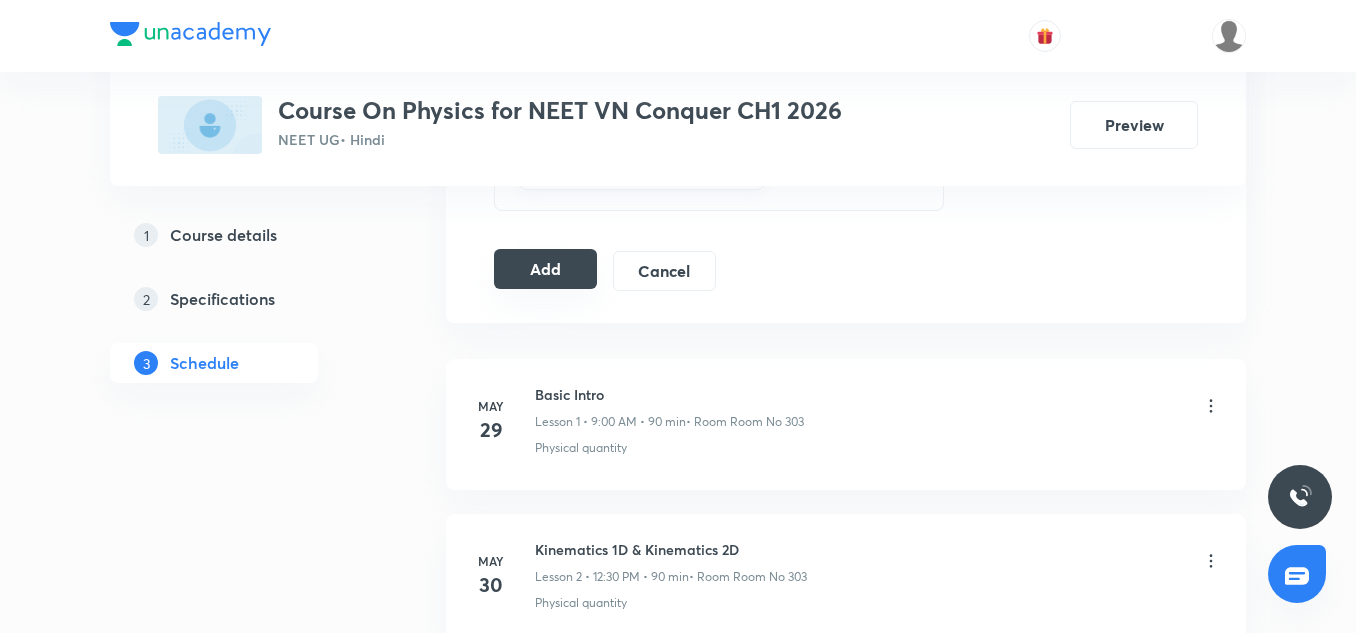 click on "Add" at bounding box center (545, 269) 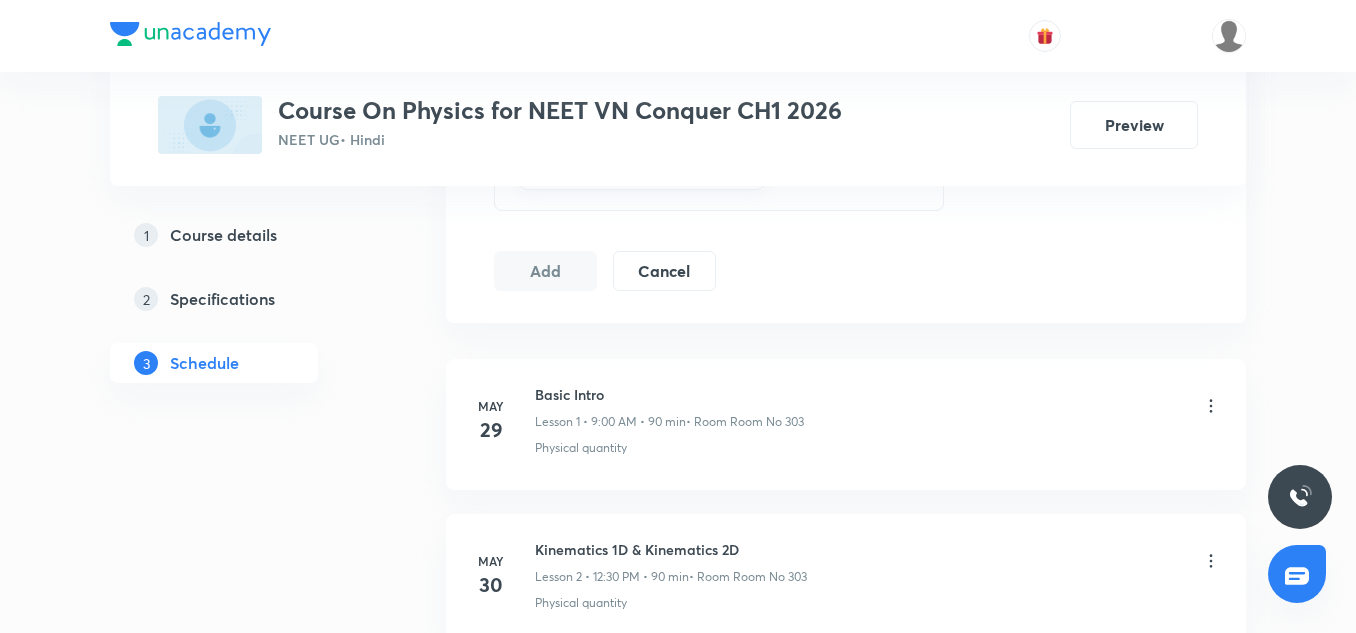 type 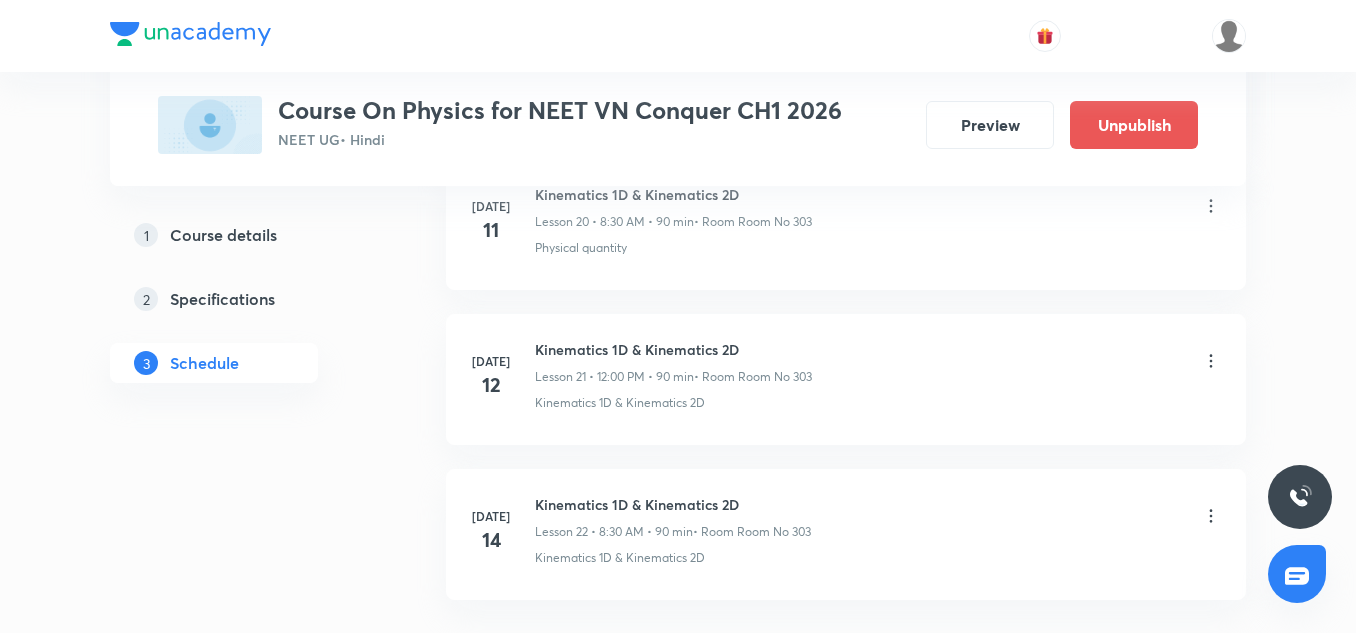 scroll, scrollTop: 3461, scrollLeft: 0, axis: vertical 